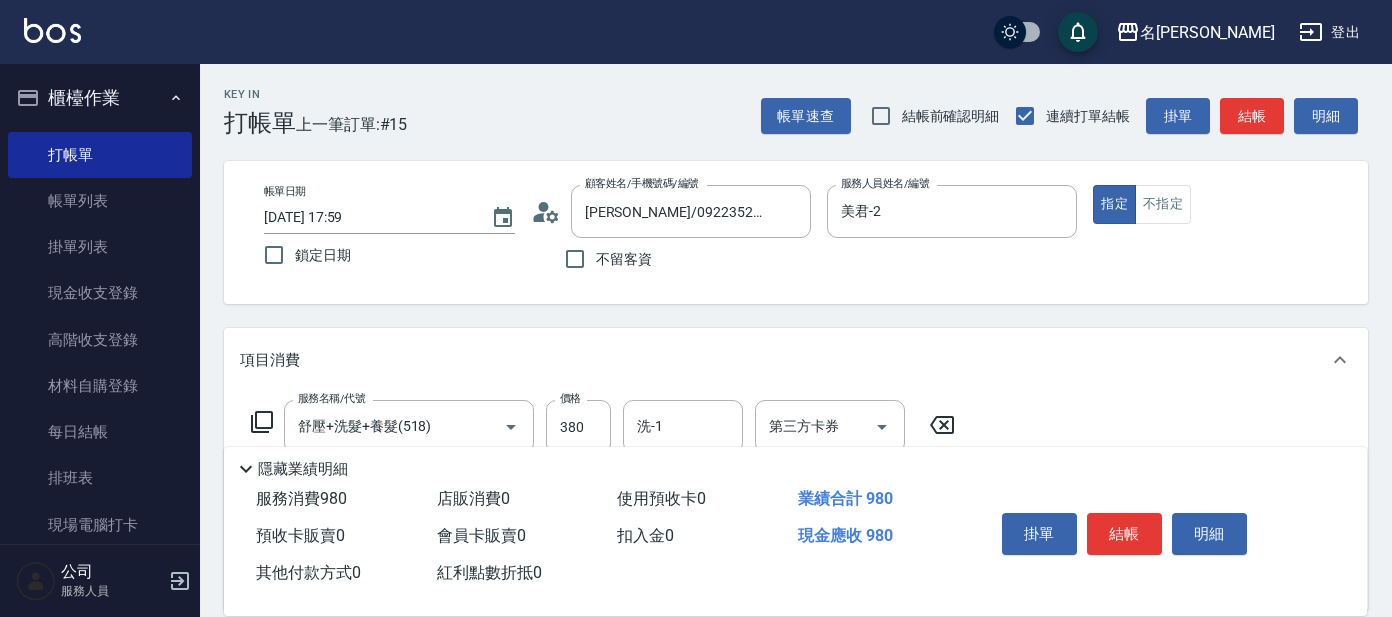 scroll, scrollTop: 357, scrollLeft: 0, axis: vertical 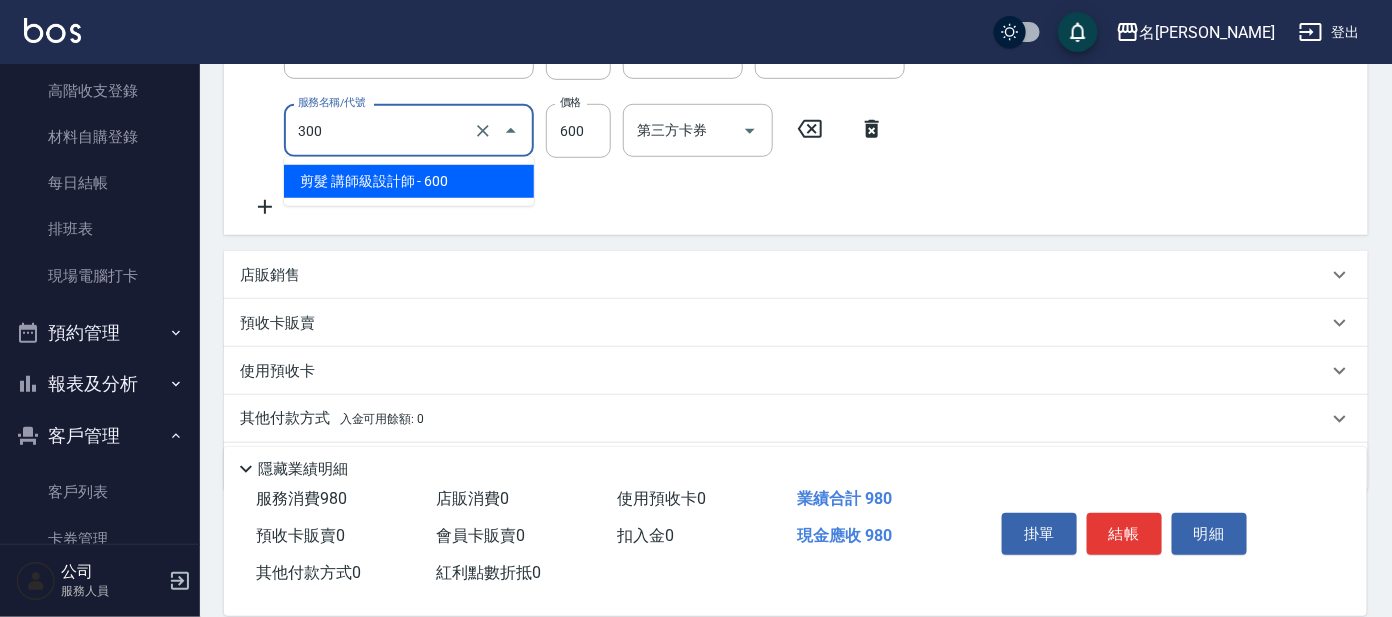 drag, startPoint x: 421, startPoint y: 128, endPoint x: 418, endPoint y: 140, distance: 12.369317 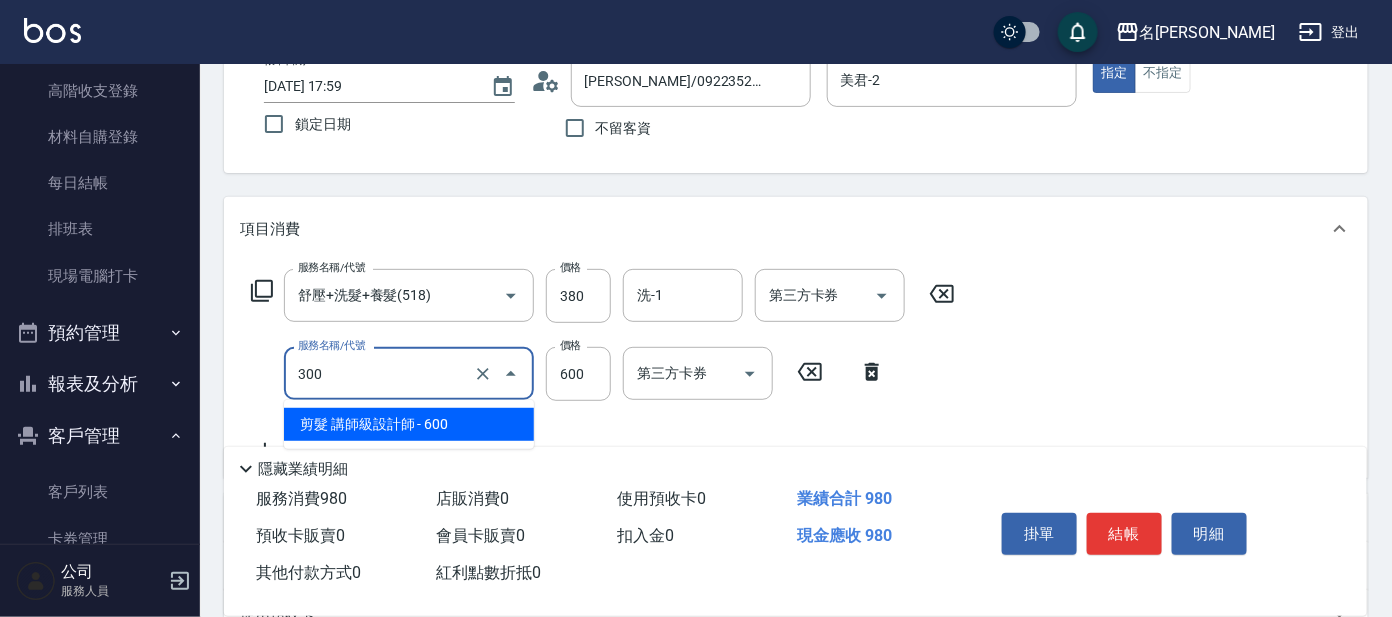 scroll, scrollTop: 124, scrollLeft: 0, axis: vertical 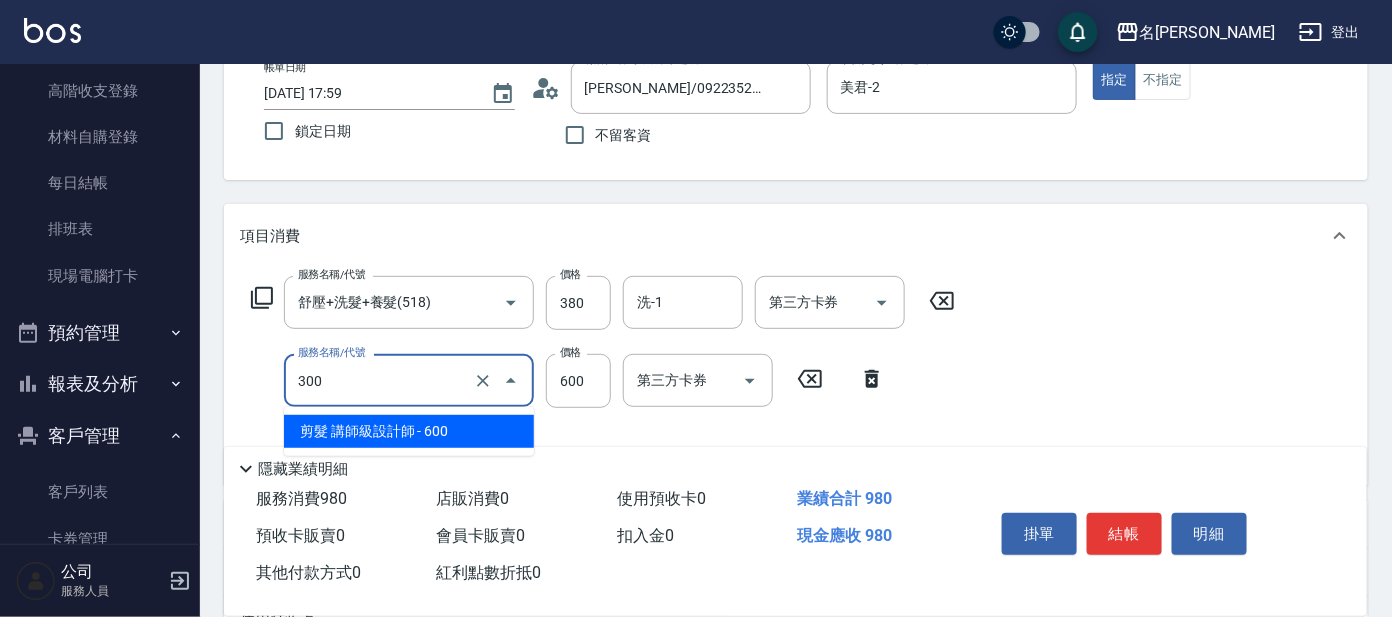 click on "300" at bounding box center [381, 380] 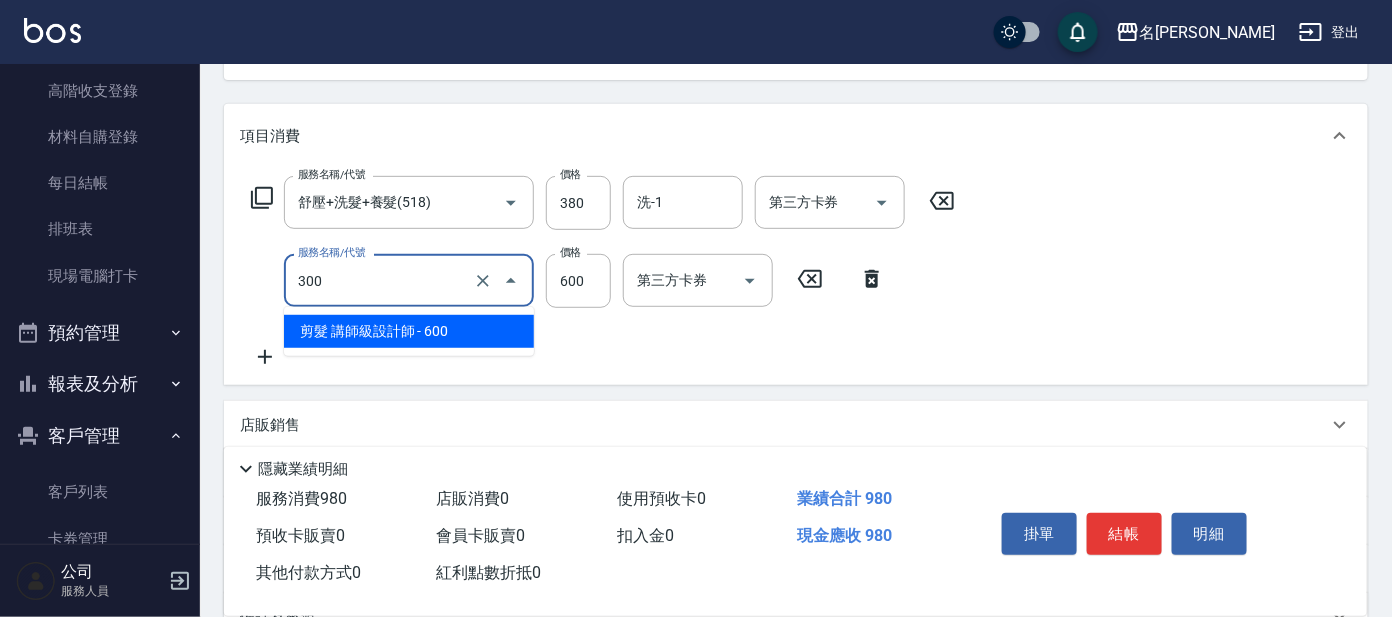 scroll, scrollTop: 374, scrollLeft: 0, axis: vertical 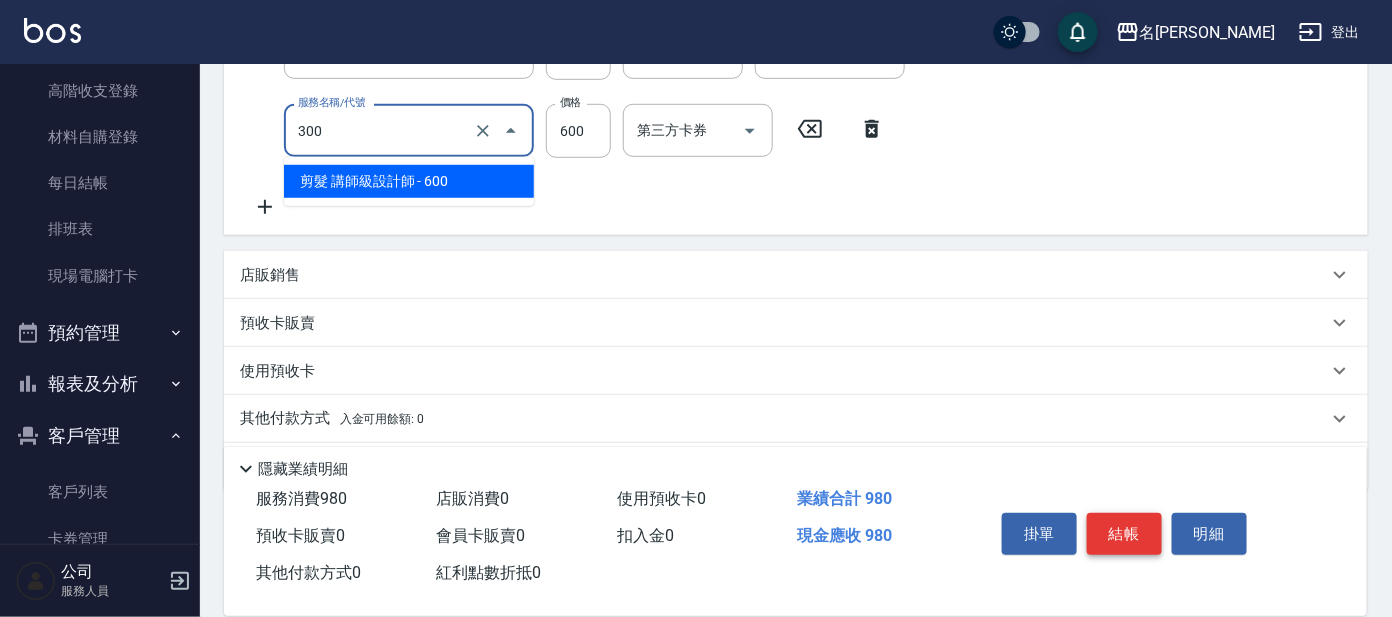 type on "剪髮 講師級設計師(300)" 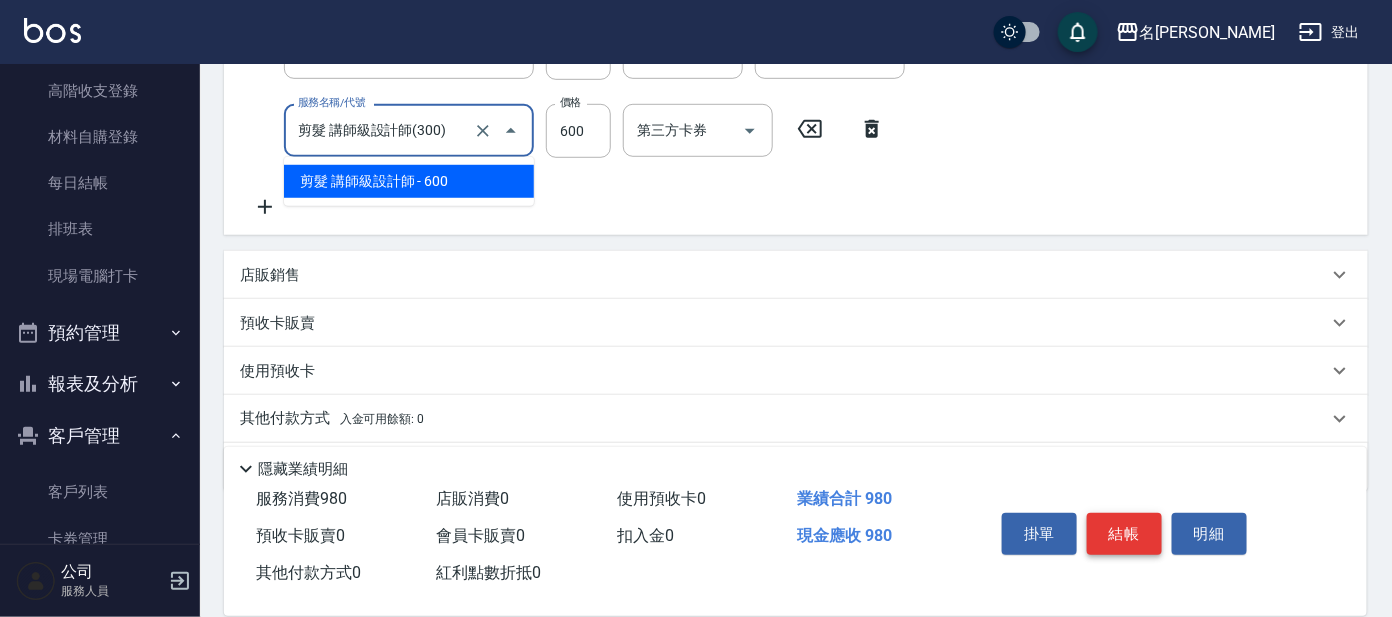 click on "結帳" at bounding box center [1124, 534] 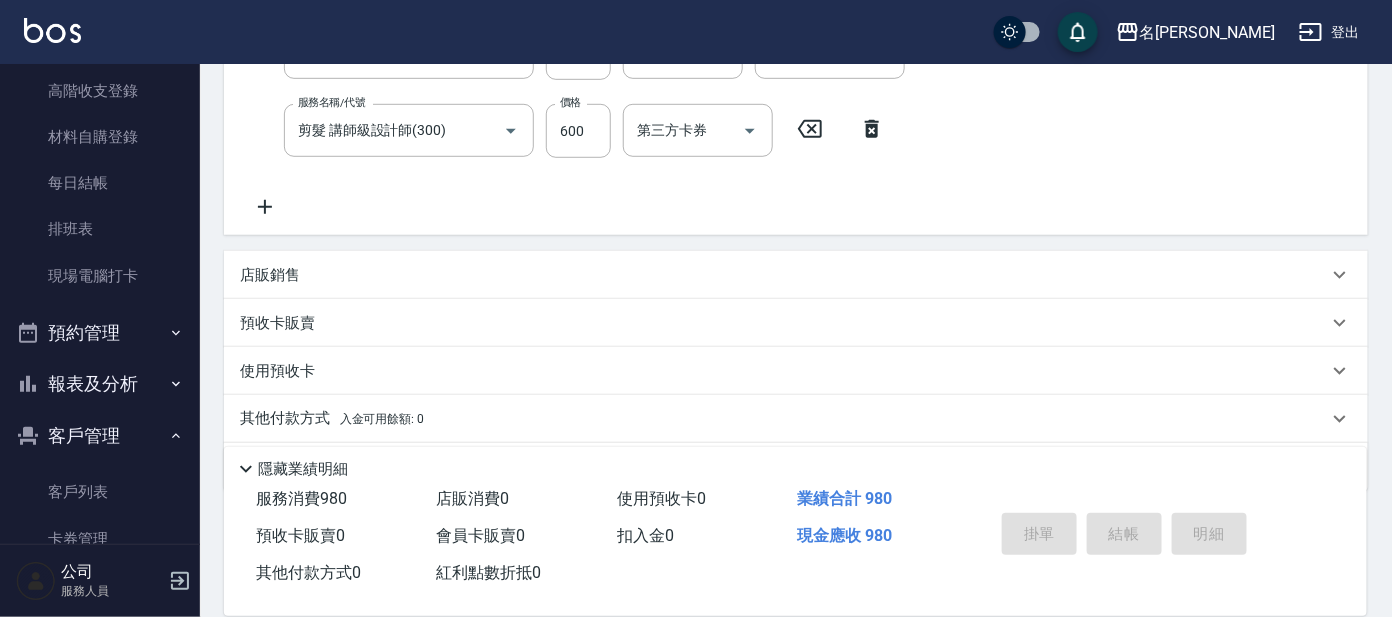 type on "[DATE] 19:33" 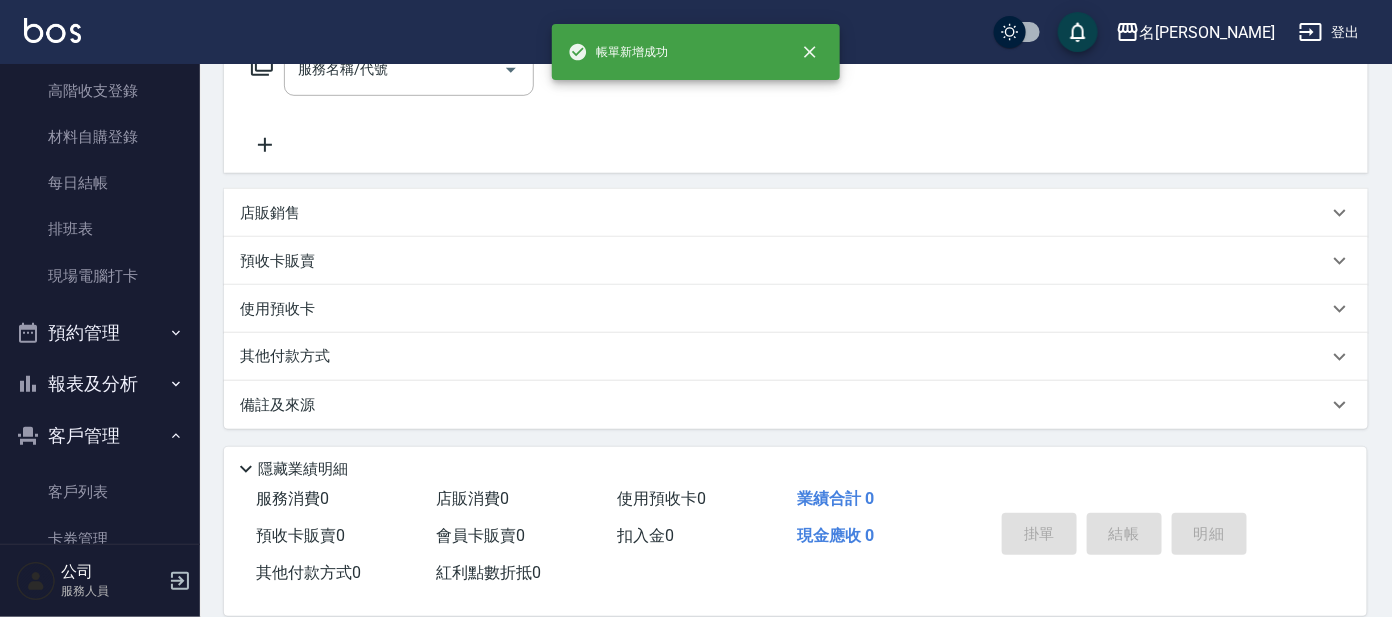 scroll, scrollTop: 0, scrollLeft: 0, axis: both 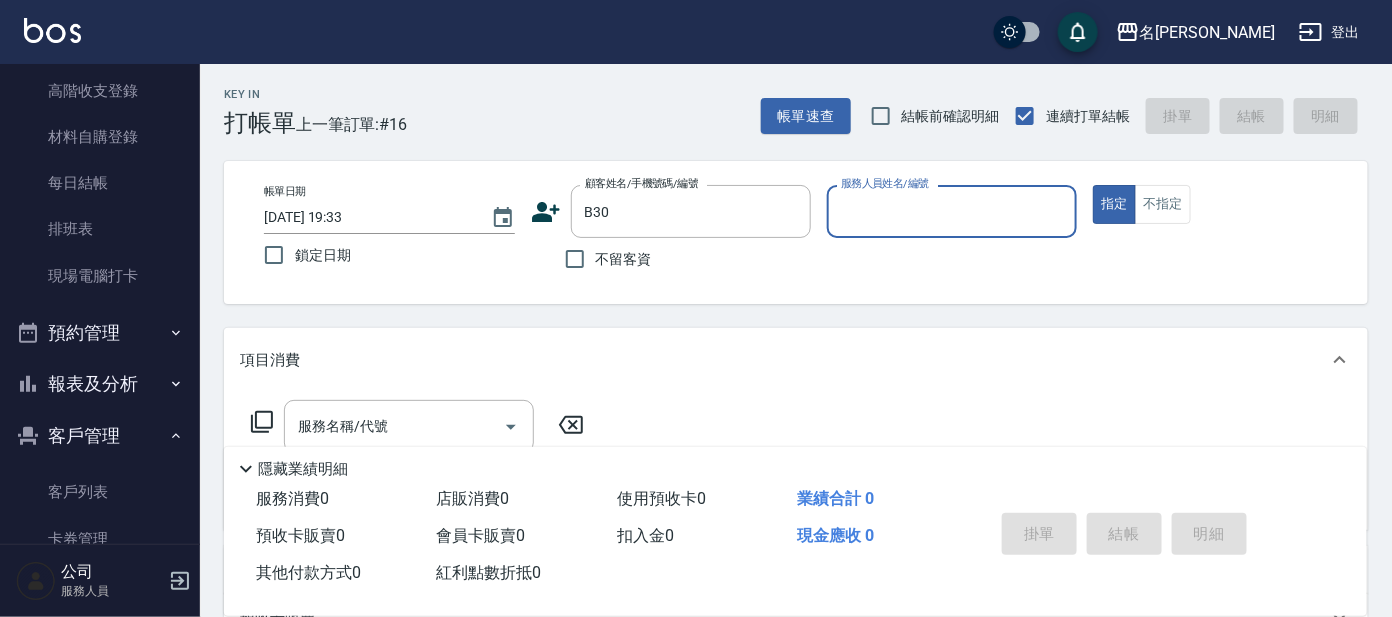 type on "[PERSON_NAME]/0910799099/B30" 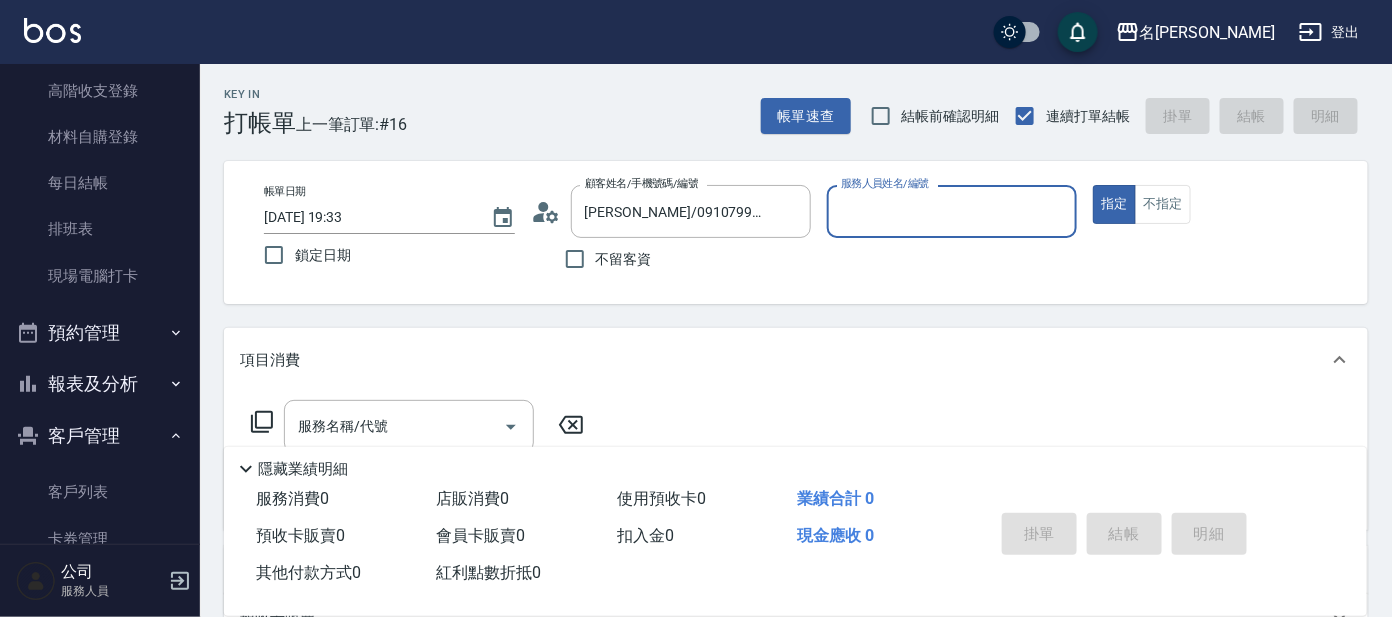type on "美君-2" 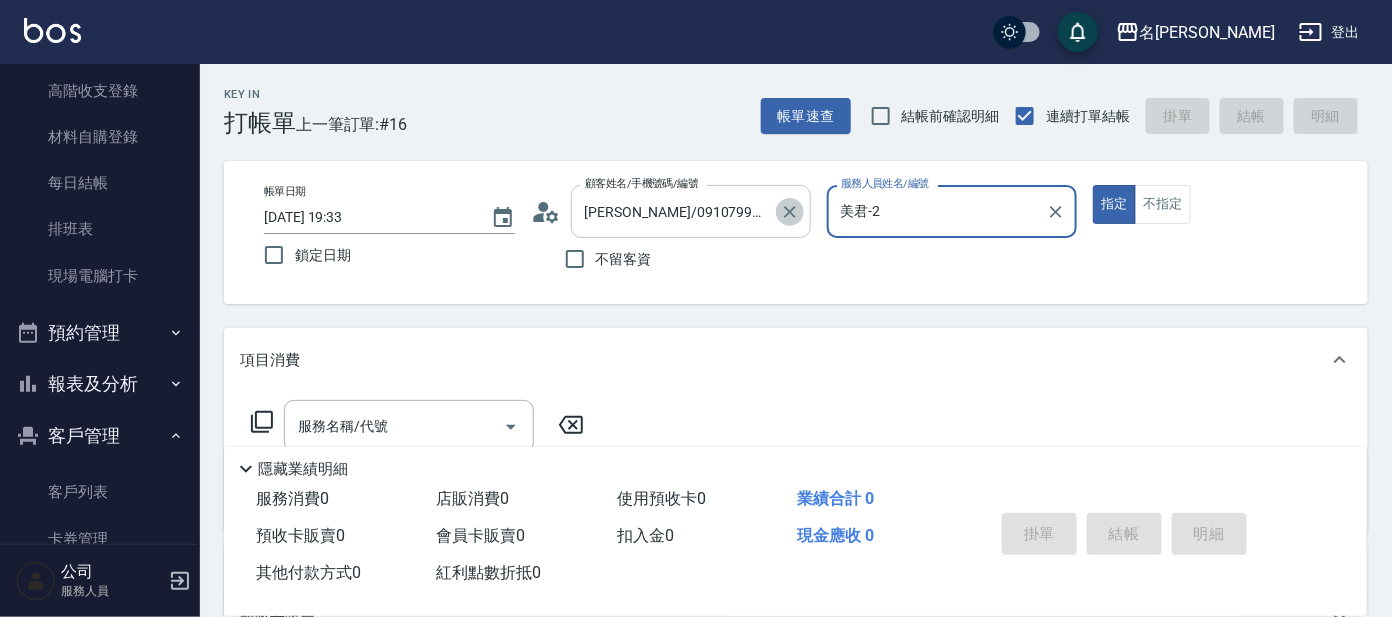click 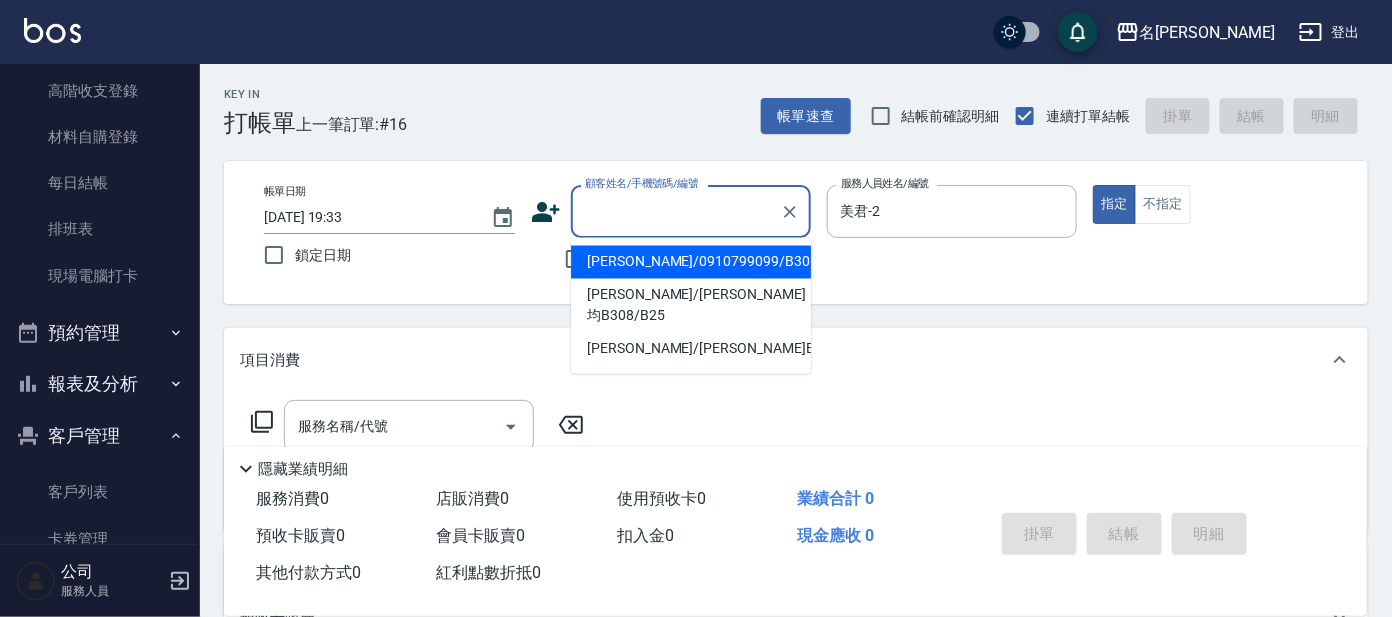 click on "顧客姓名/手機號碼/編號" at bounding box center (676, 211) 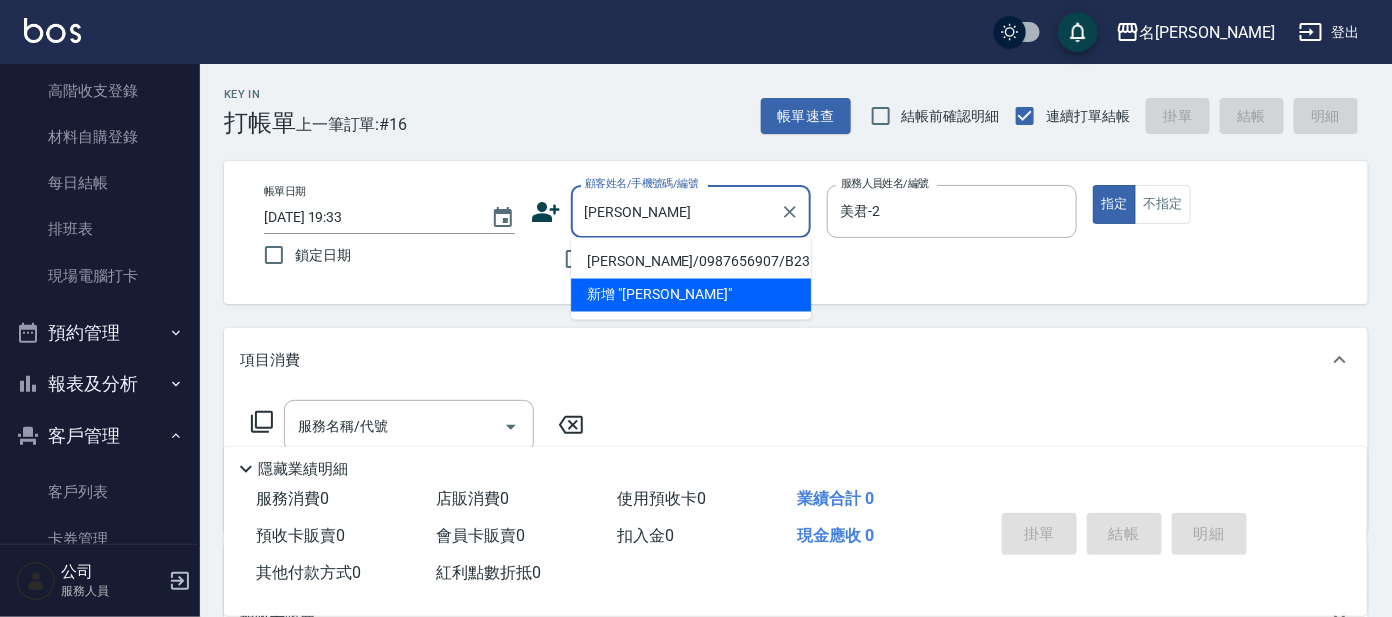 click on "[PERSON_NAME]/0987656907/B23" at bounding box center [691, 262] 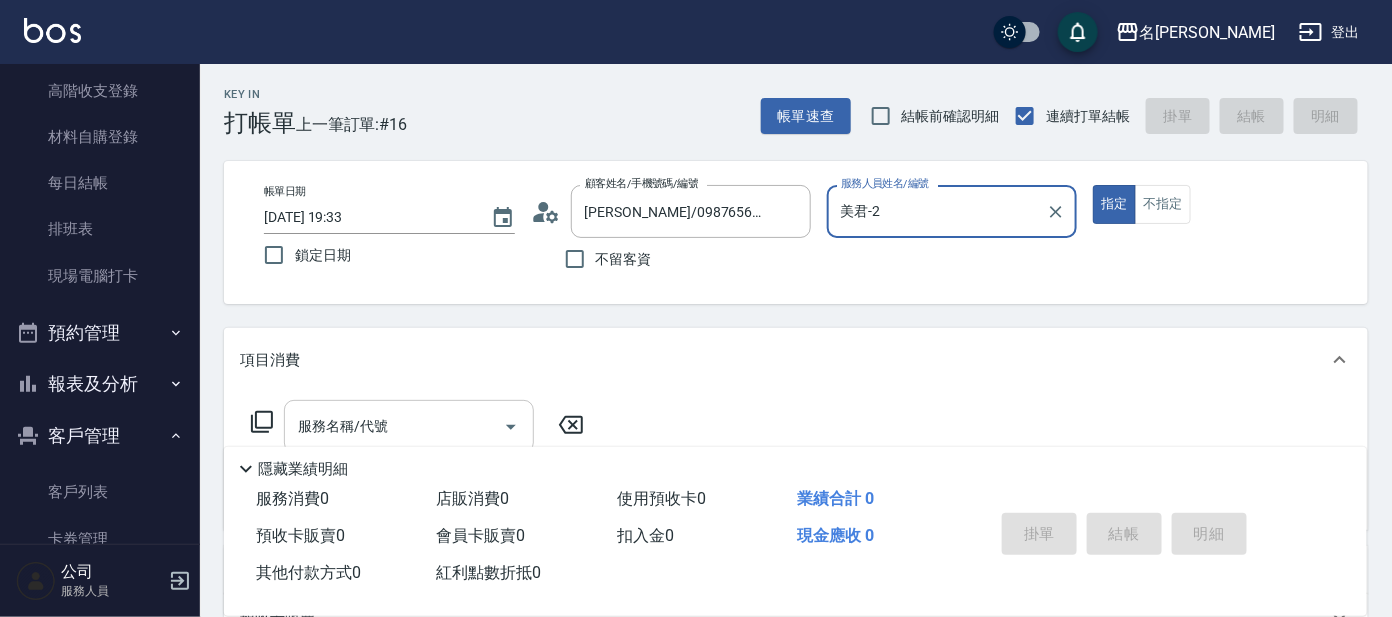 click on "服務名稱/代號" at bounding box center [394, 426] 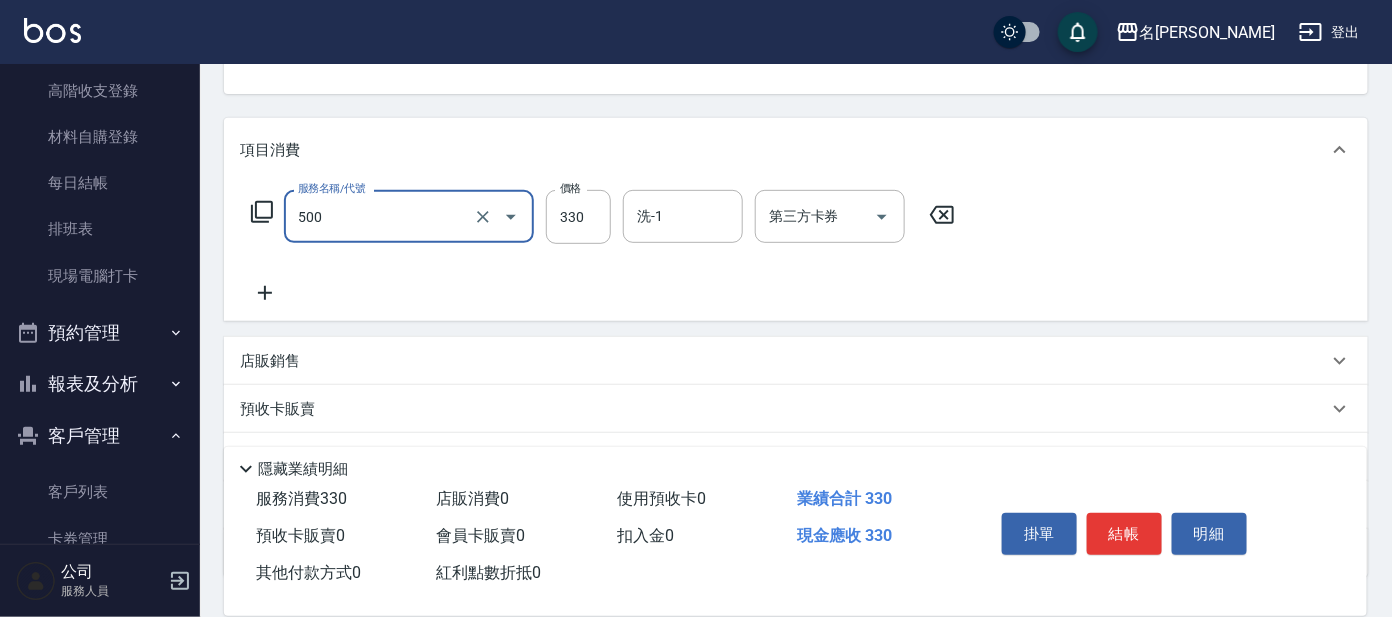 scroll, scrollTop: 249, scrollLeft: 0, axis: vertical 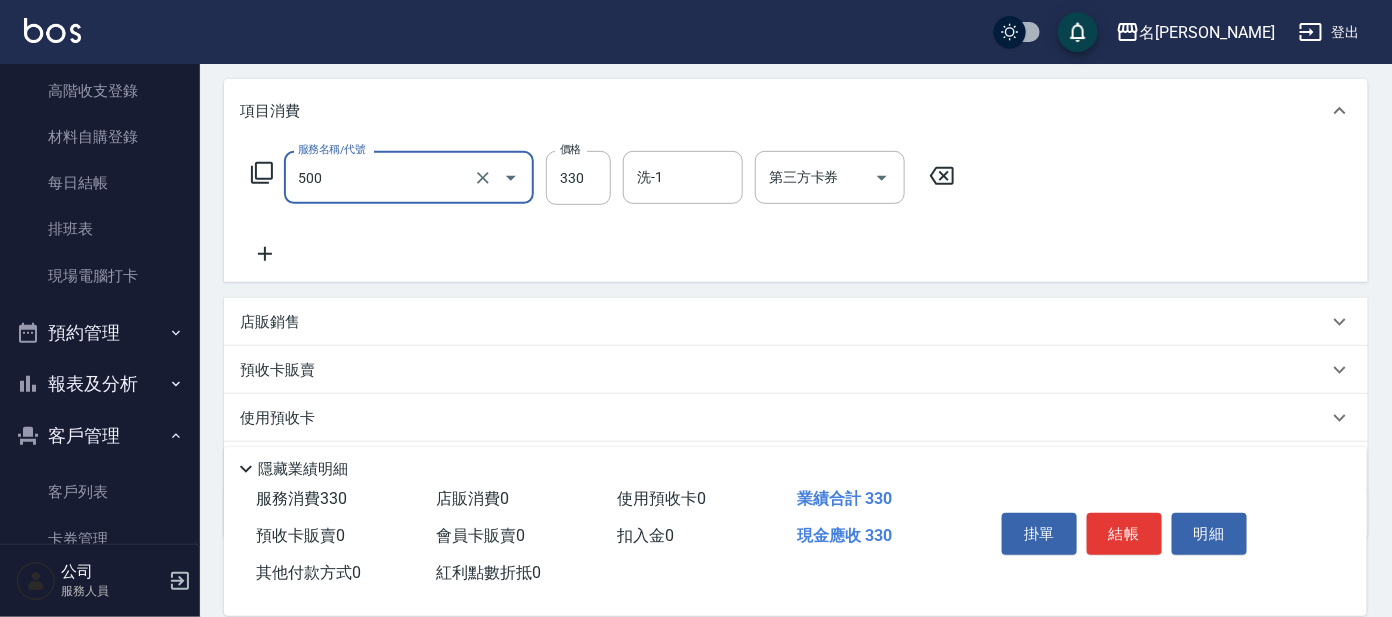 type on "高階洗髮(500)" 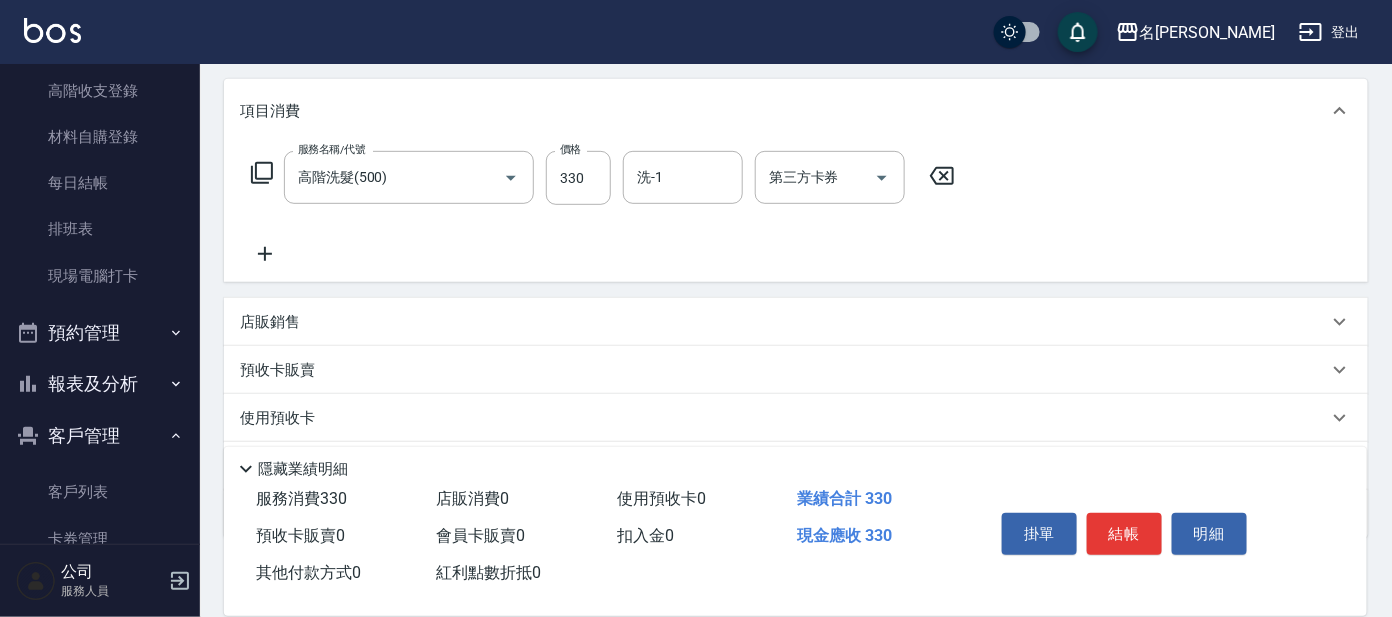 click 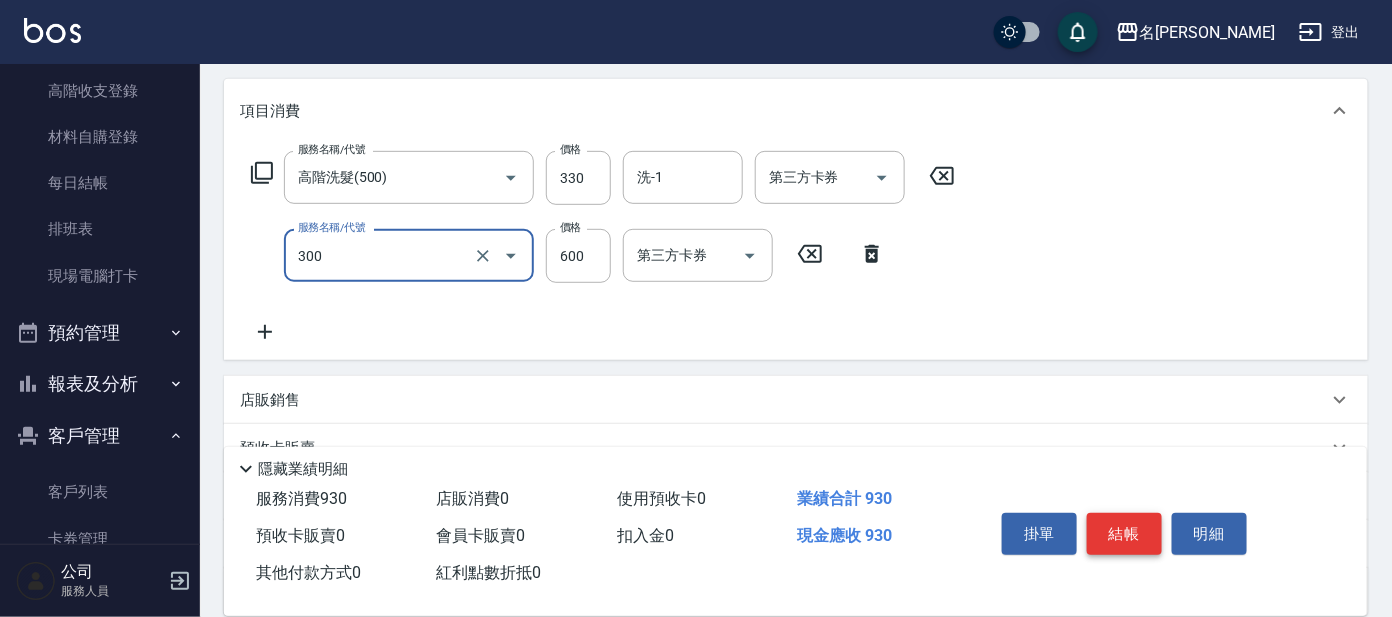type on "剪髮 講師級設計師(300)" 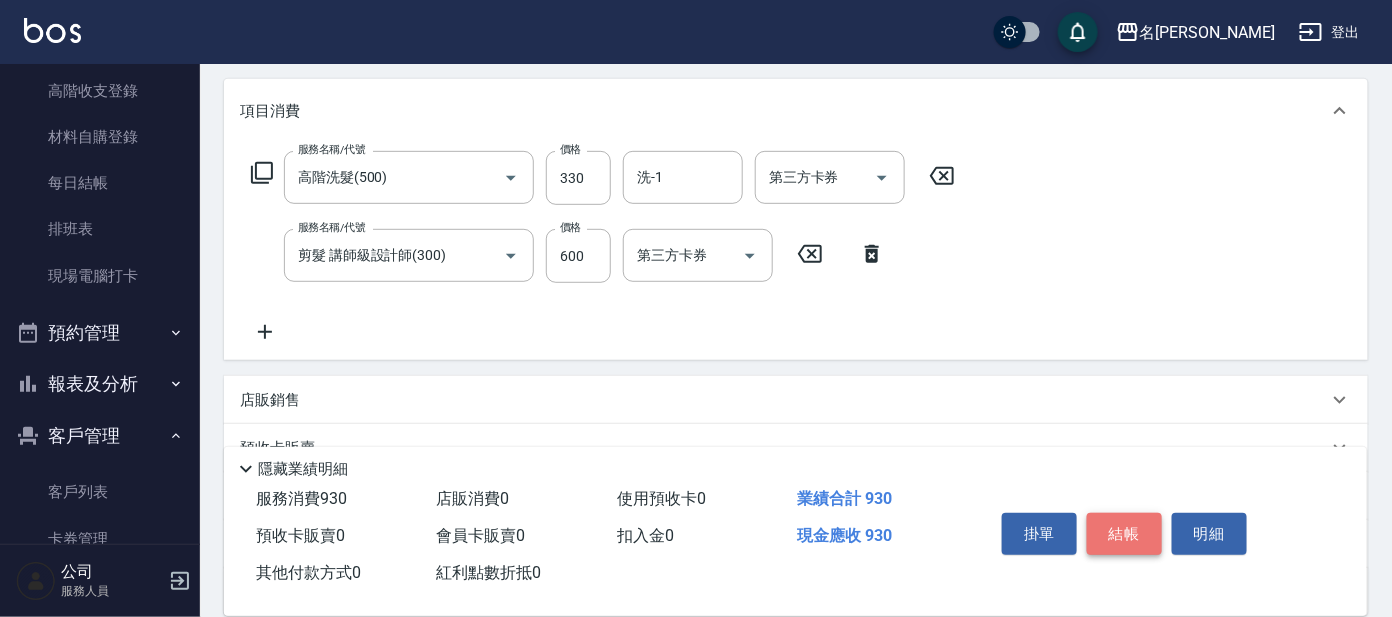 click on "結帳" at bounding box center [1124, 534] 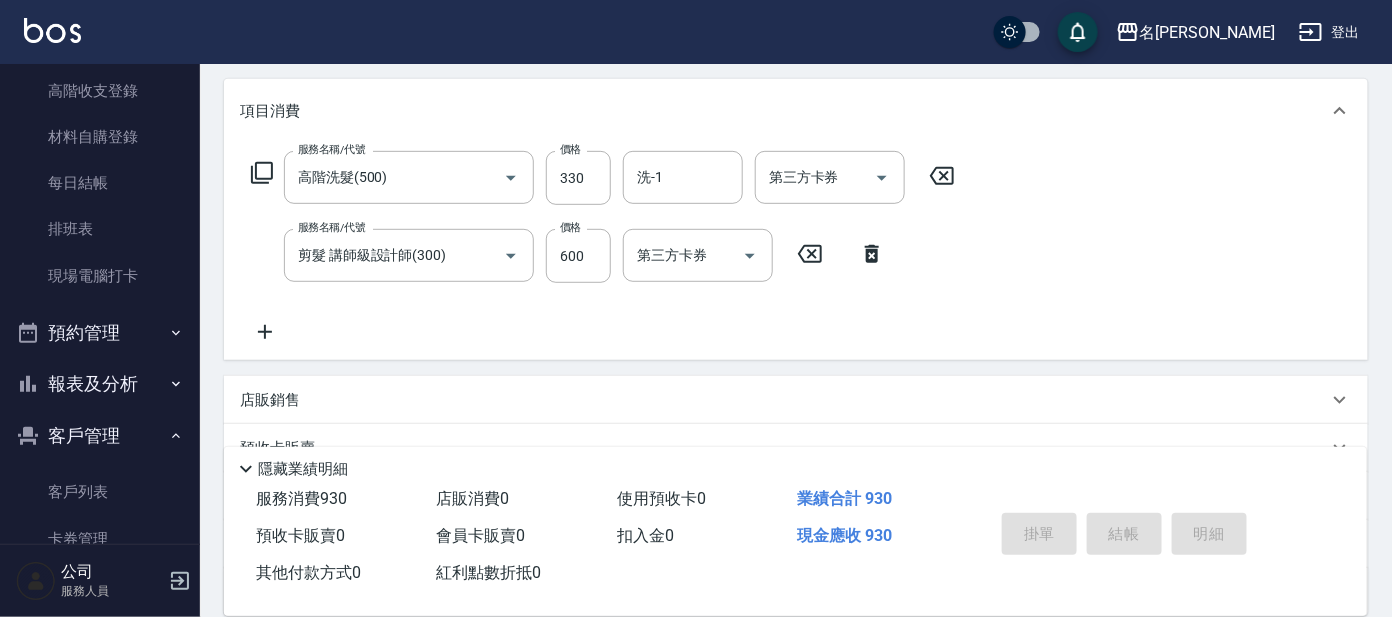 type 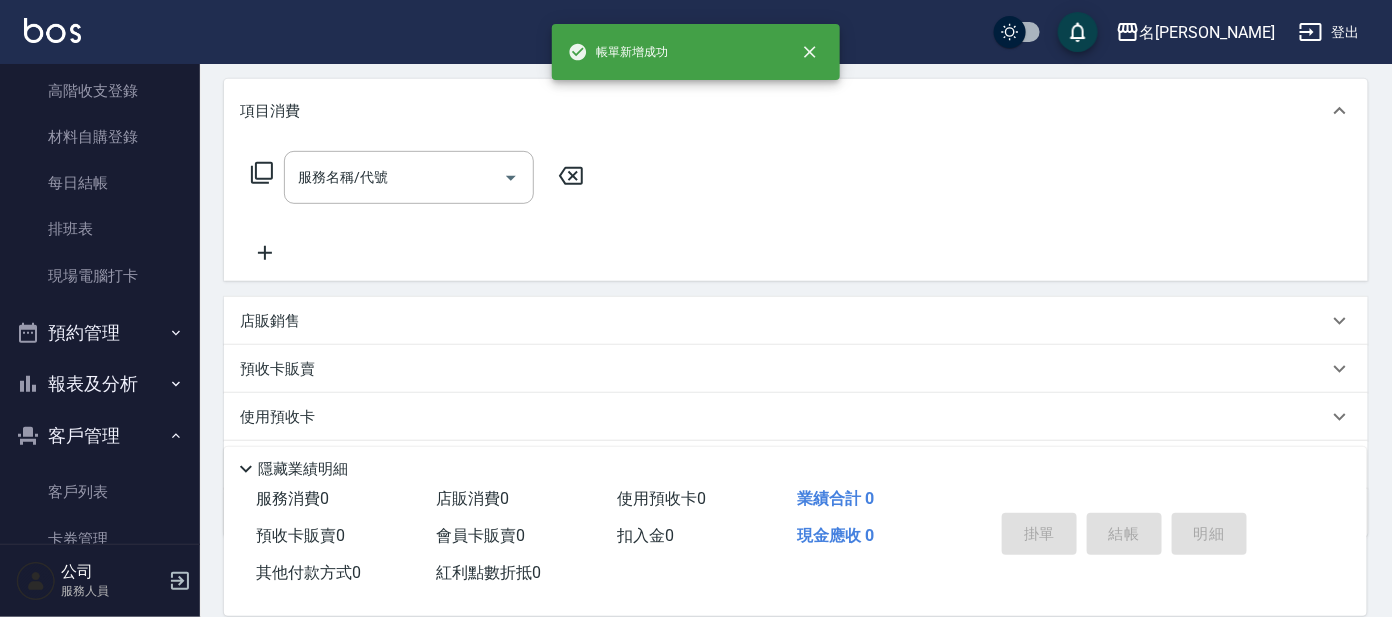 scroll, scrollTop: 0, scrollLeft: 0, axis: both 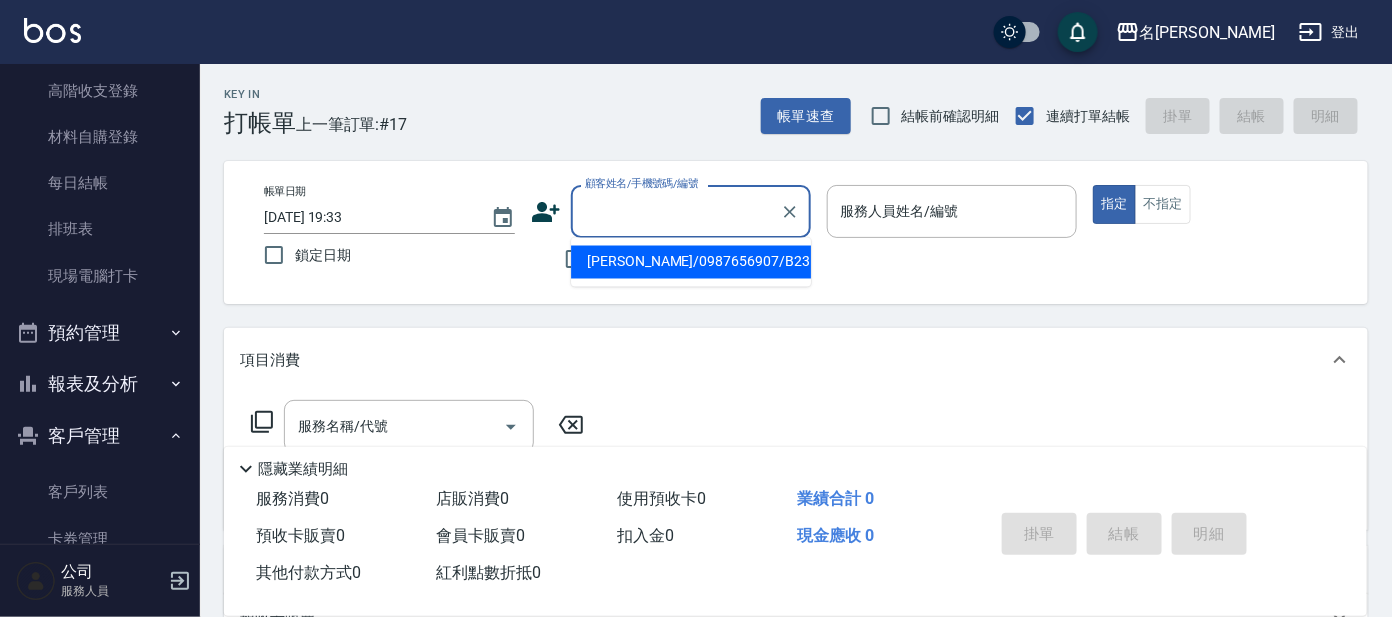 drag, startPoint x: 642, startPoint y: 203, endPoint x: 468, endPoint y: 191, distance: 174.4133 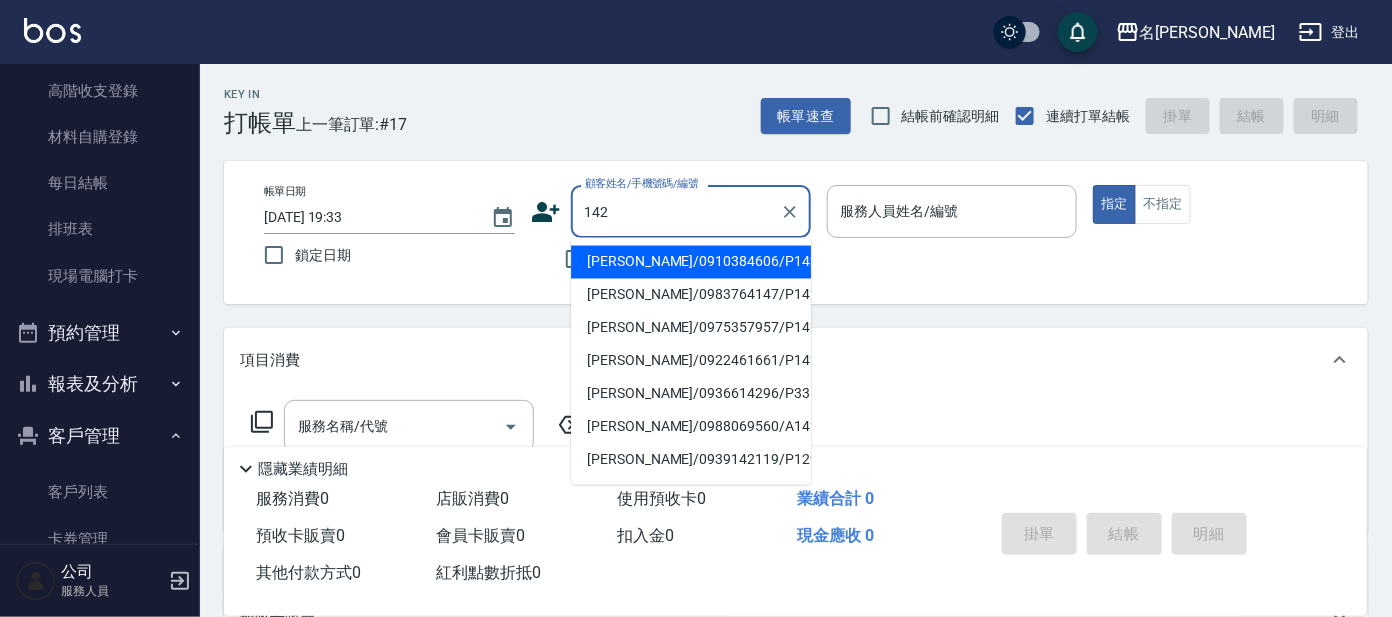 click on "142" at bounding box center [676, 211] 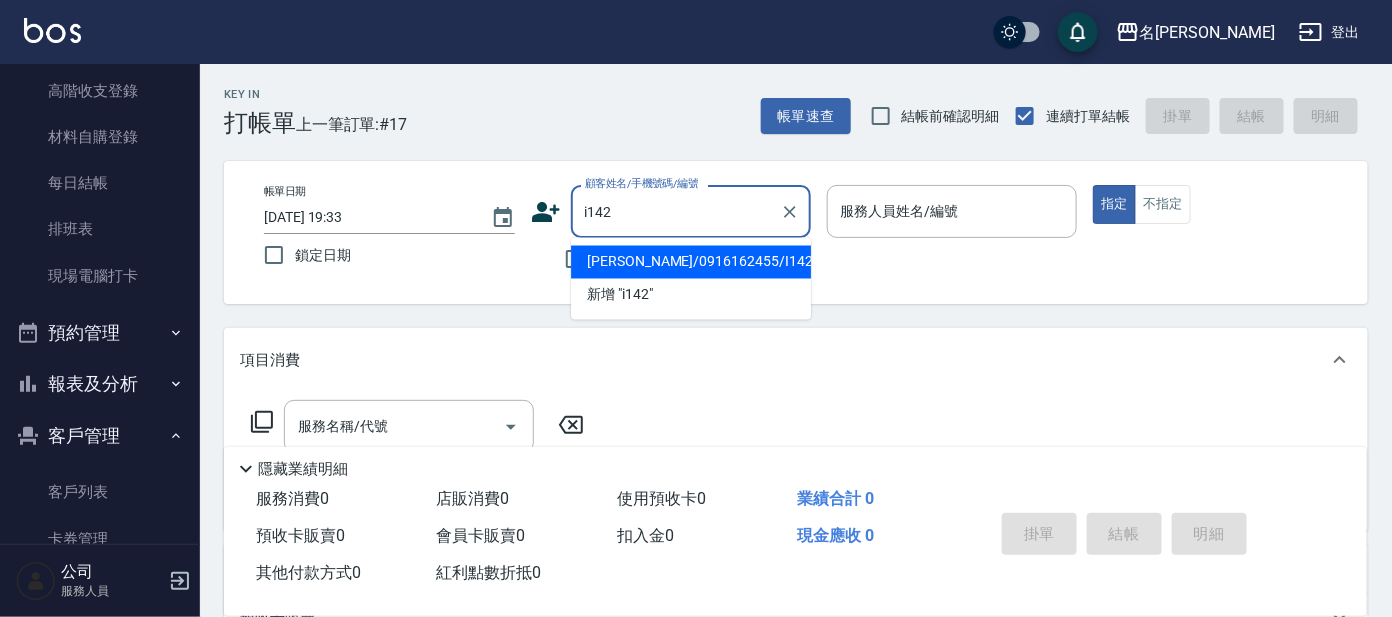 click on "[PERSON_NAME]/0916162455/I142" at bounding box center [691, 262] 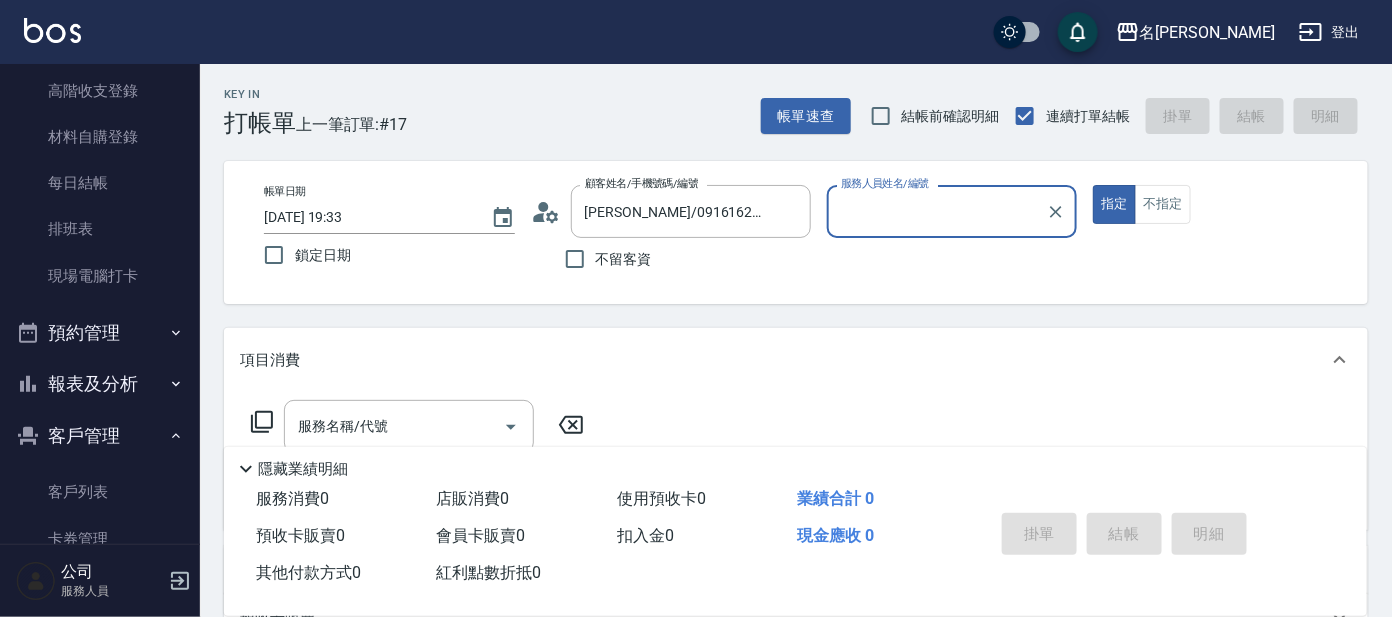 type on "Ada-9" 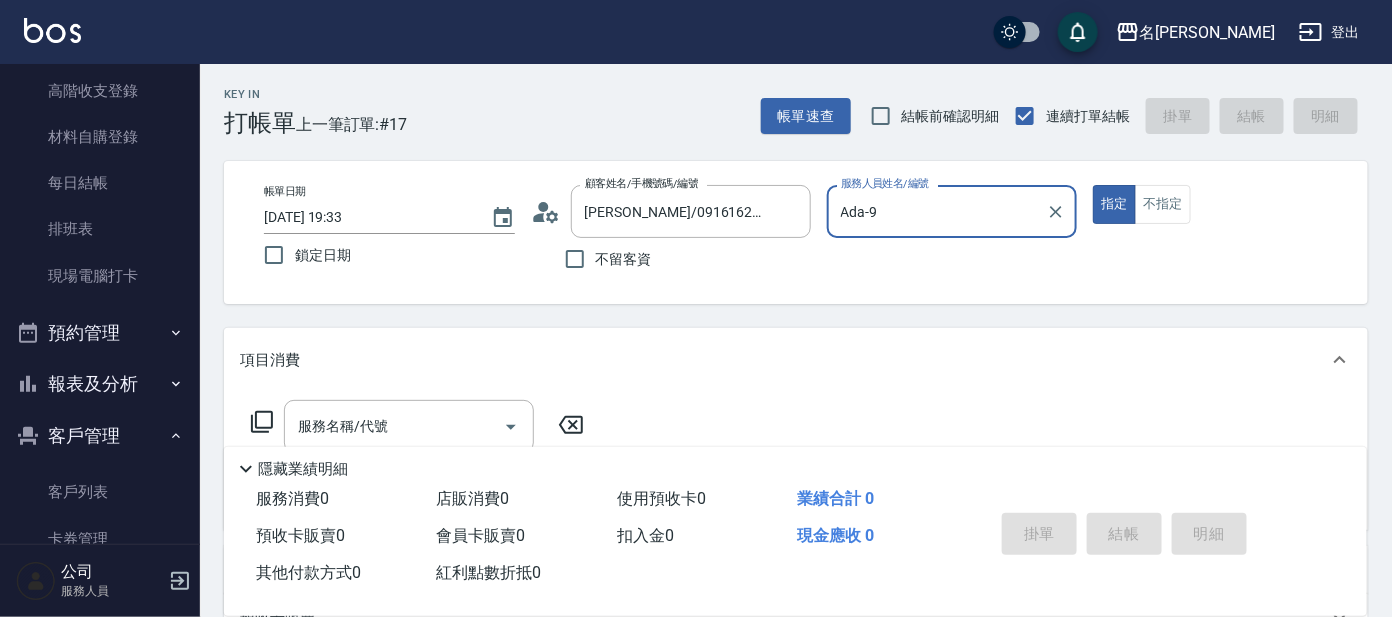 click 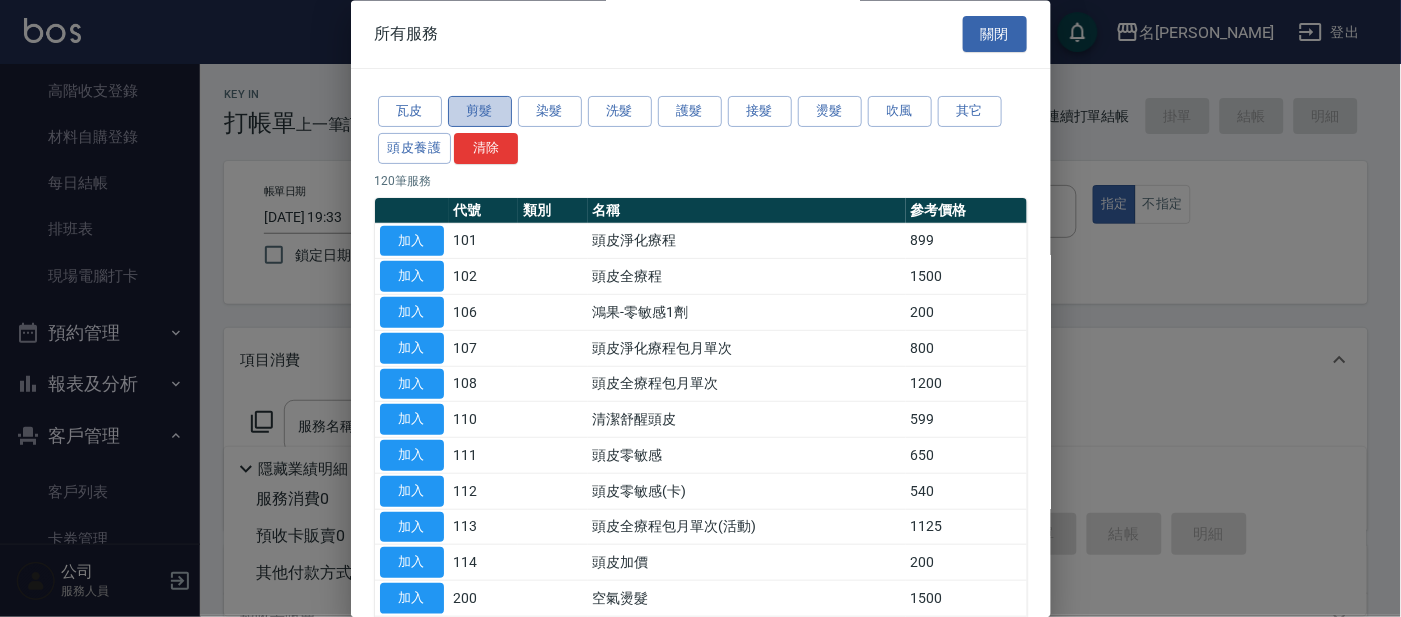 click on "剪髮" at bounding box center (480, 112) 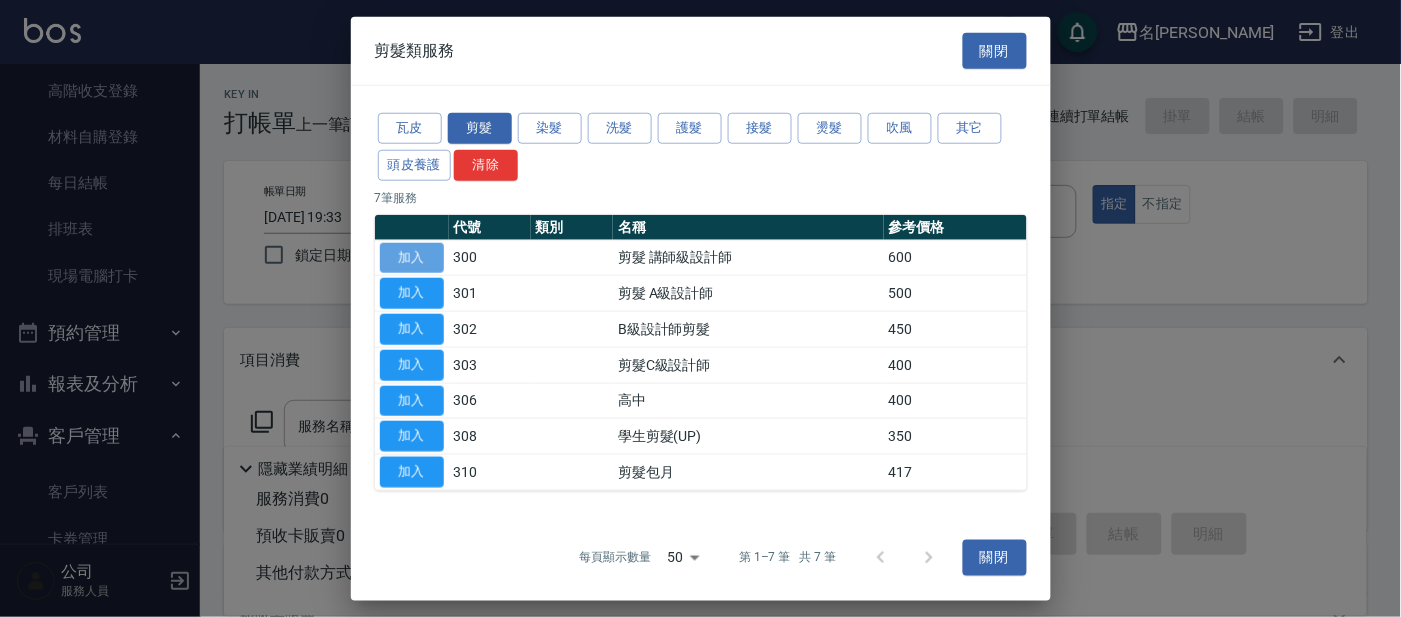 click on "加入" at bounding box center (412, 257) 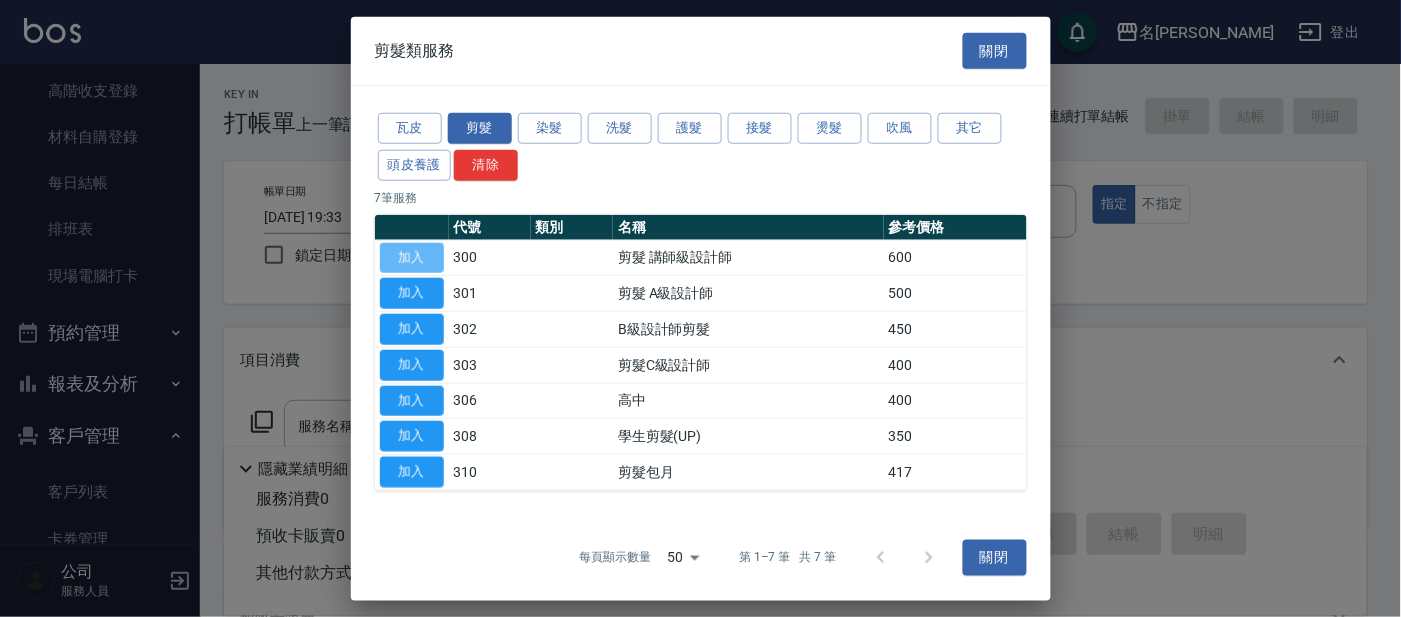 type on "剪髮 講師級設計師(300)" 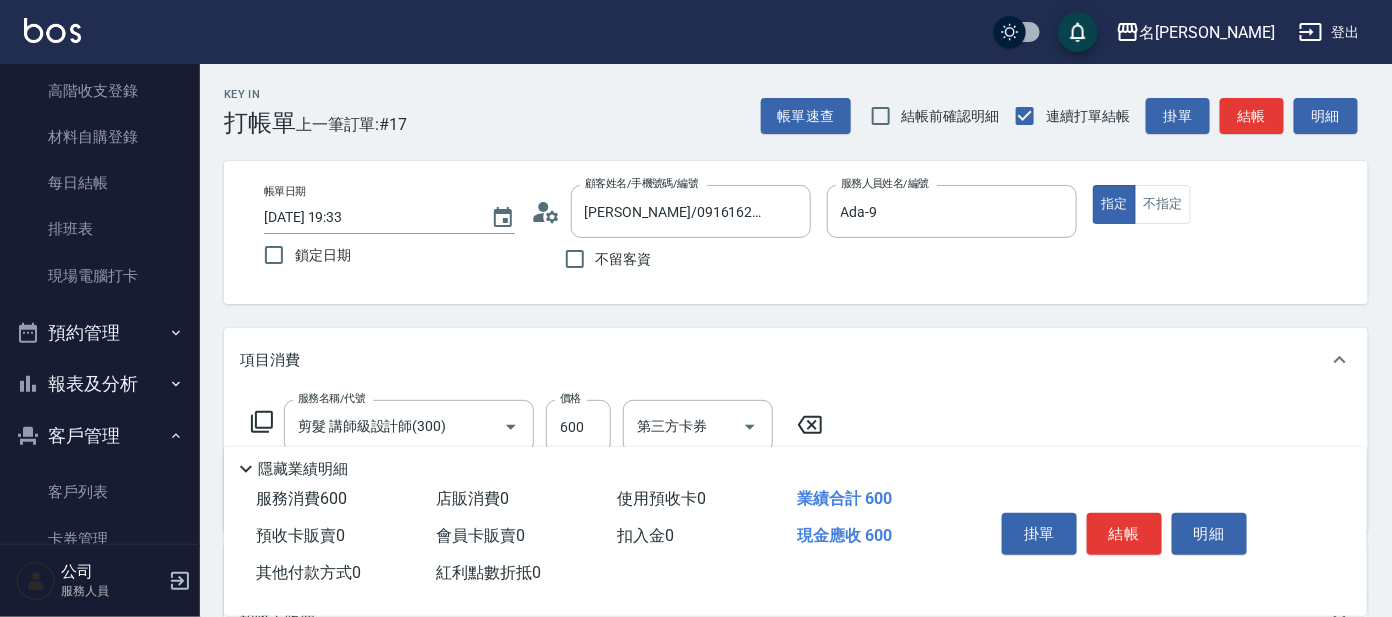 click 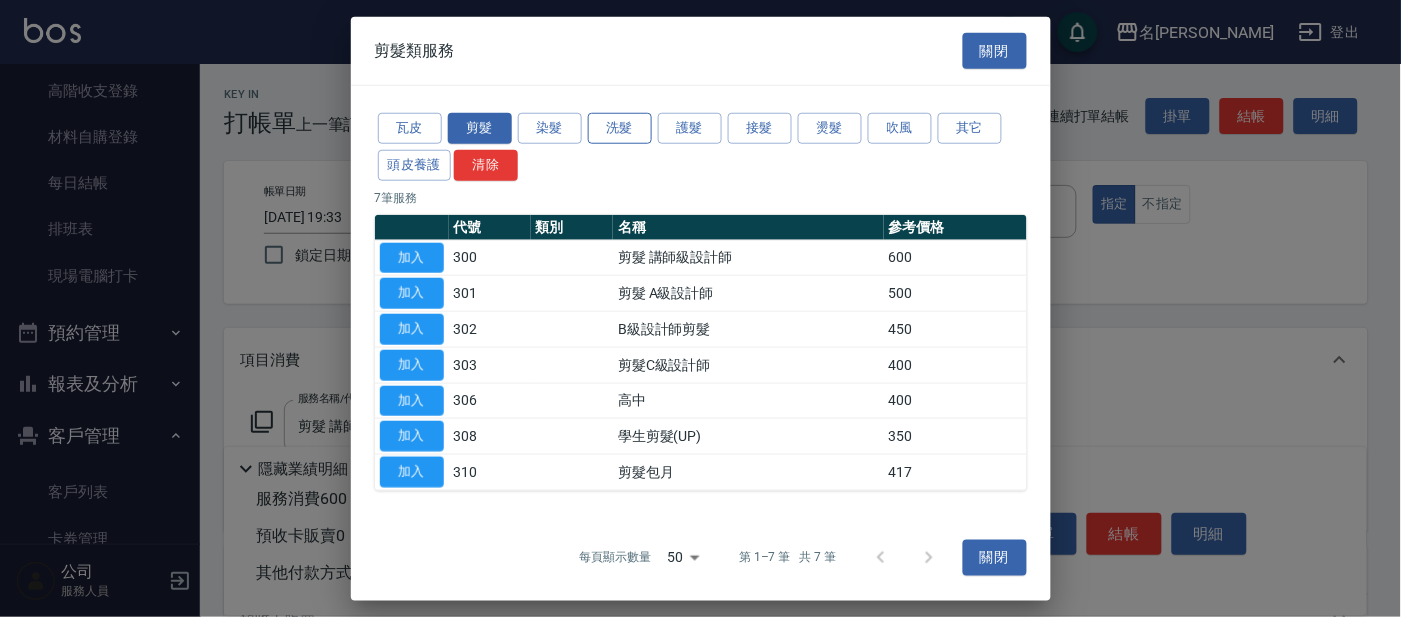 click on "洗髮" at bounding box center (620, 128) 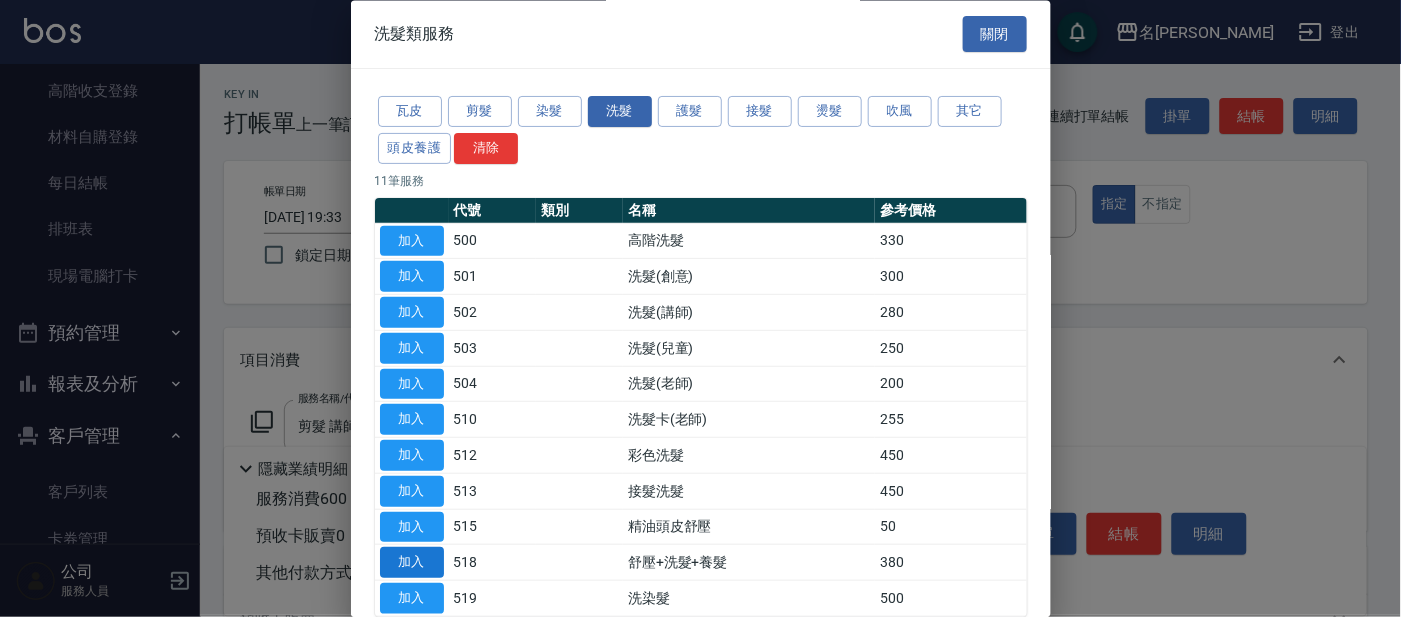 click on "加入" at bounding box center (412, 563) 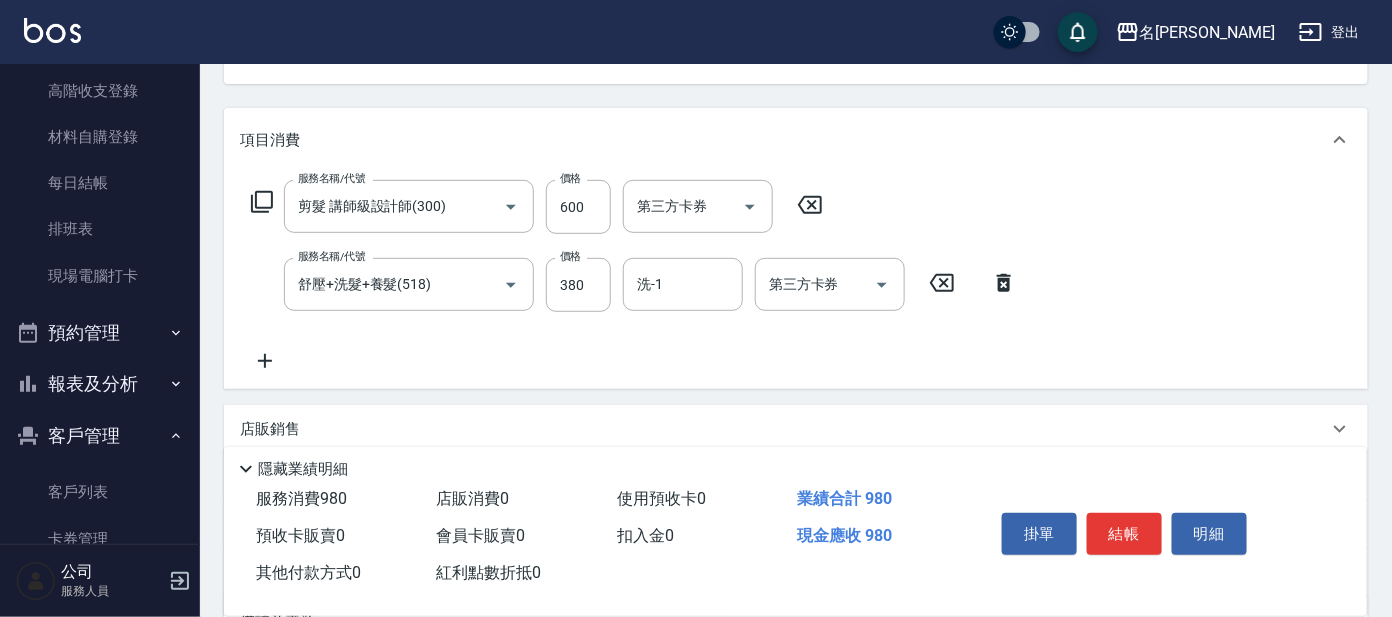 scroll, scrollTop: 249, scrollLeft: 0, axis: vertical 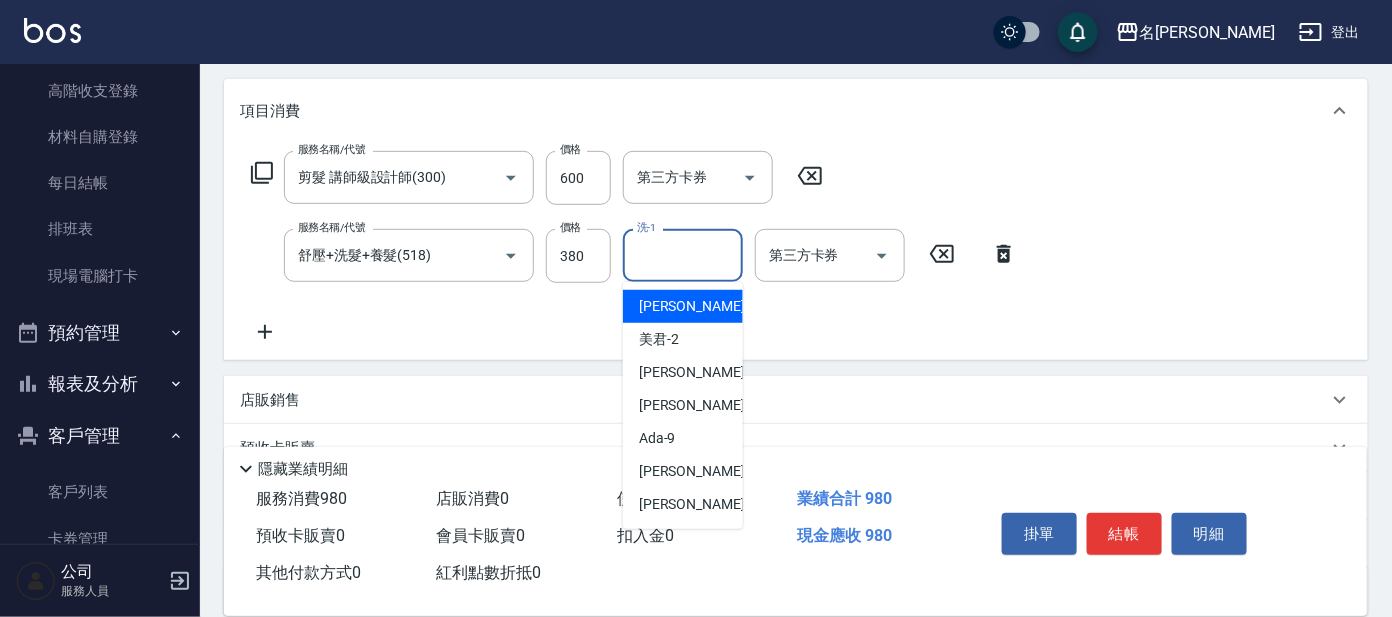 click on "洗-1" at bounding box center [683, 255] 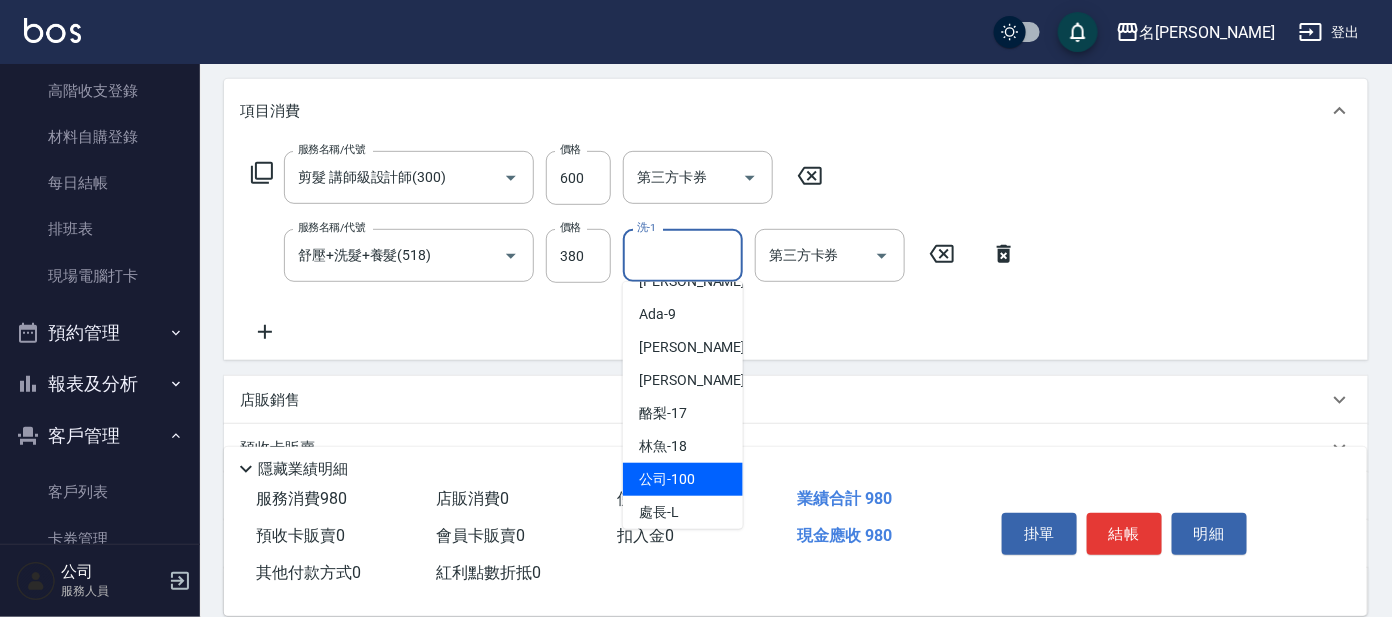 scroll, scrollTop: 132, scrollLeft: 0, axis: vertical 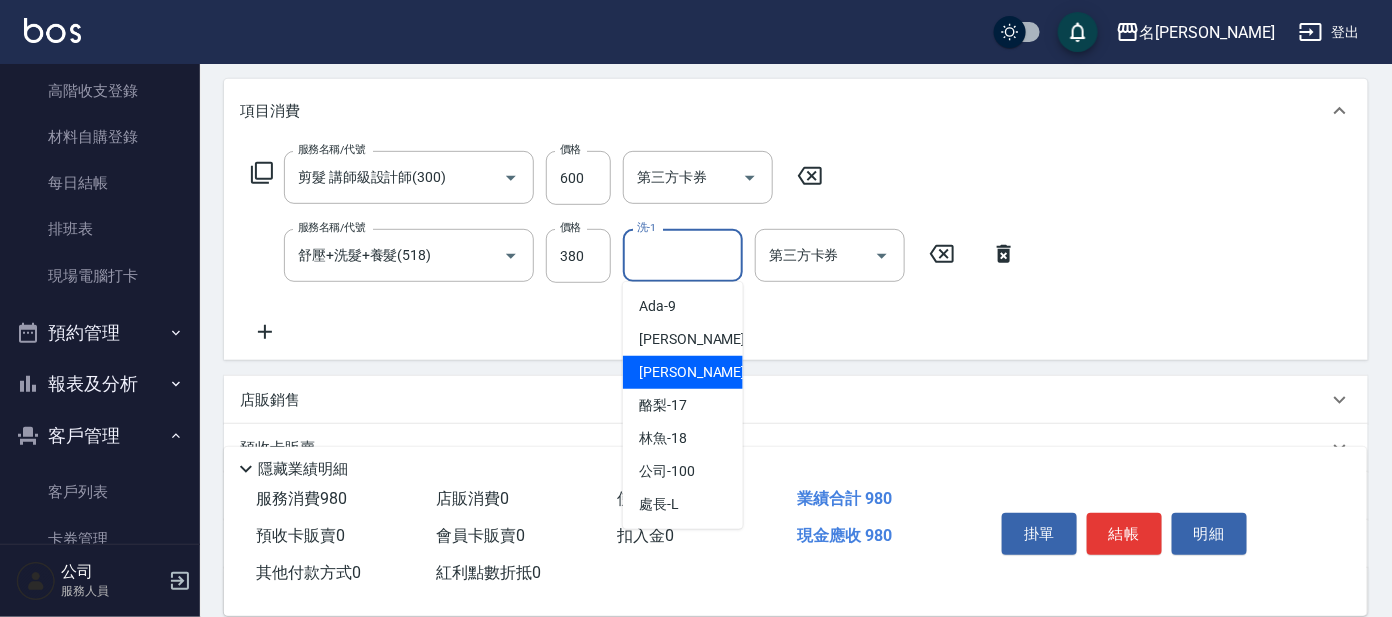 click on "云潔 -12" at bounding box center (683, 372) 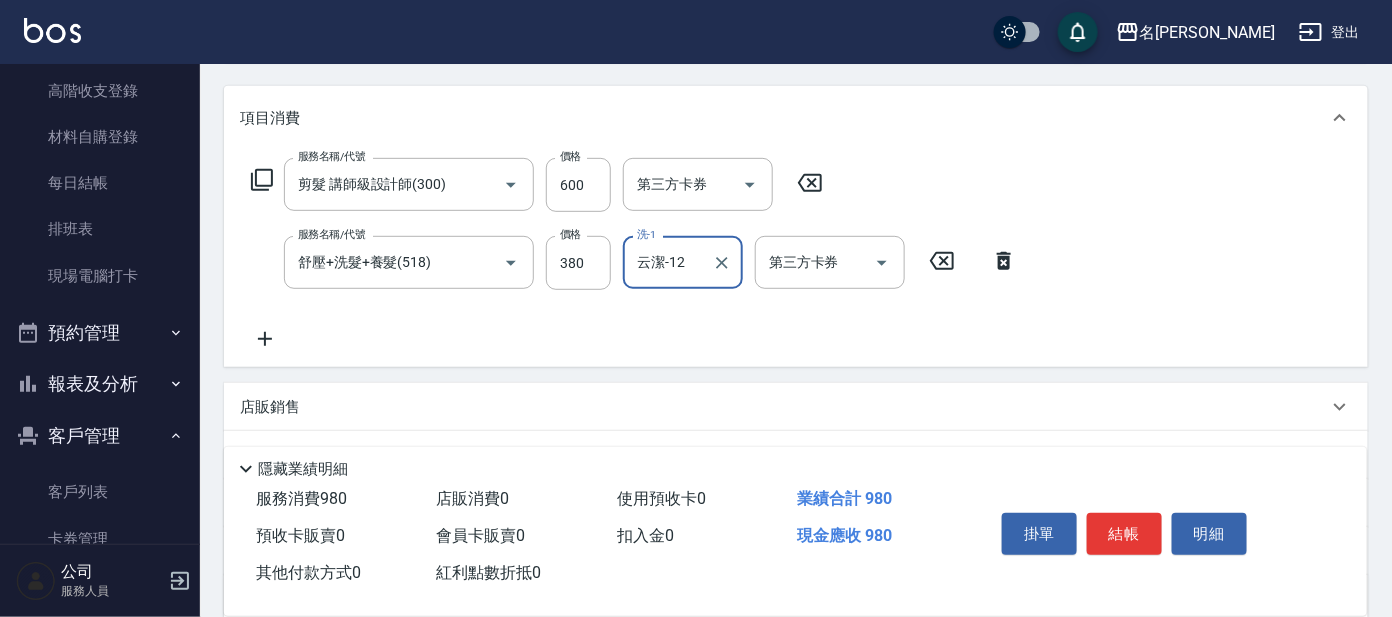 scroll, scrollTop: 0, scrollLeft: 0, axis: both 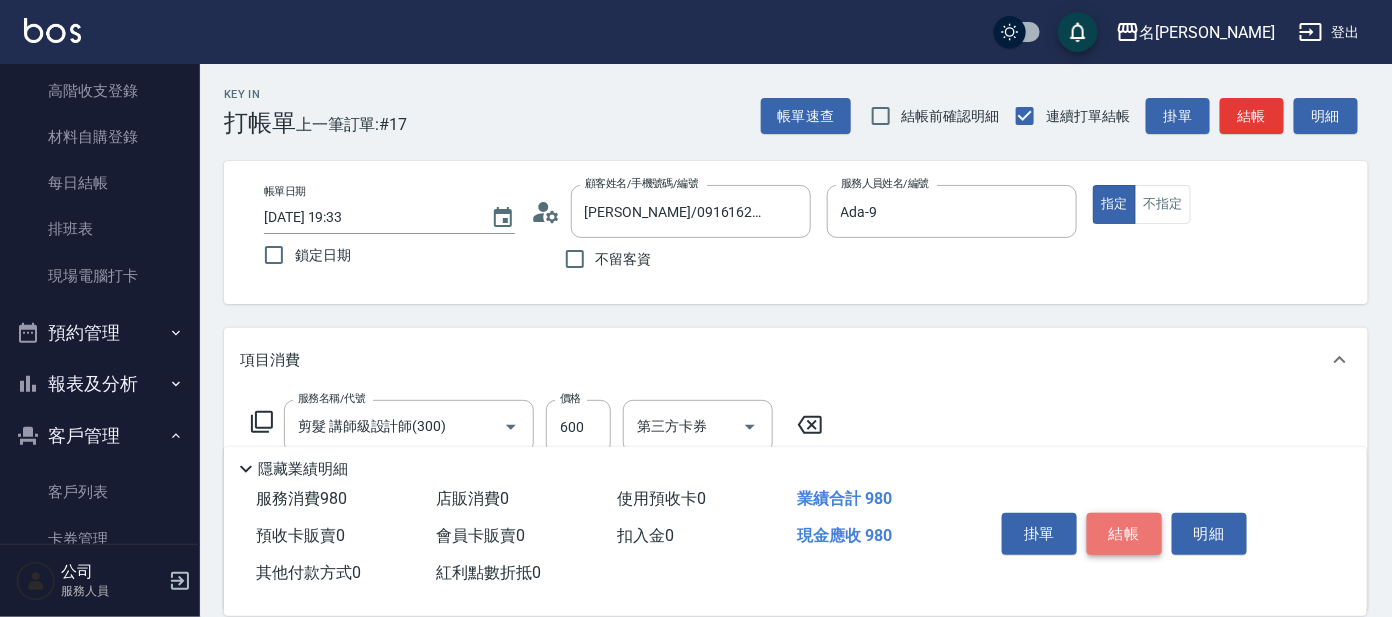 click on "結帳" at bounding box center [1124, 534] 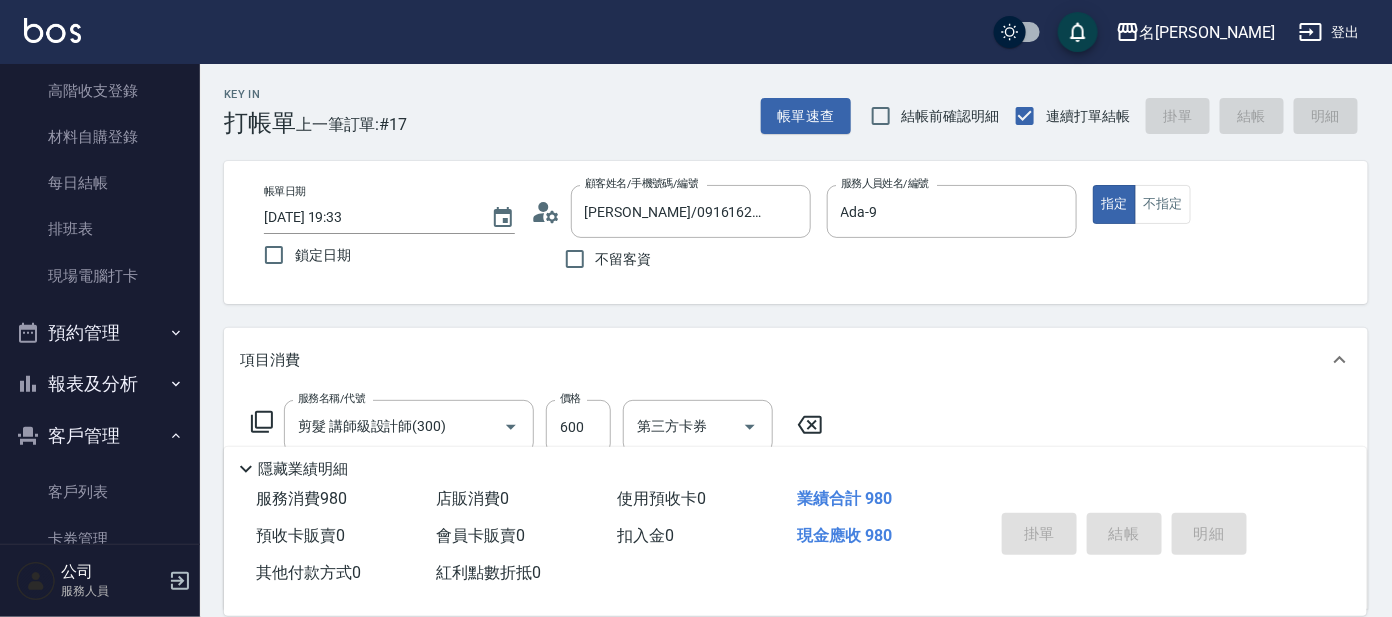 type on "[DATE] 19:35" 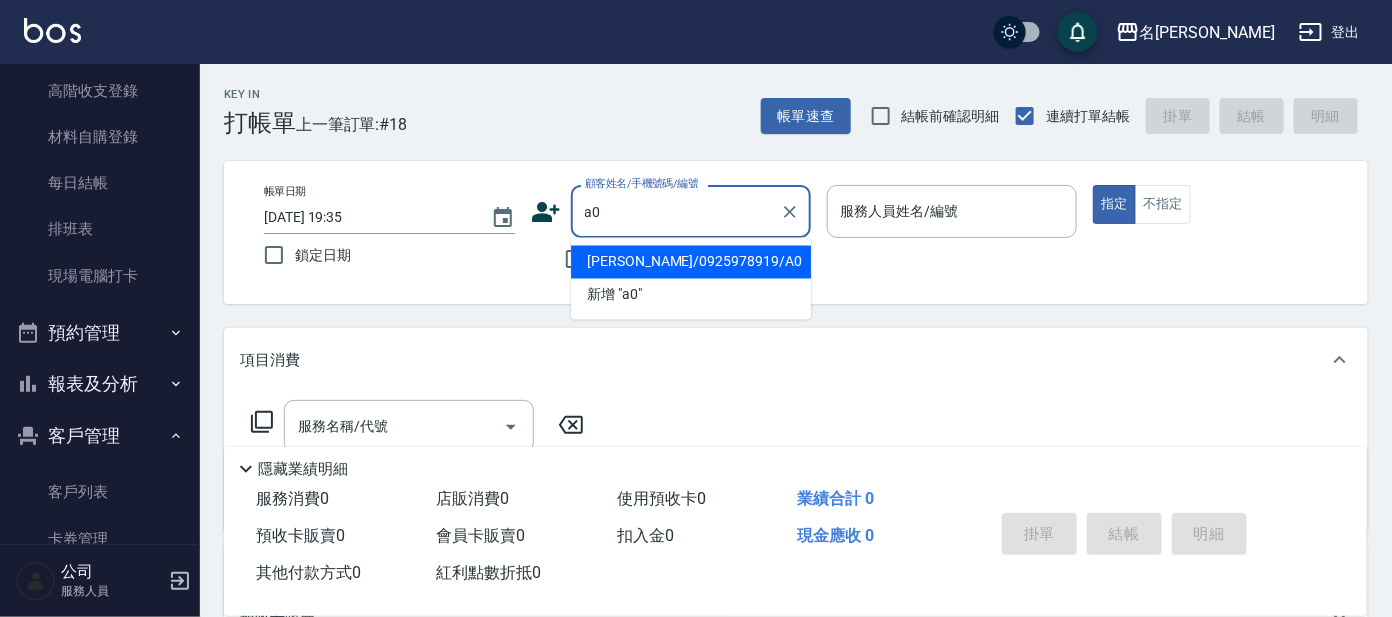 click on "[PERSON_NAME]/0925978919/A0" at bounding box center (691, 262) 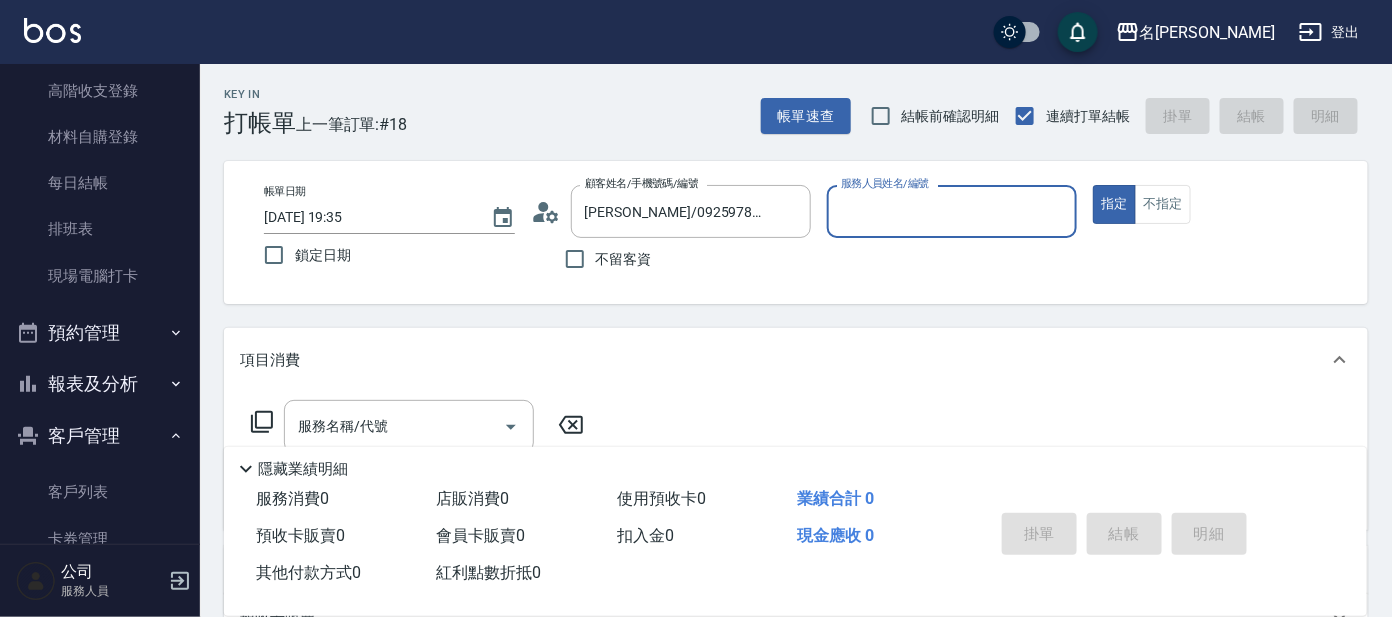 type on "宥里-1" 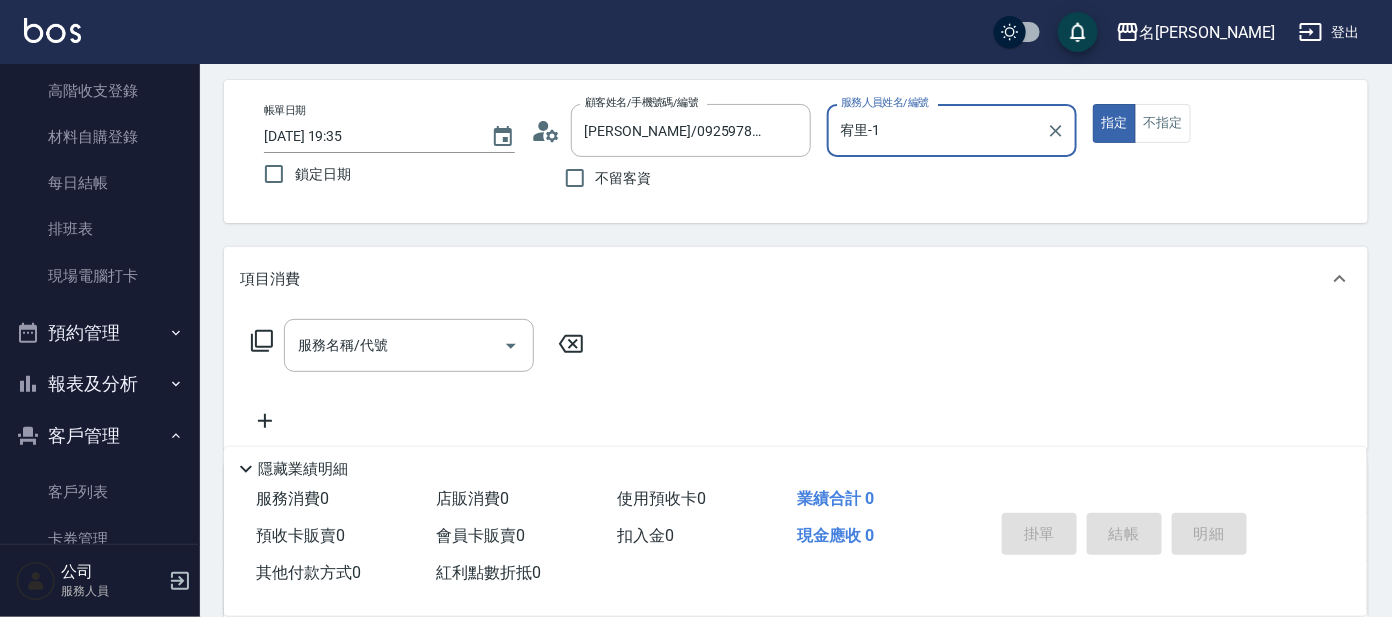 scroll, scrollTop: 124, scrollLeft: 0, axis: vertical 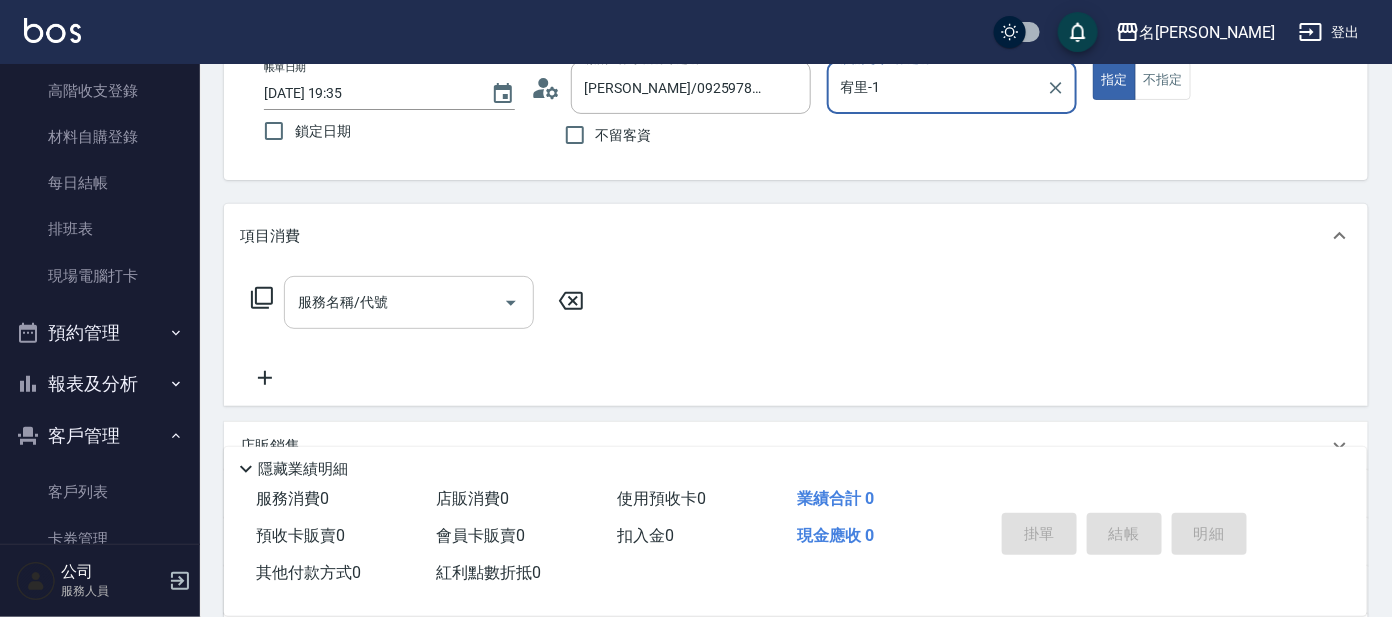 click on "服務名稱/代號" at bounding box center [394, 302] 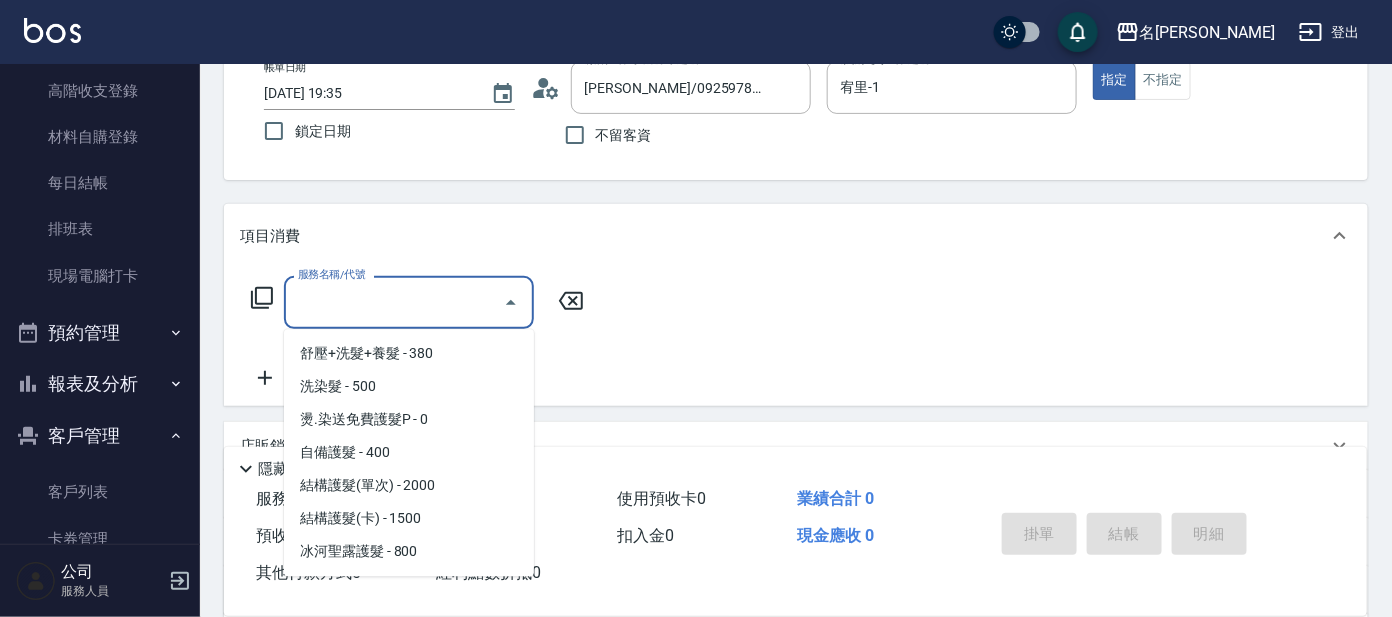 scroll, scrollTop: 1624, scrollLeft: 0, axis: vertical 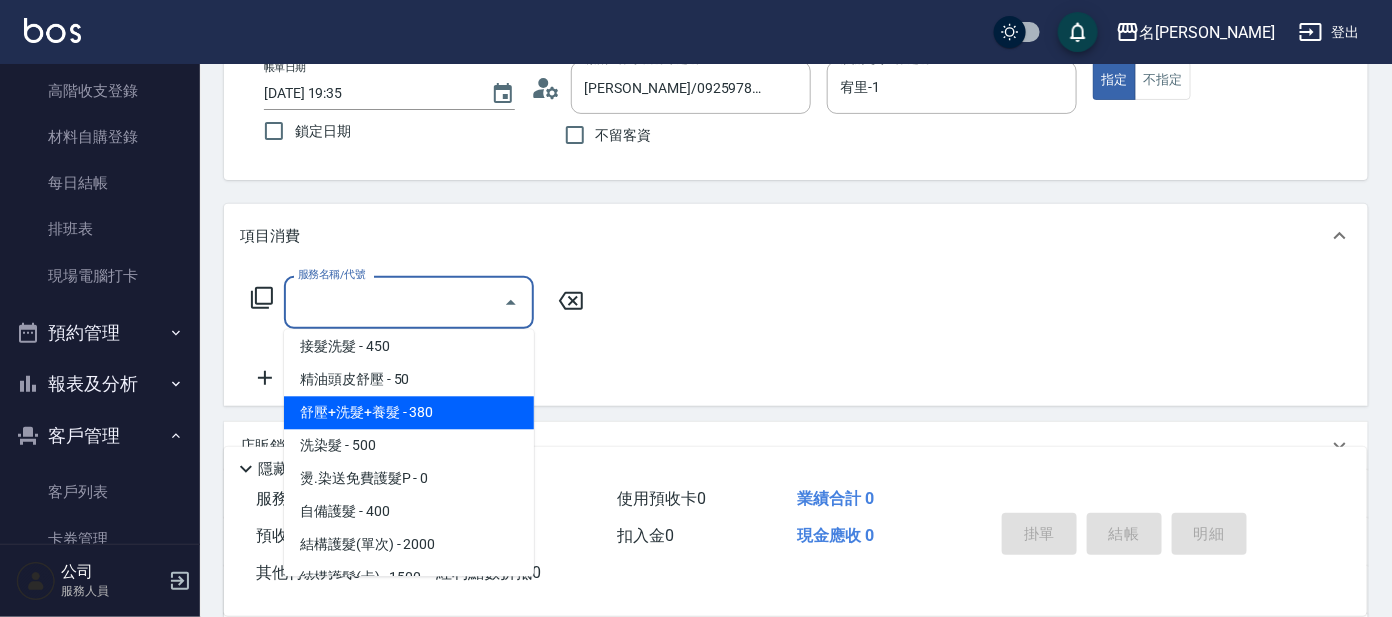 click on "舒壓+洗髮+養髮 - 380" at bounding box center [409, 413] 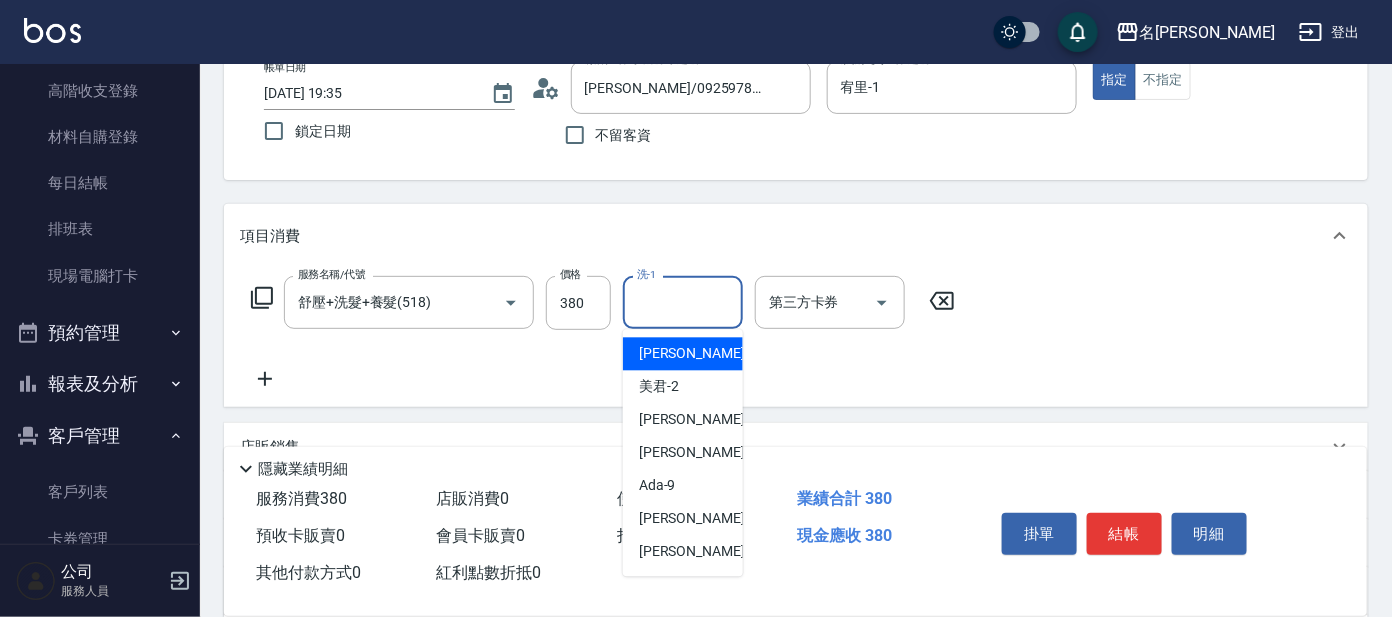 click on "洗-1" at bounding box center (683, 302) 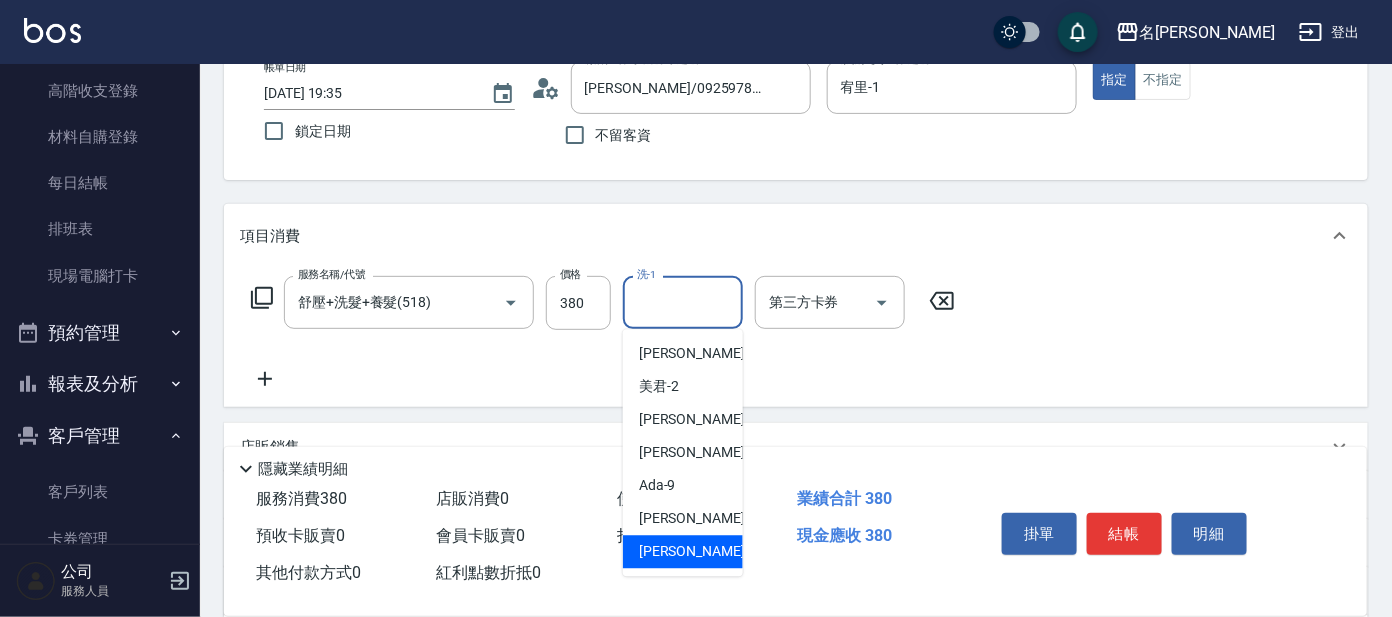 click on "云潔 -12" at bounding box center [702, 552] 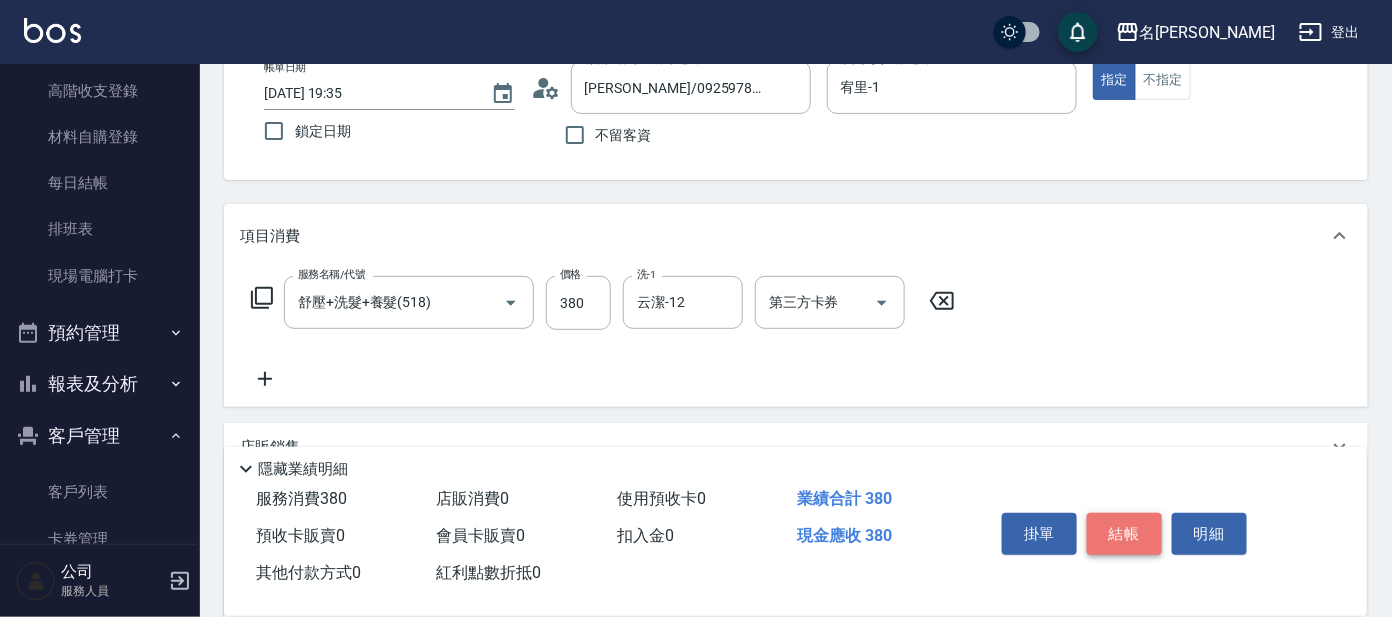 click on "結帳" at bounding box center (1124, 534) 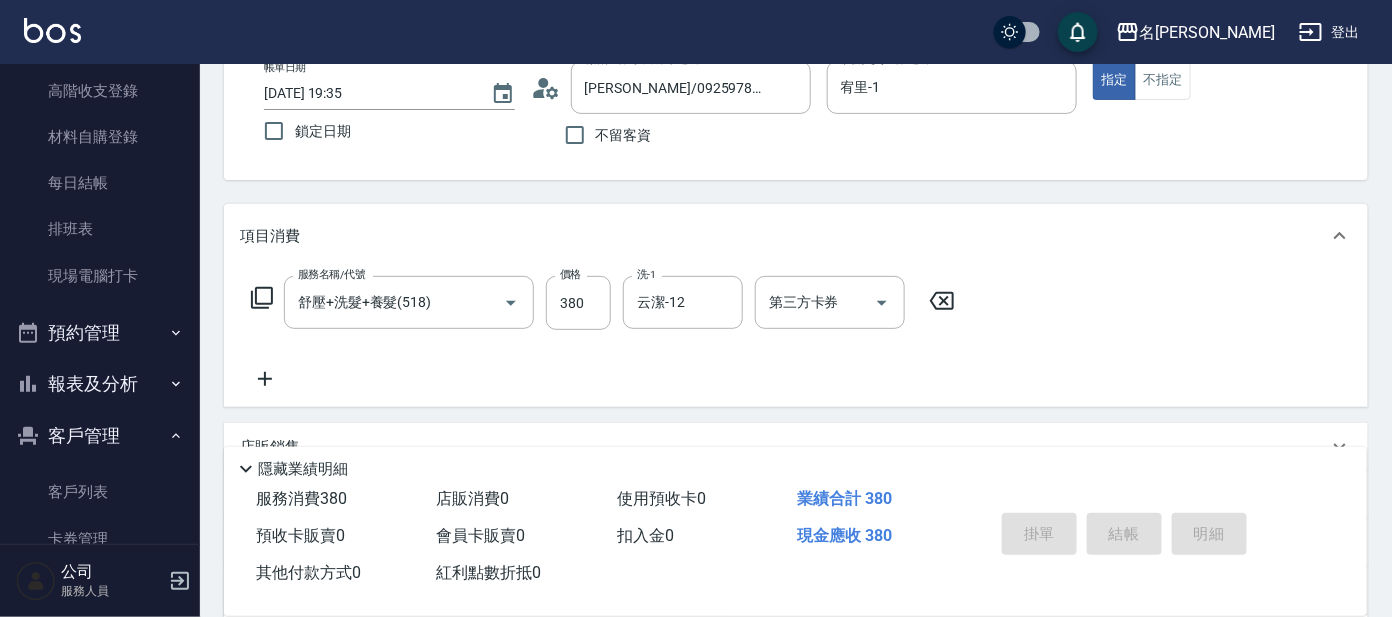 type on "[DATE] 19:38" 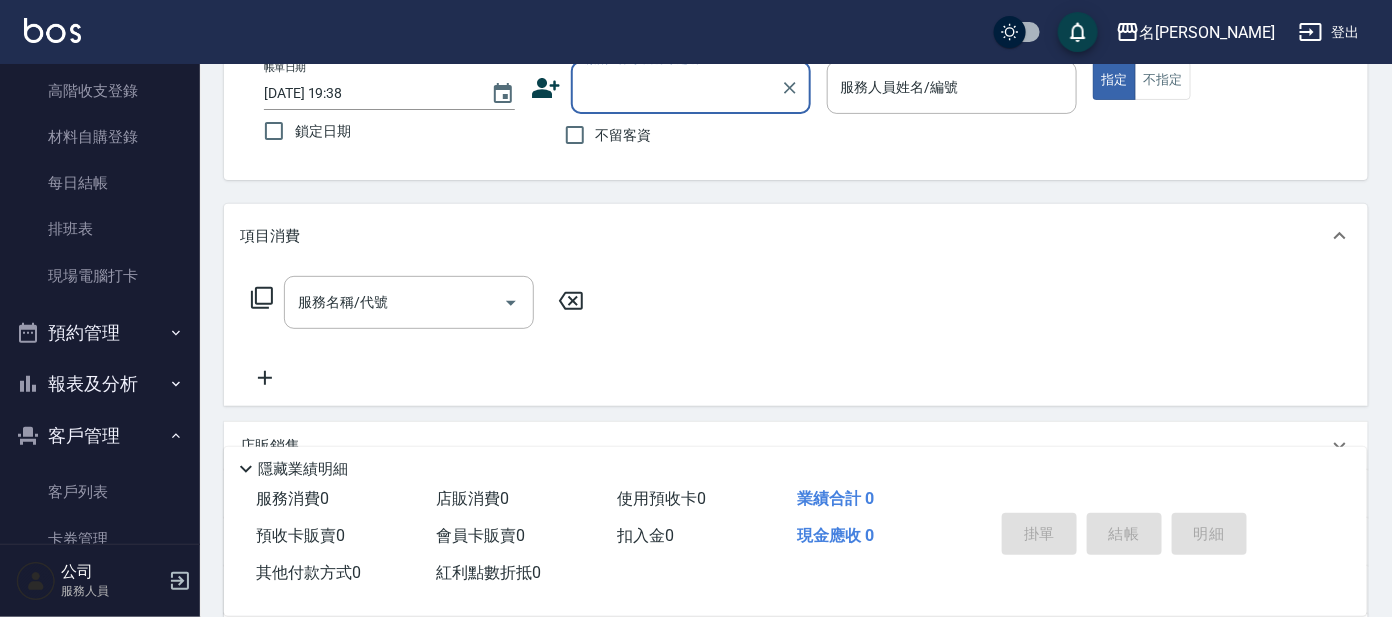 click on "顧客姓名/手機號碼/編號" at bounding box center (676, 87) 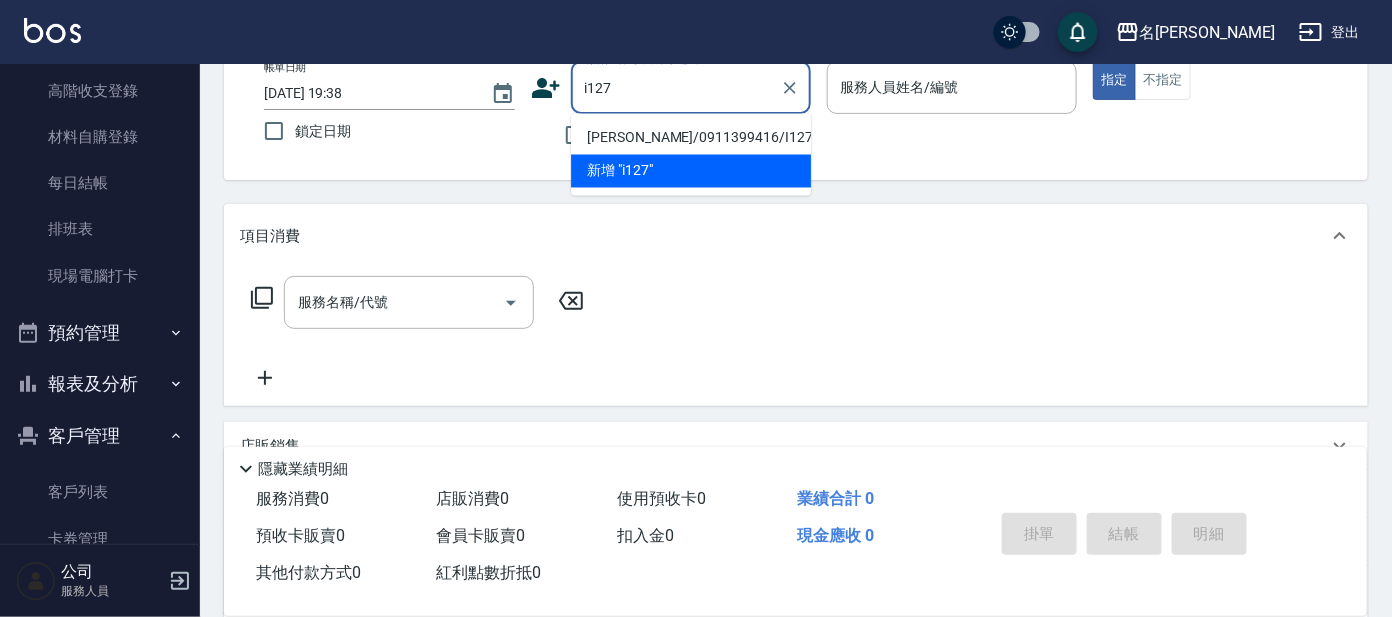 drag, startPoint x: 655, startPoint y: 143, endPoint x: 636, endPoint y: 140, distance: 19.235384 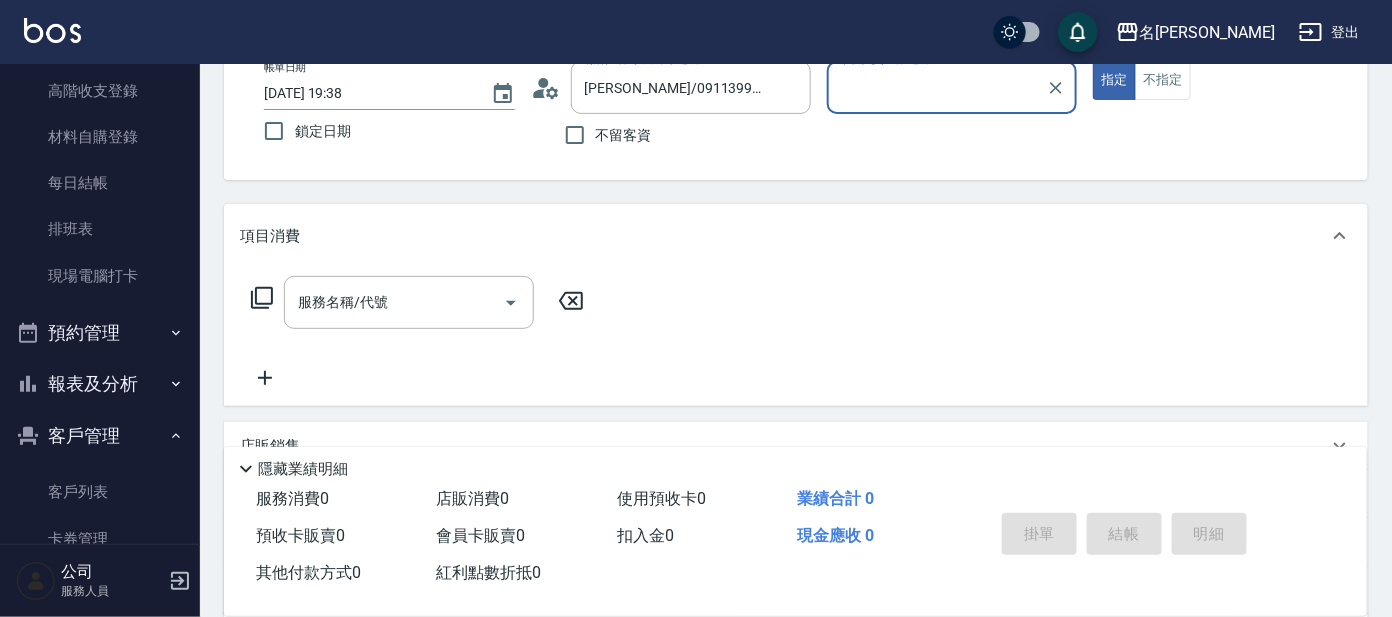 type on "Ada-9" 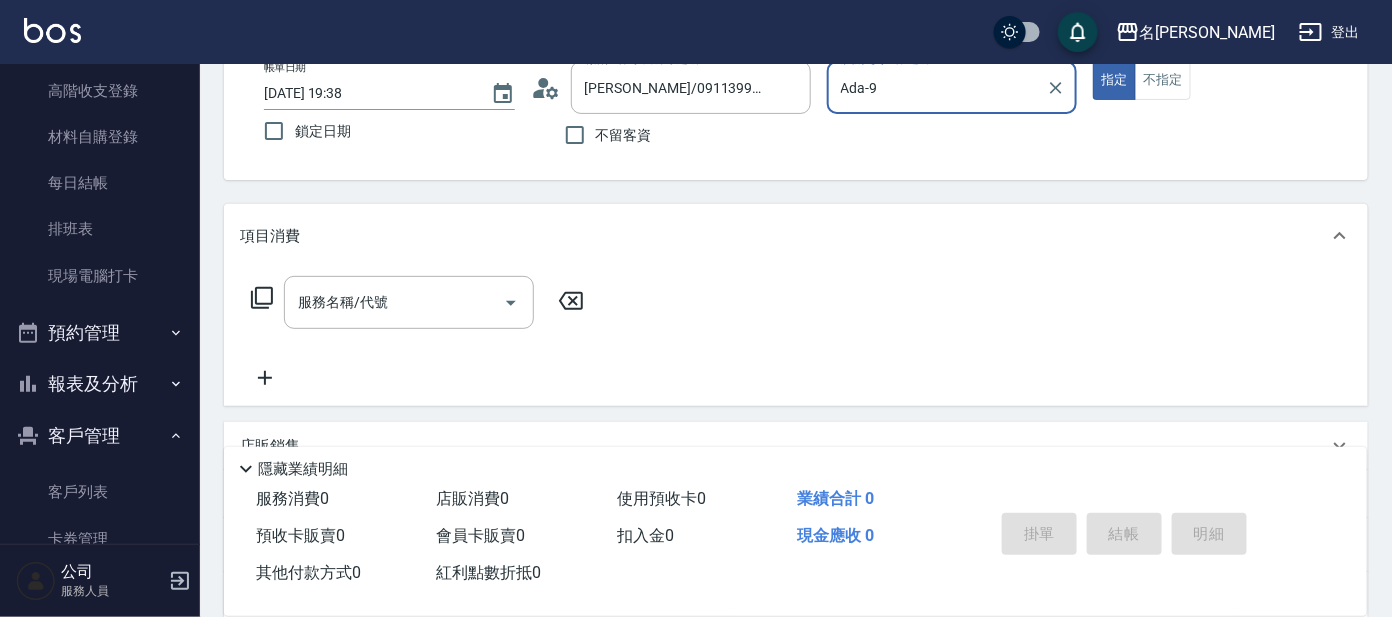 click 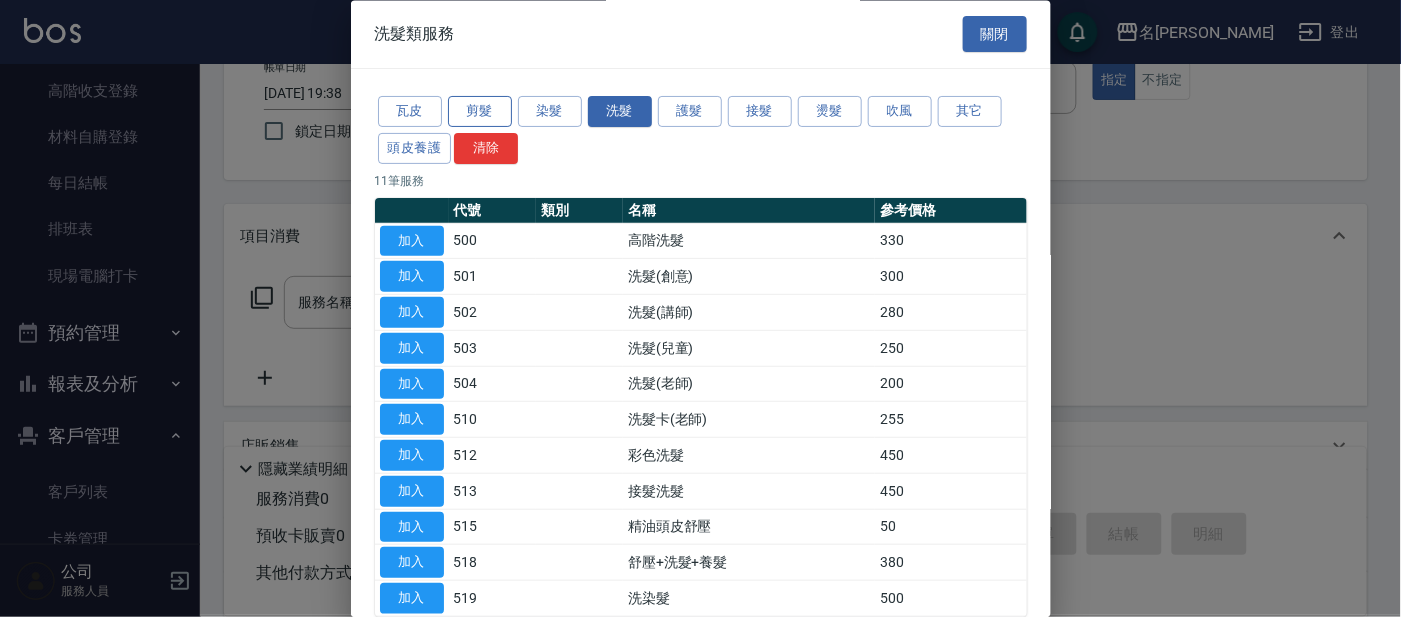 click on "剪髮" at bounding box center [480, 112] 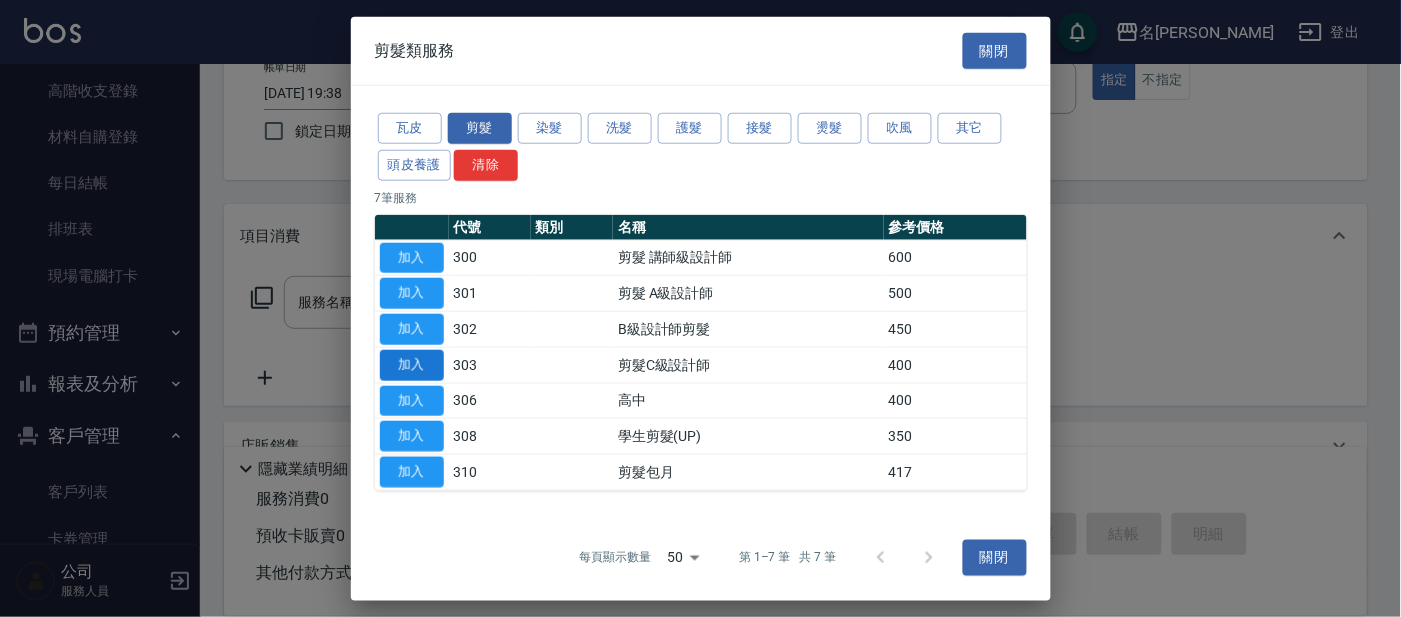 click on "加入" at bounding box center [412, 365] 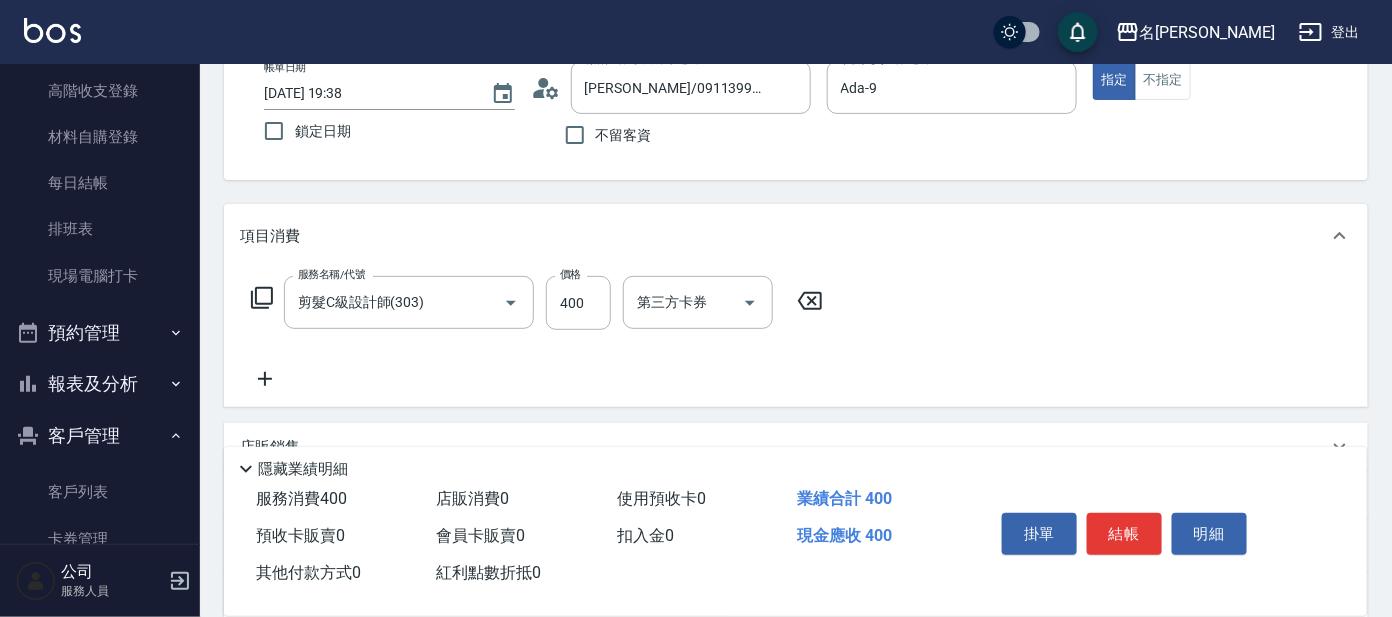 click 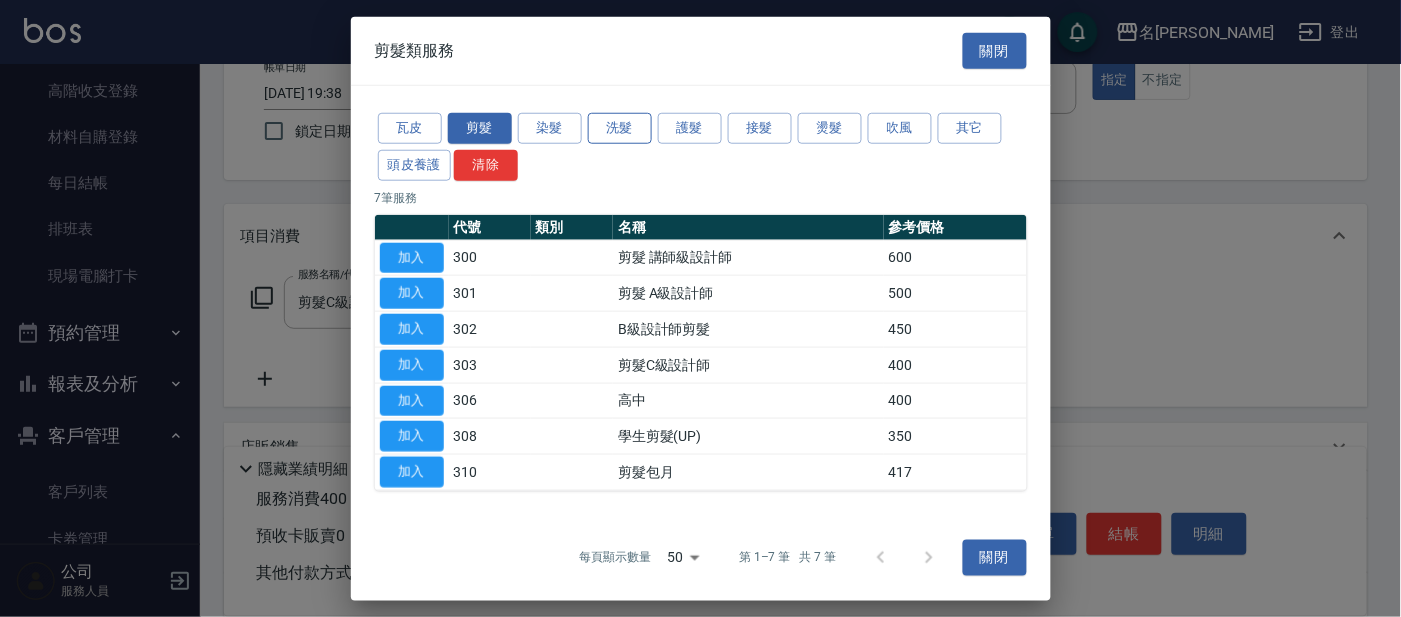 click on "洗髮" at bounding box center (620, 128) 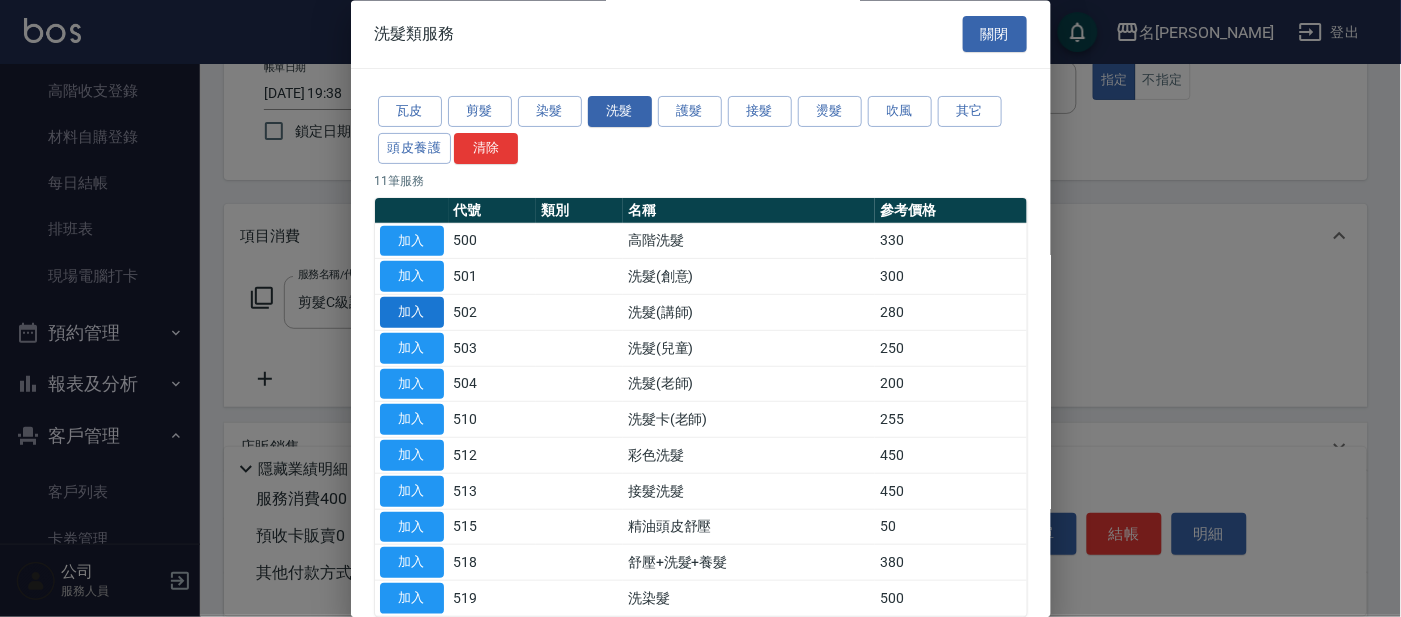 click on "加入" at bounding box center [412, 313] 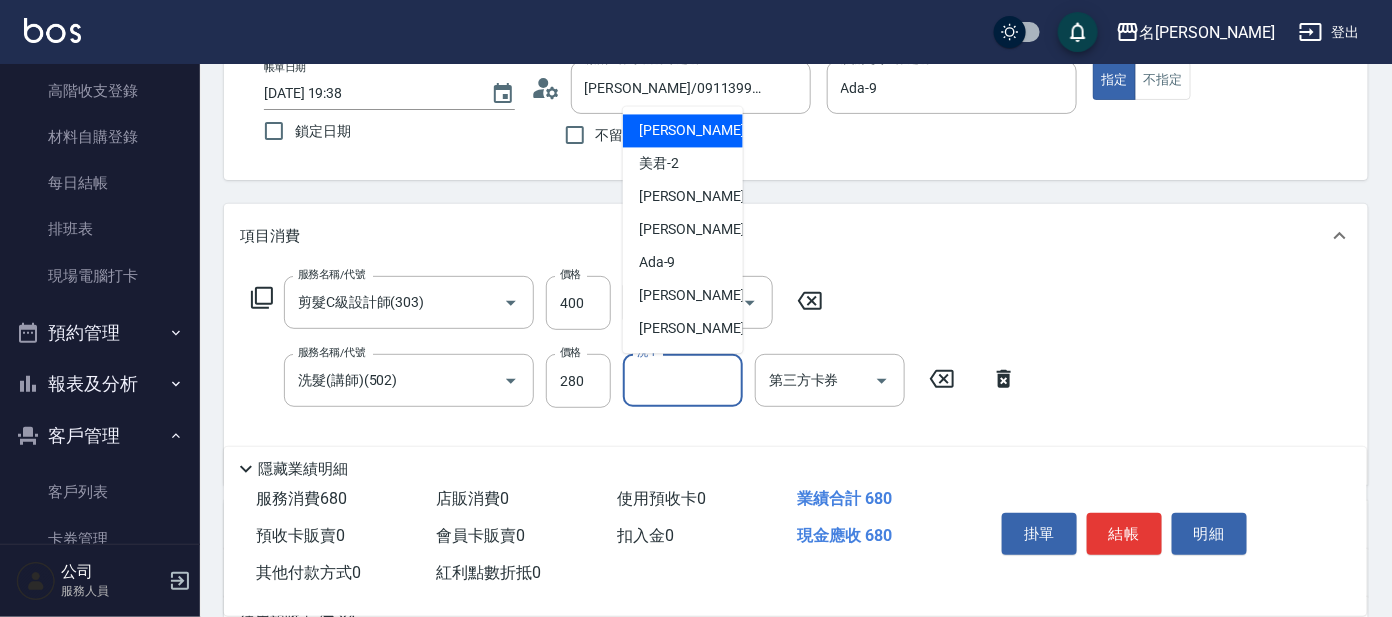 click on "洗-1" at bounding box center [683, 380] 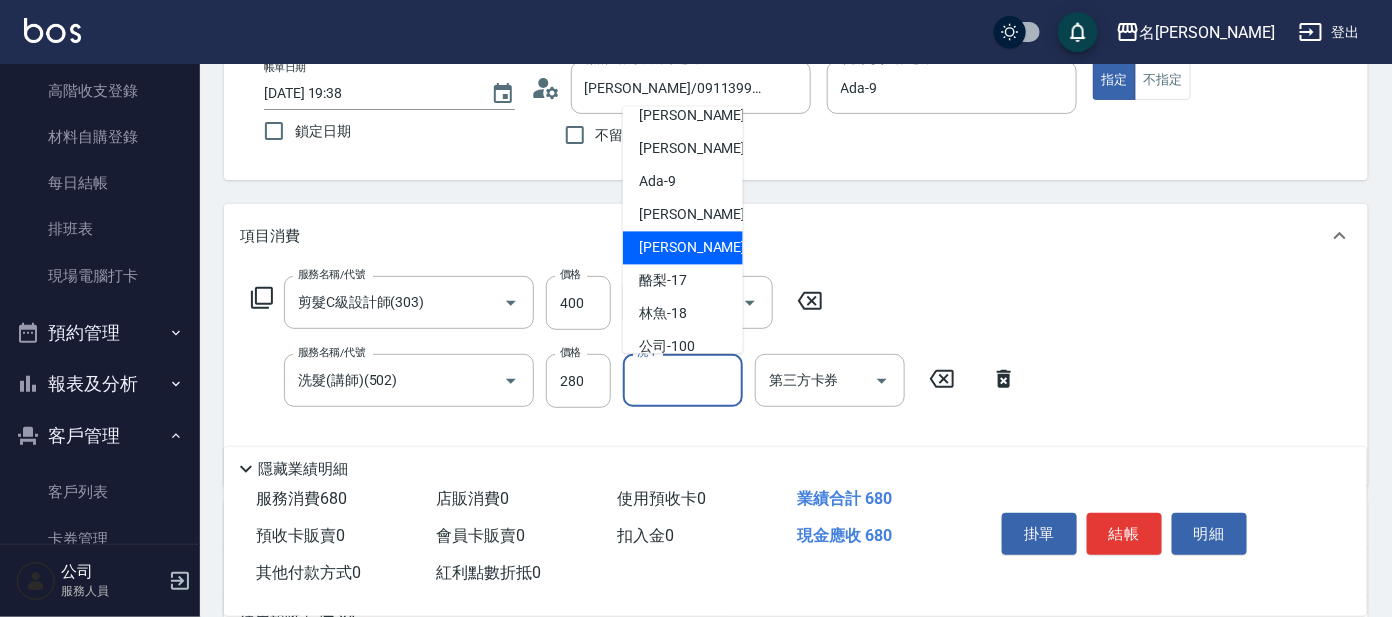scroll, scrollTop: 124, scrollLeft: 0, axis: vertical 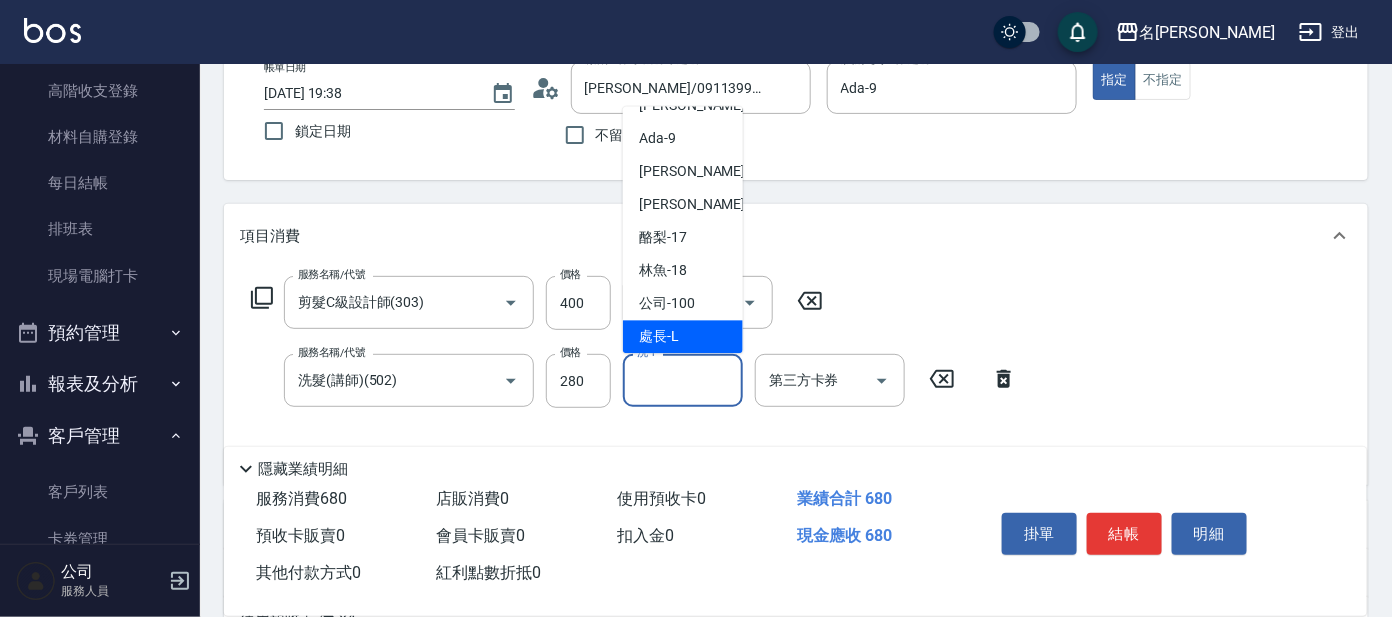 click on "處長 -L" at bounding box center (659, 337) 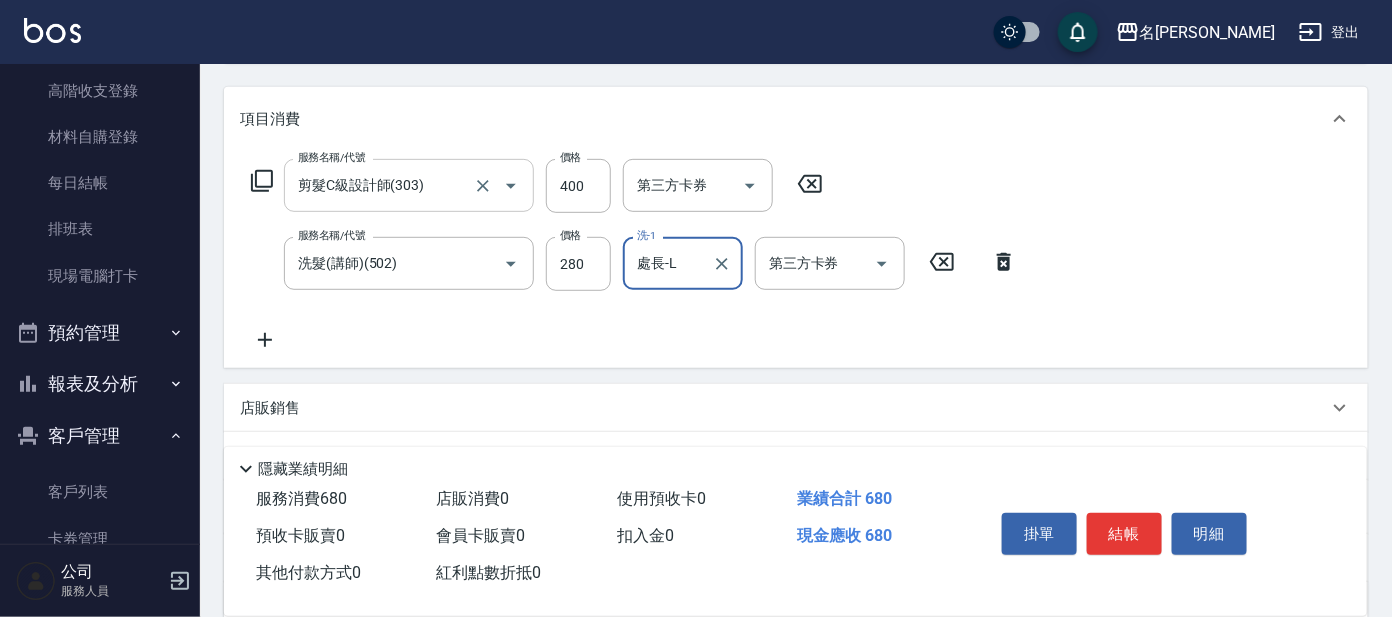 scroll, scrollTop: 374, scrollLeft: 0, axis: vertical 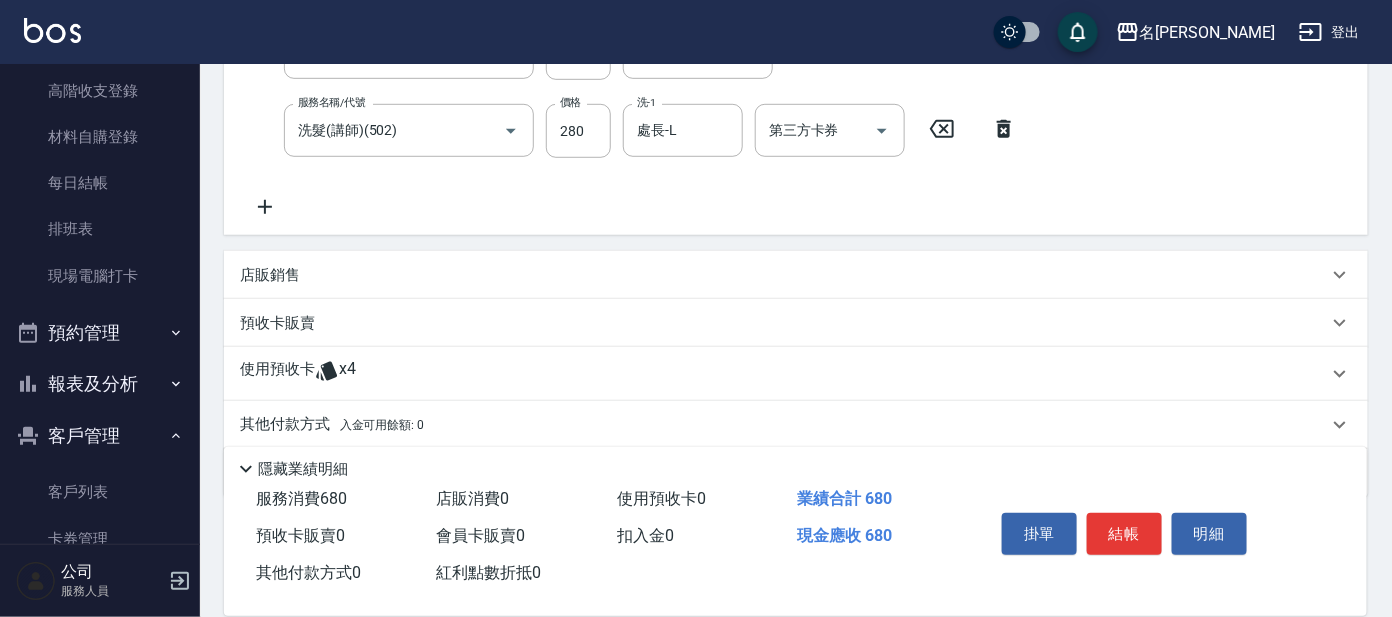 click on "店販銷售" at bounding box center [784, 275] 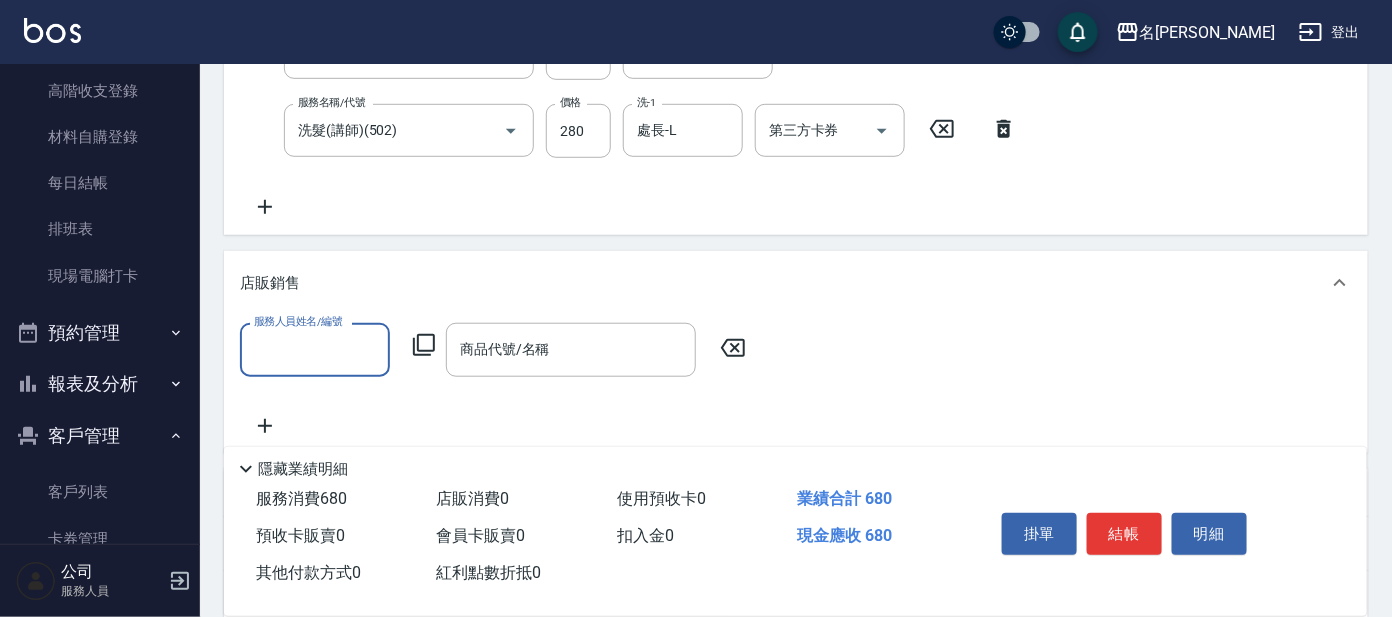 scroll, scrollTop: 0, scrollLeft: 0, axis: both 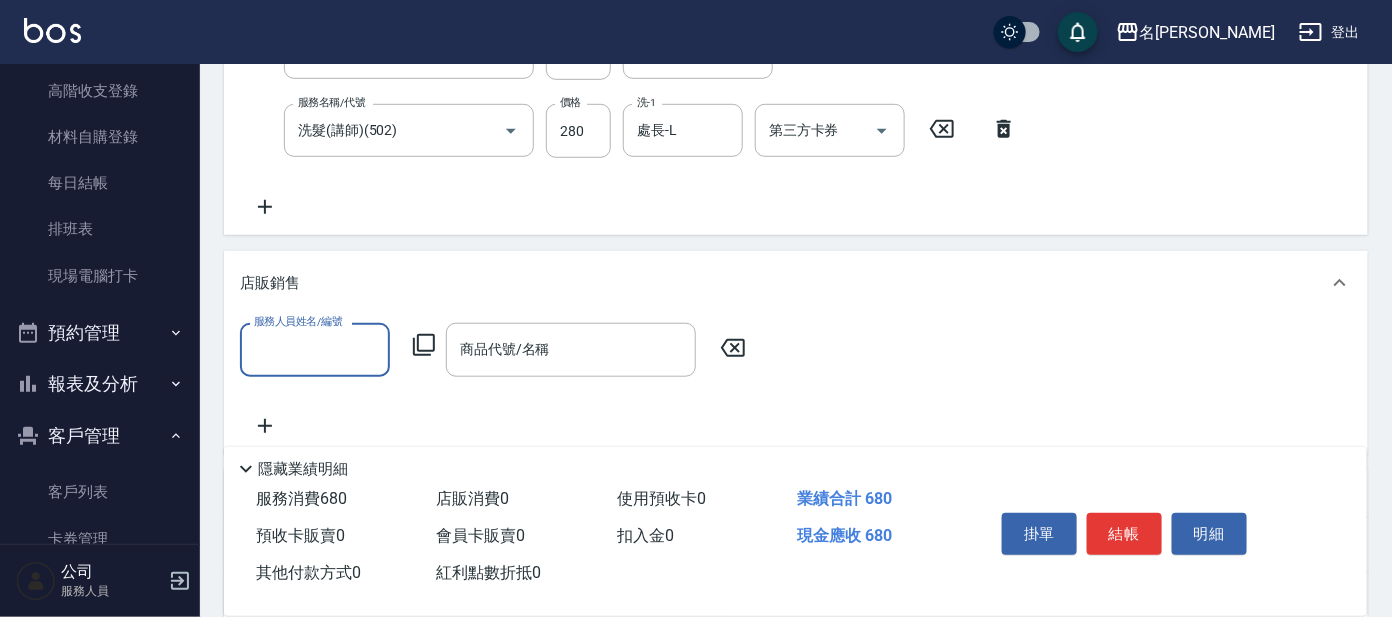 click on "服務人員姓名/編號" at bounding box center (315, 349) 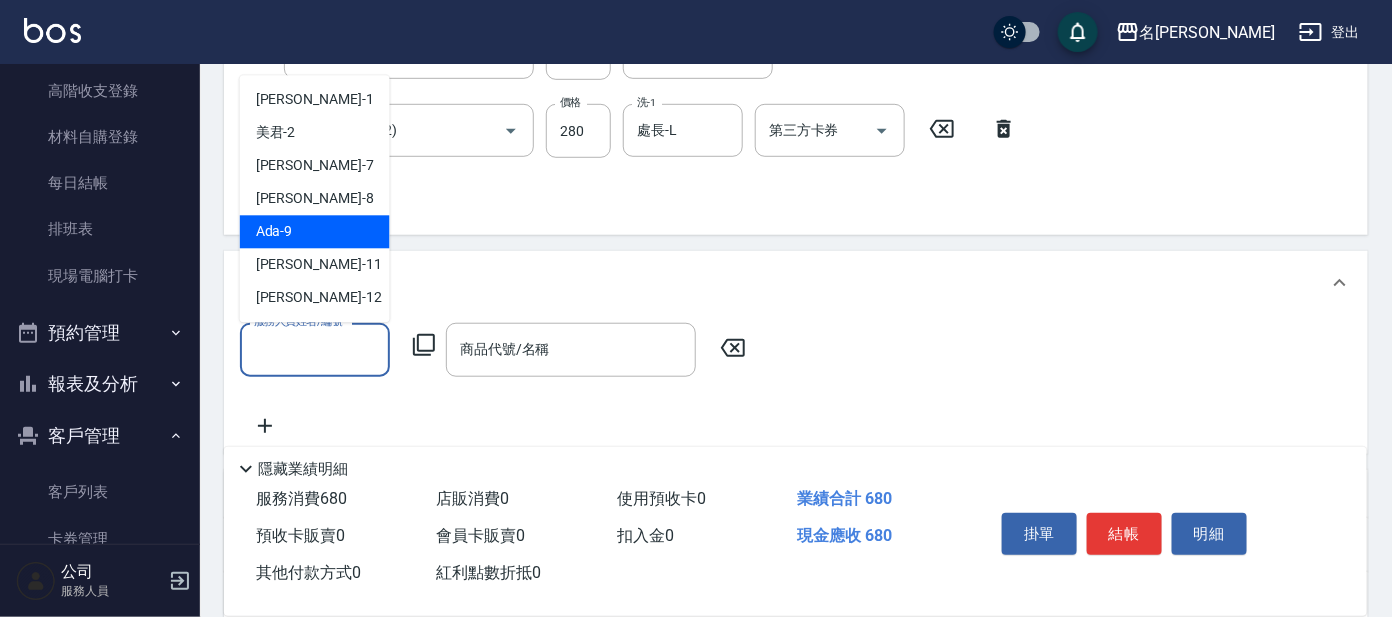click on "Ada -9" at bounding box center (315, 232) 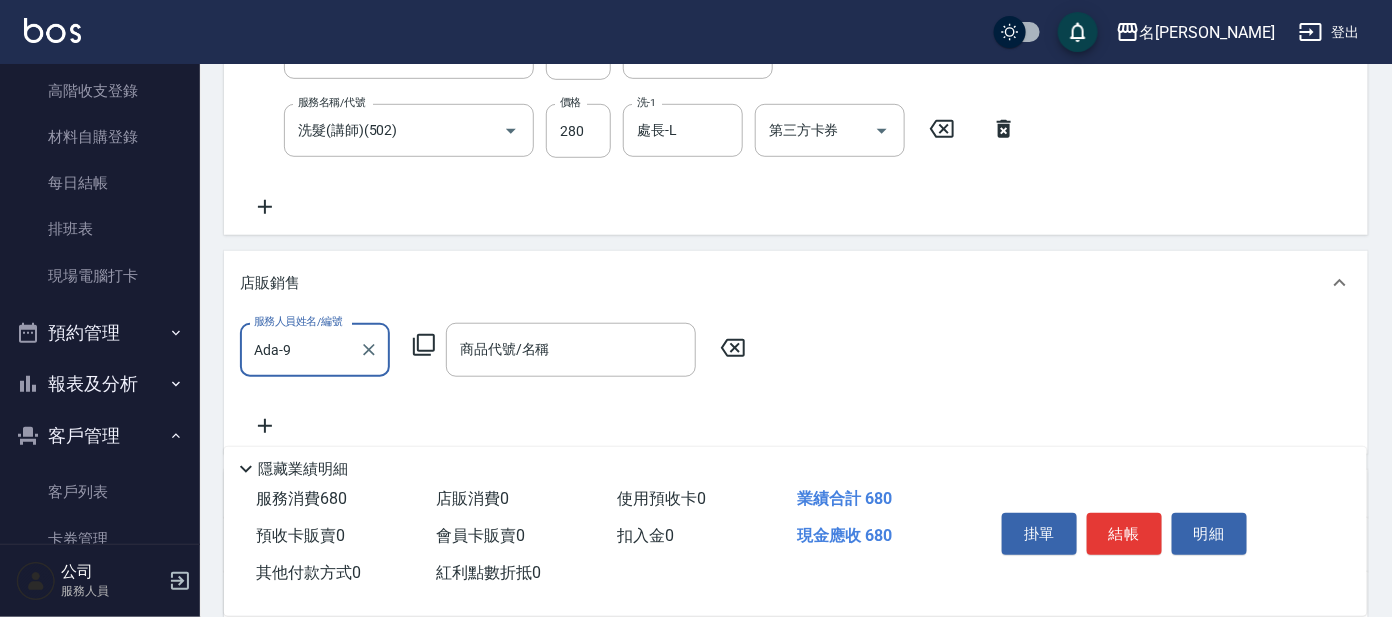 click 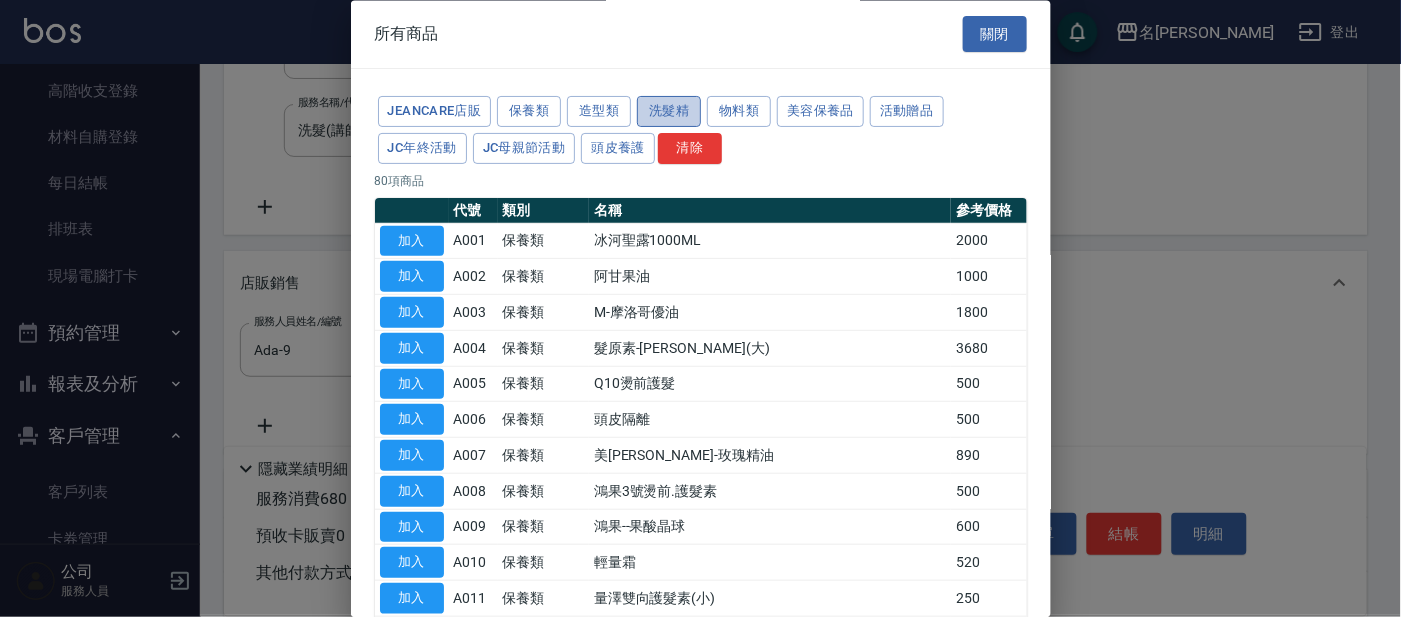 click on "洗髮精" at bounding box center [669, 112] 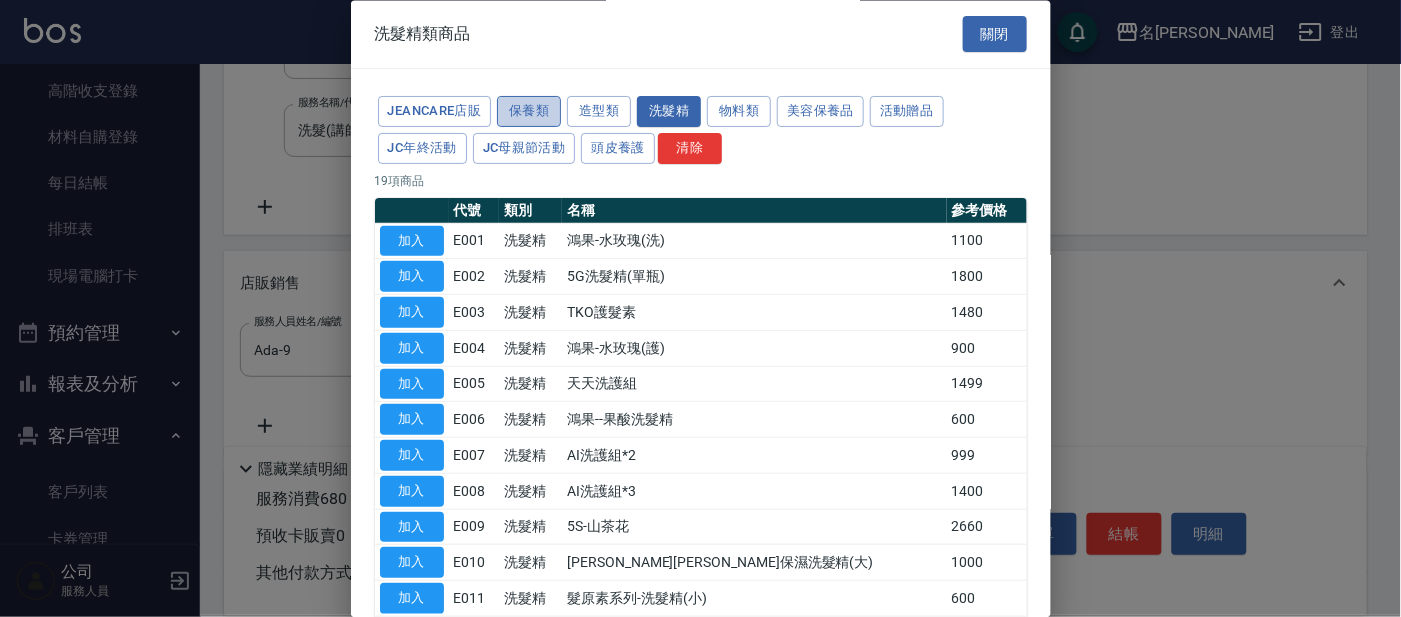 click on "保養類" at bounding box center [529, 112] 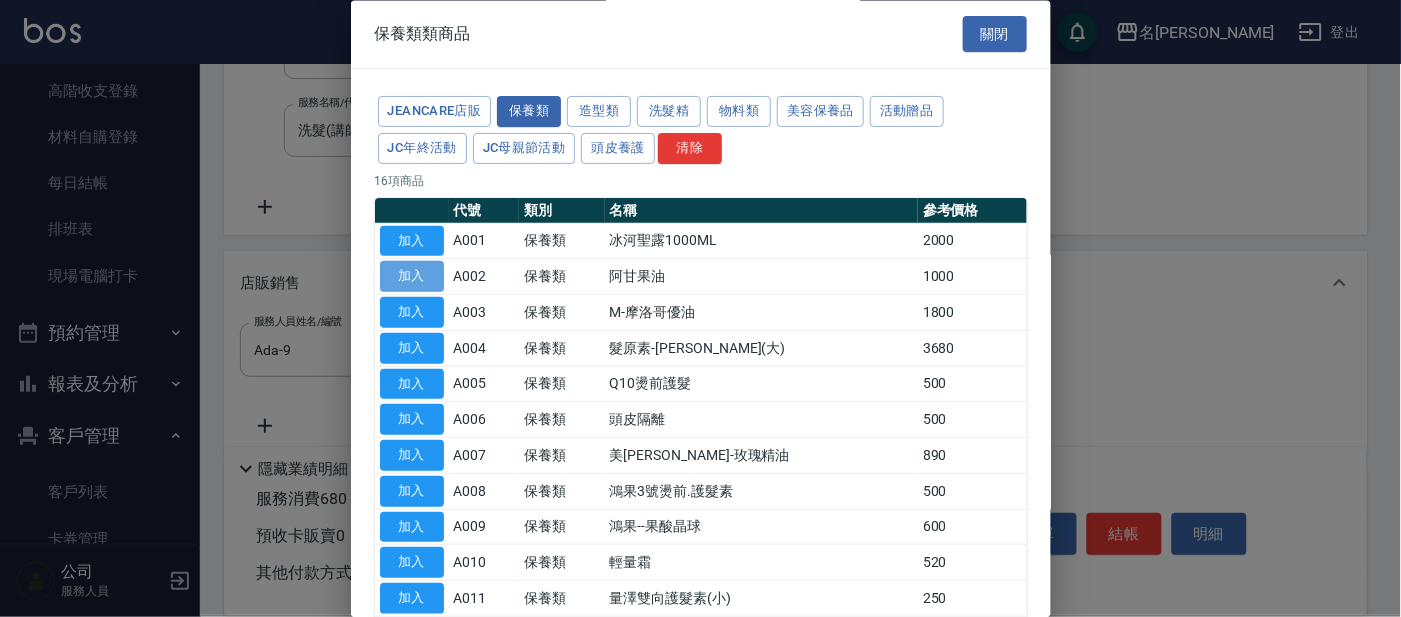 click on "加入" at bounding box center [412, 277] 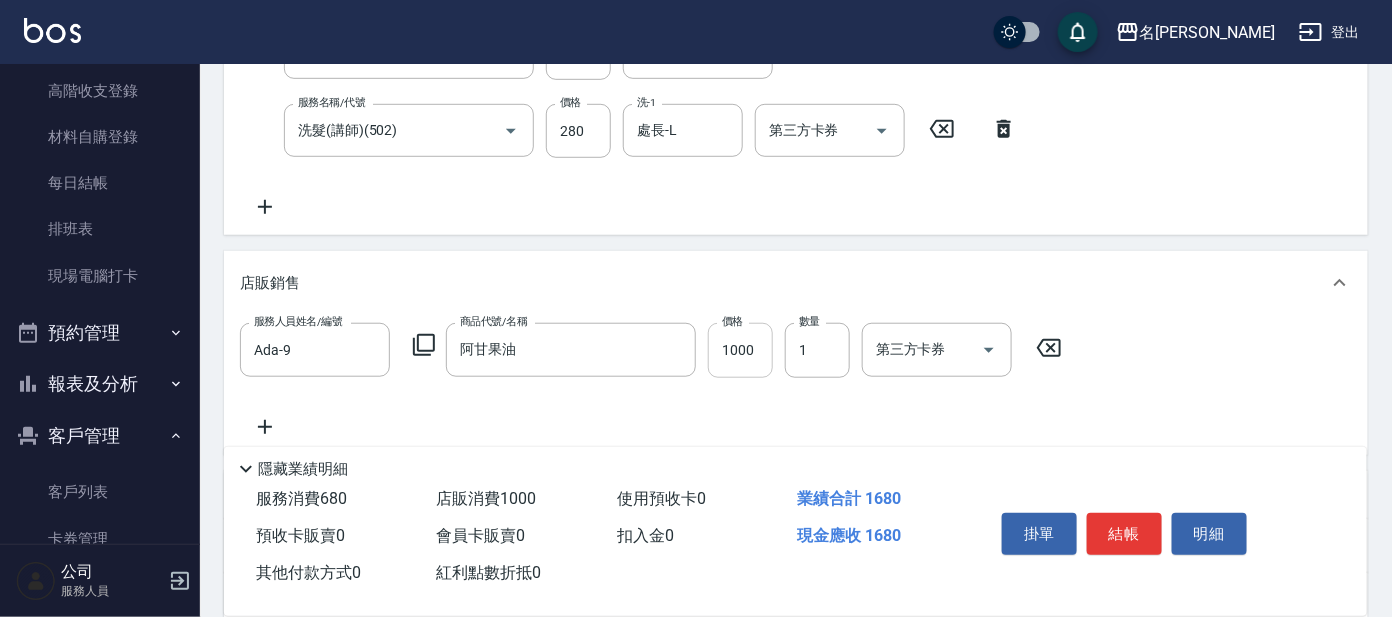 click on "1000" at bounding box center (740, 350) 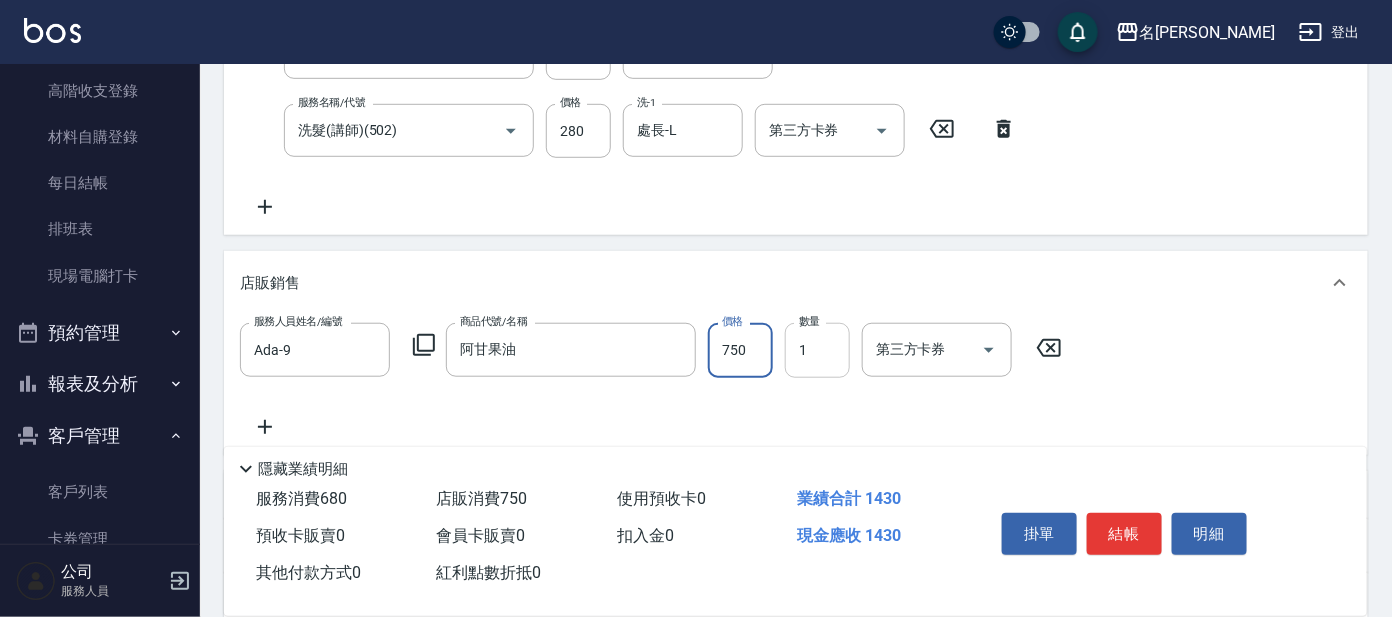 type on "750" 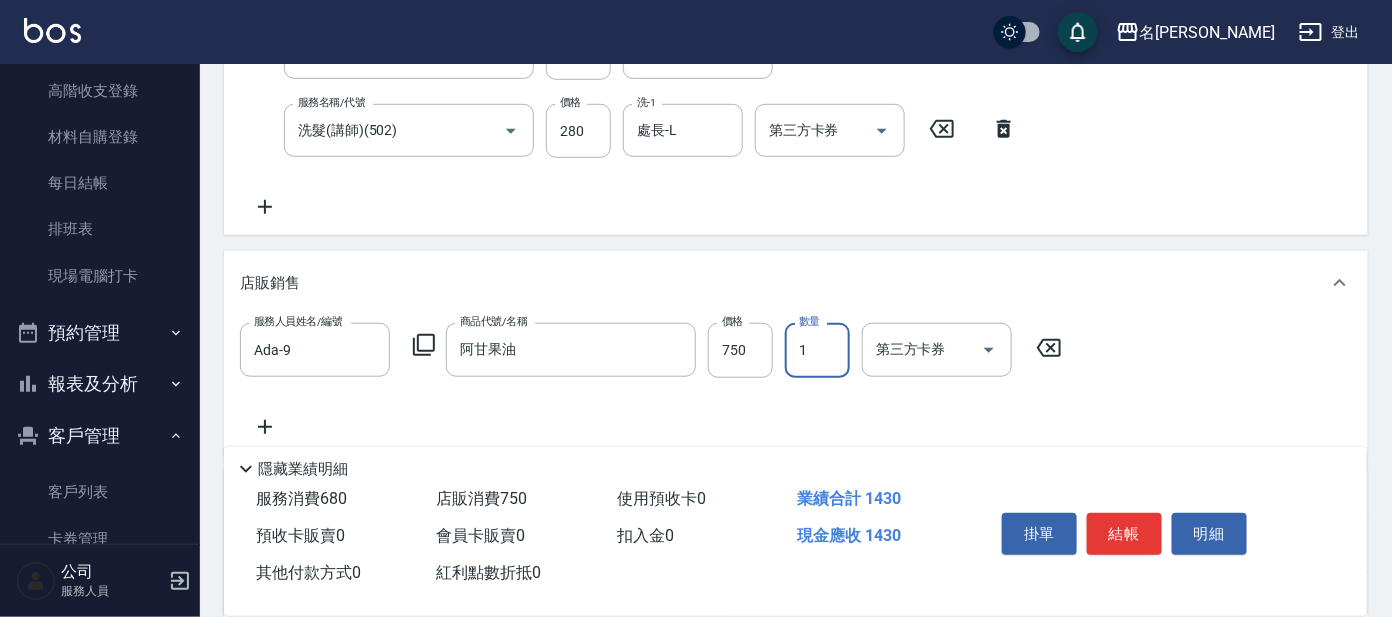 drag, startPoint x: 808, startPoint y: 349, endPoint x: 810, endPoint y: 360, distance: 11.18034 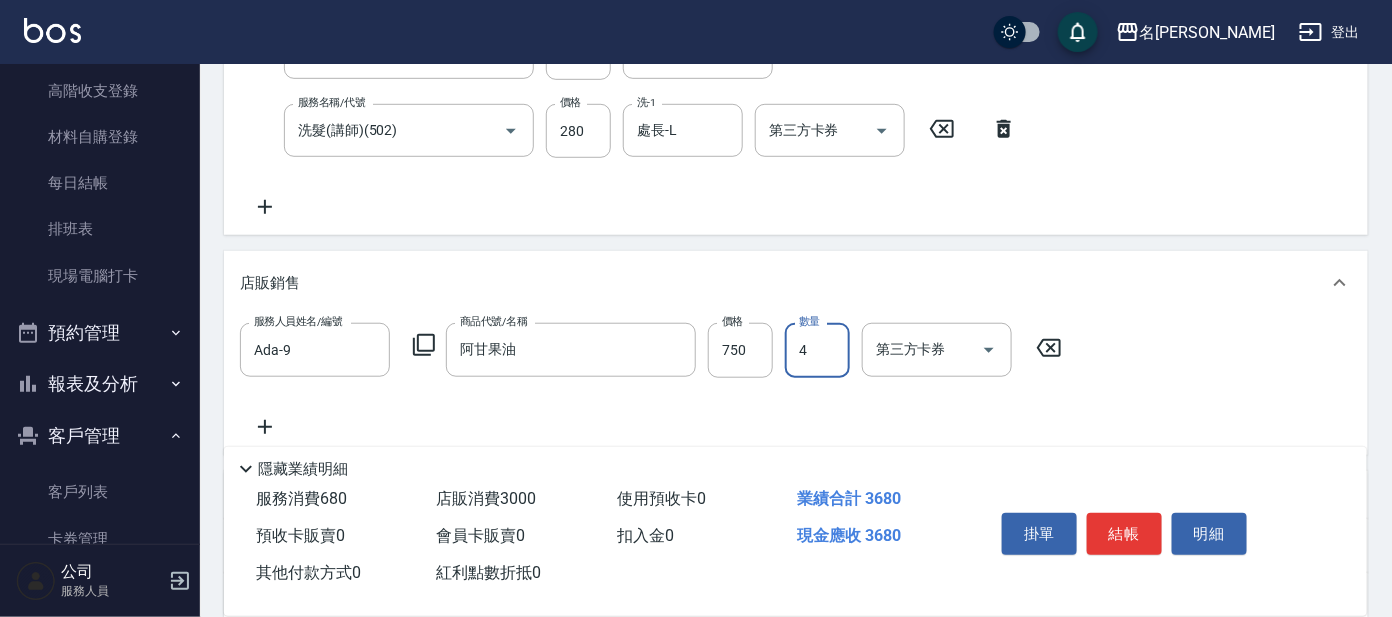 type on "4" 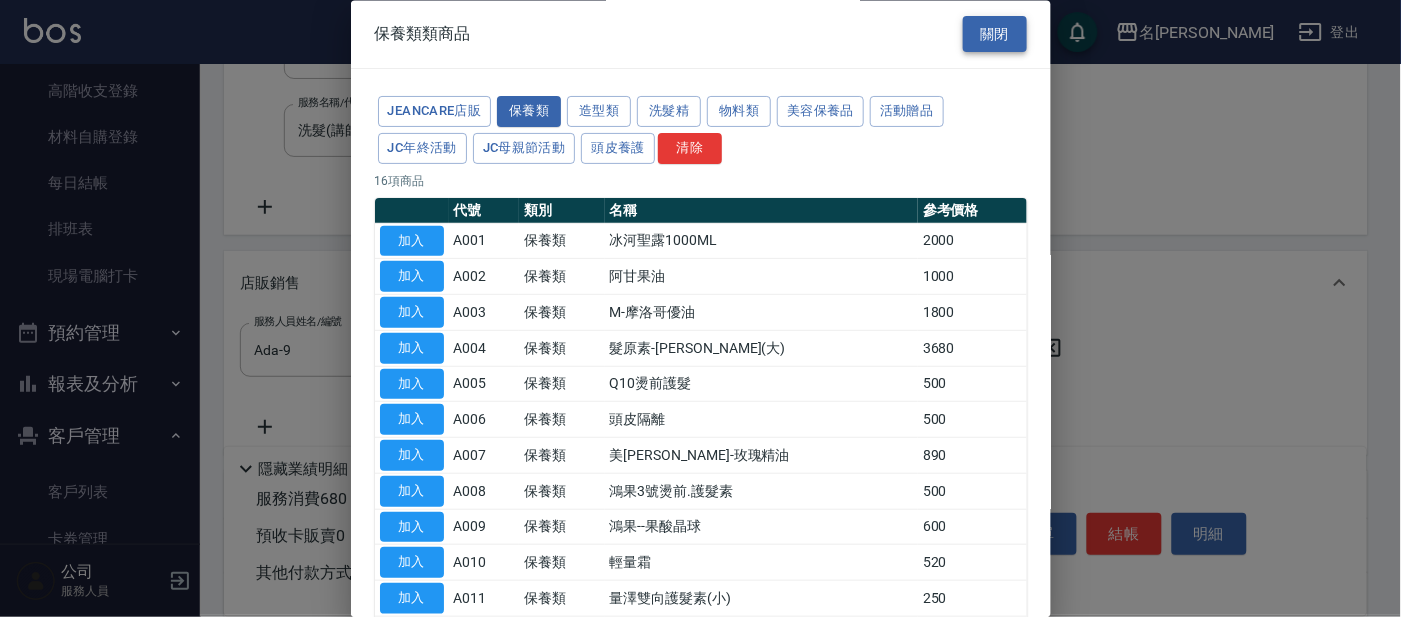 click on "關閉" at bounding box center [995, 34] 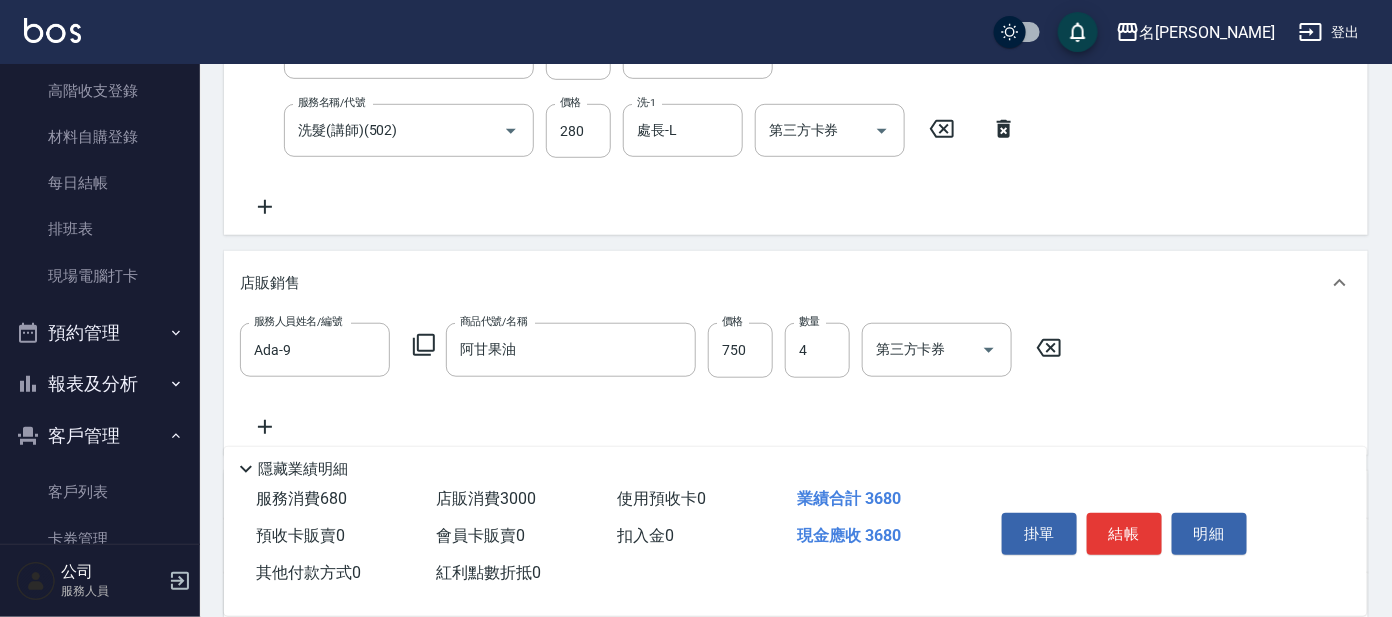 click on "服務人員姓名/編號 Ada-9 服務人員姓名/編號 商品代號/名稱 阿甘果油 商品代號/名稱 價格 750 價格 數量 4 數量 第三方卡券 第三方卡券" at bounding box center (796, 380) 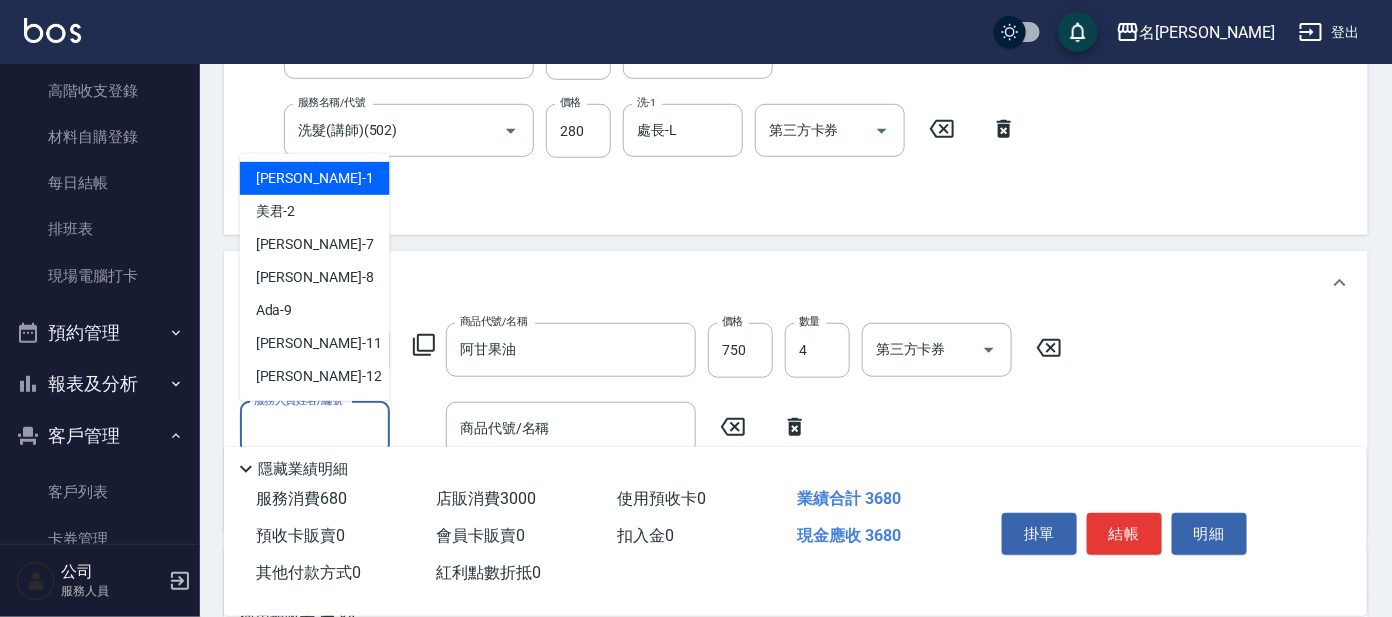 click on "服務人員姓名/編號" at bounding box center [315, 428] 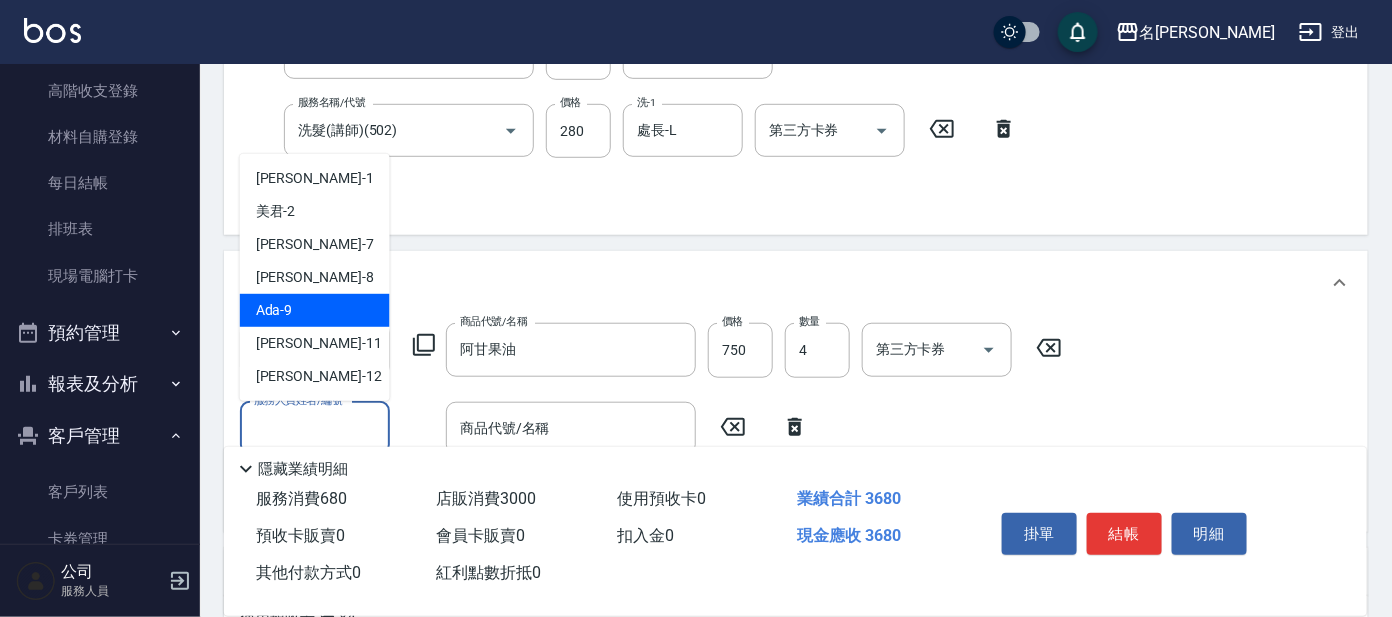 click on "Ada -9" at bounding box center [315, 310] 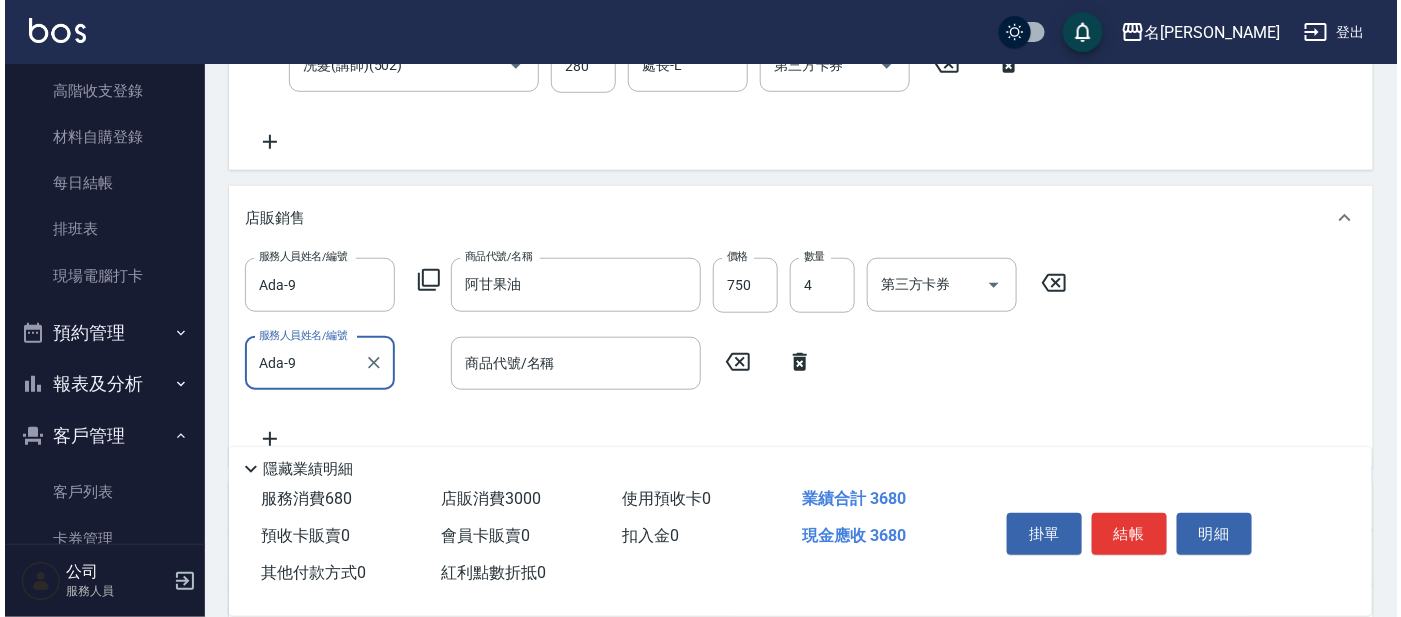 scroll, scrollTop: 499, scrollLeft: 0, axis: vertical 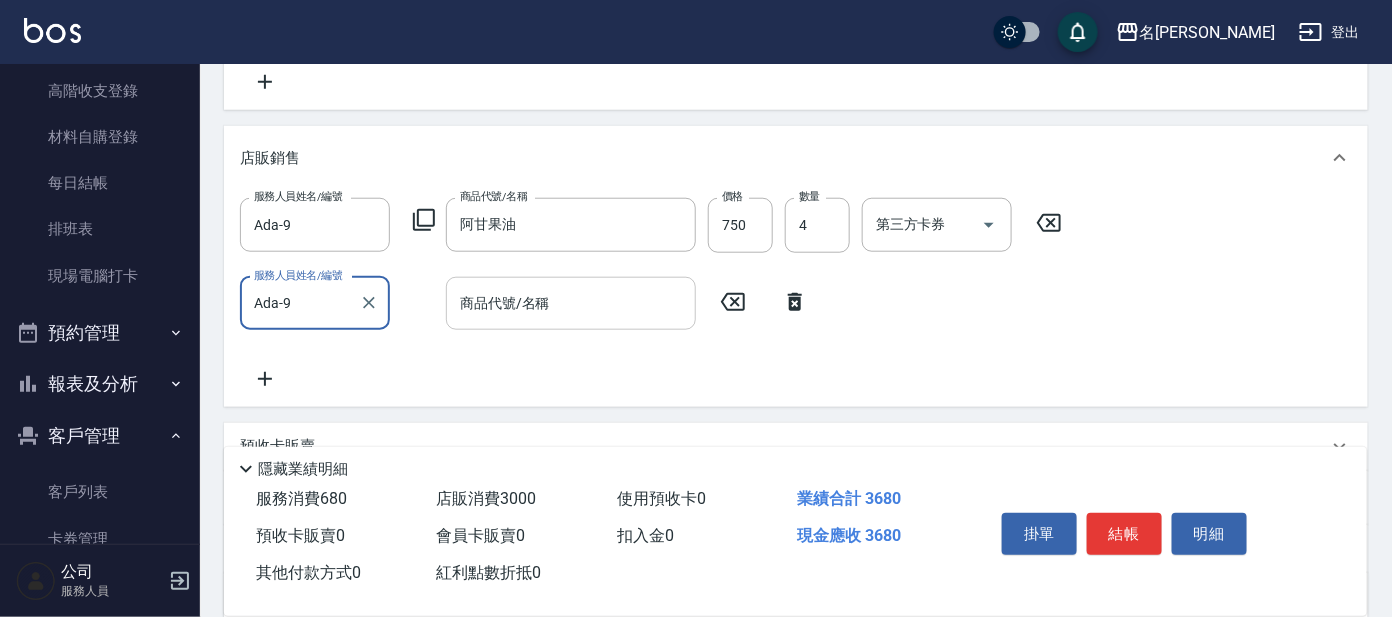 click on "商品代號/名稱" at bounding box center (571, 303) 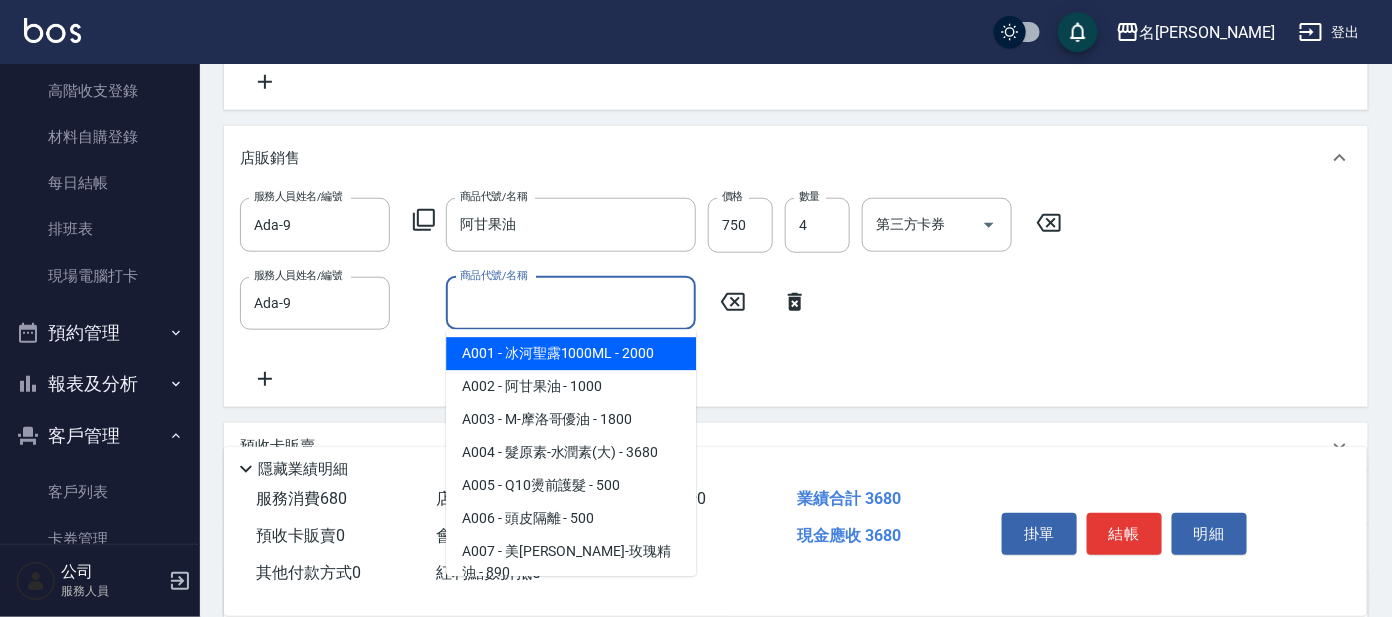 click 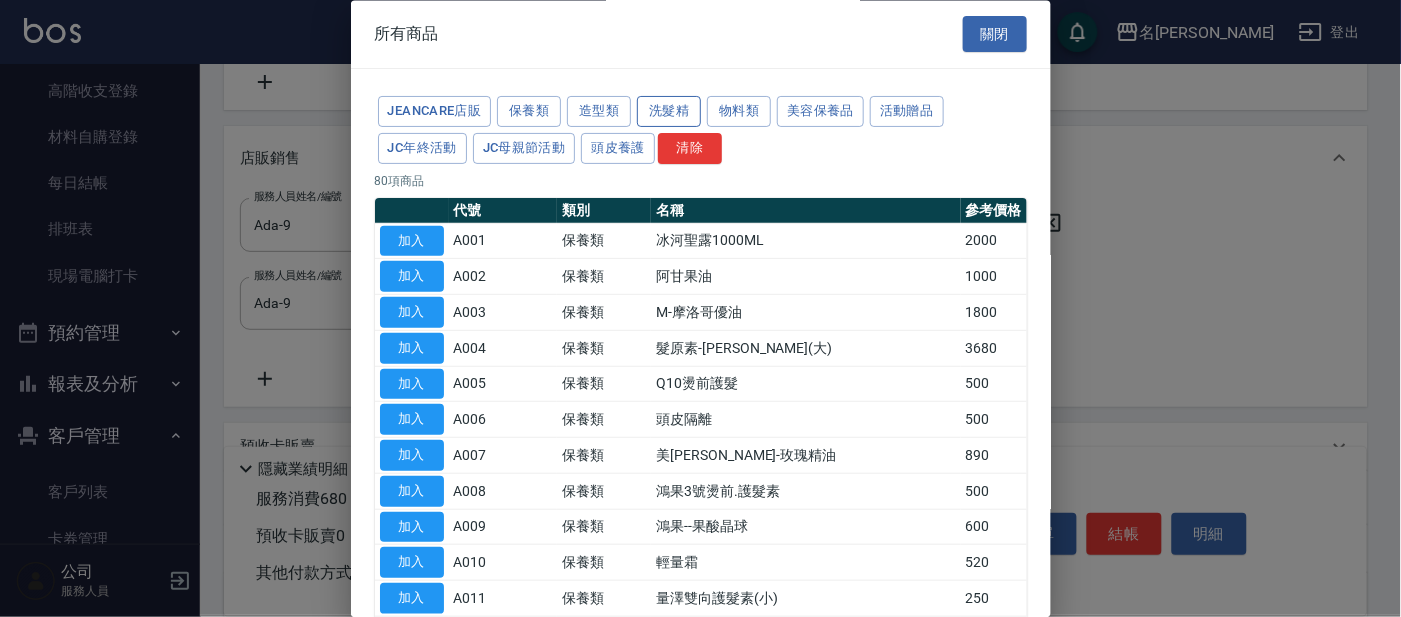 click on "洗髮精" at bounding box center (669, 112) 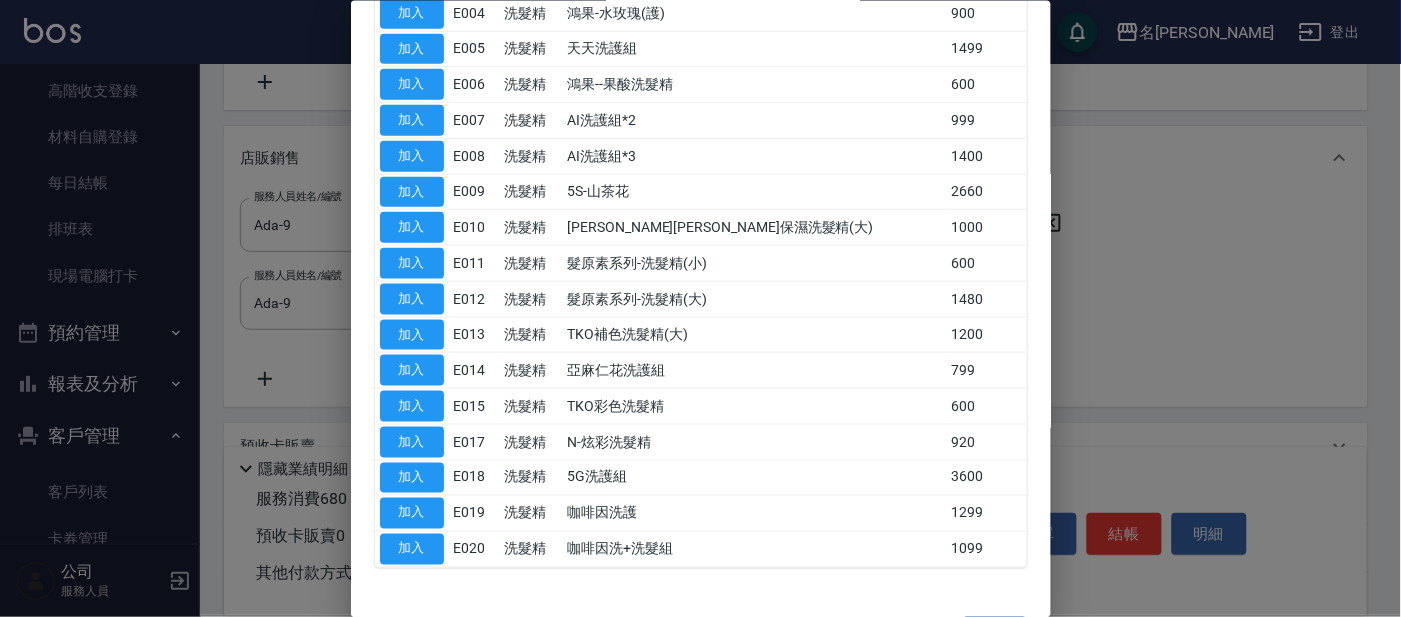 scroll, scrollTop: 394, scrollLeft: 0, axis: vertical 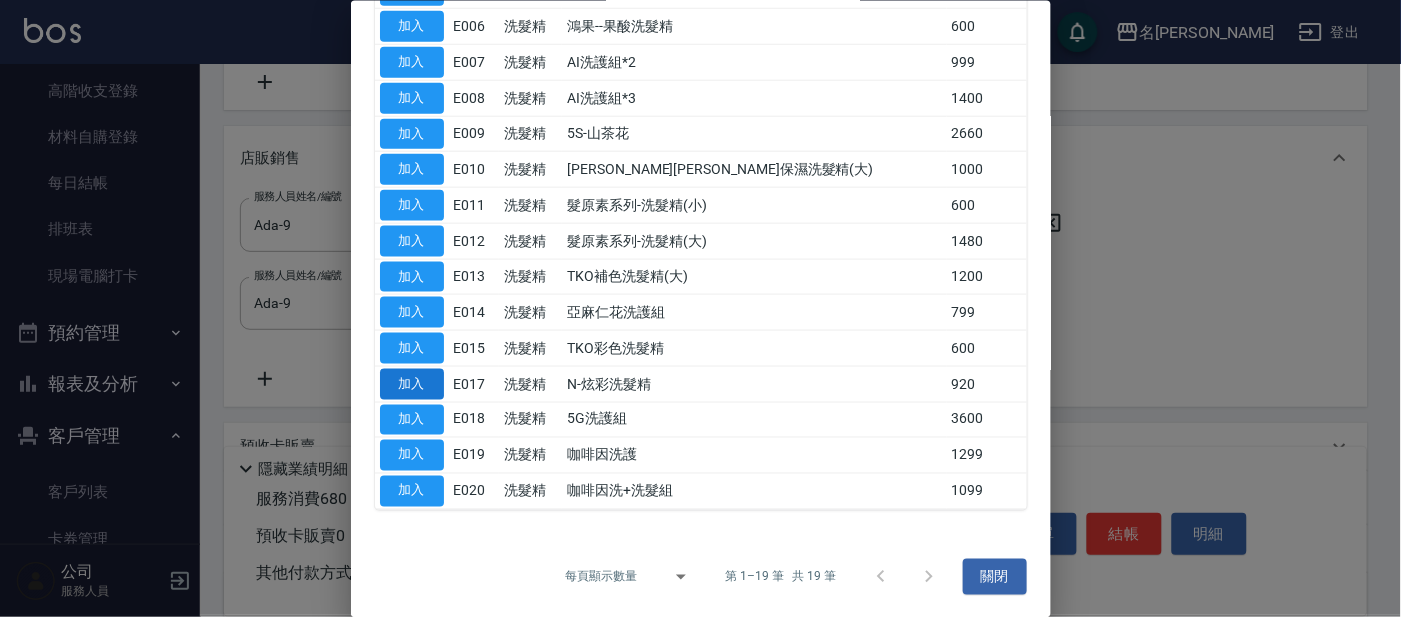 drag, startPoint x: 429, startPoint y: 384, endPoint x: 443, endPoint y: 381, distance: 14.3178215 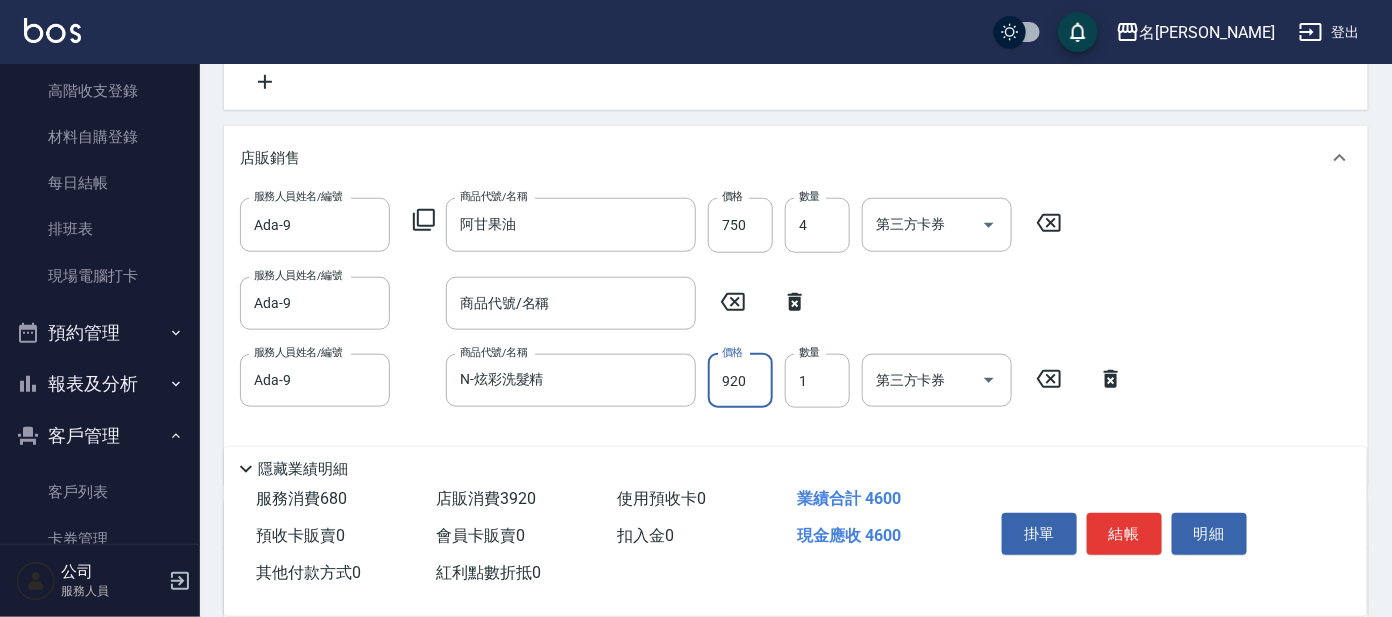 click on "920" at bounding box center (740, 381) 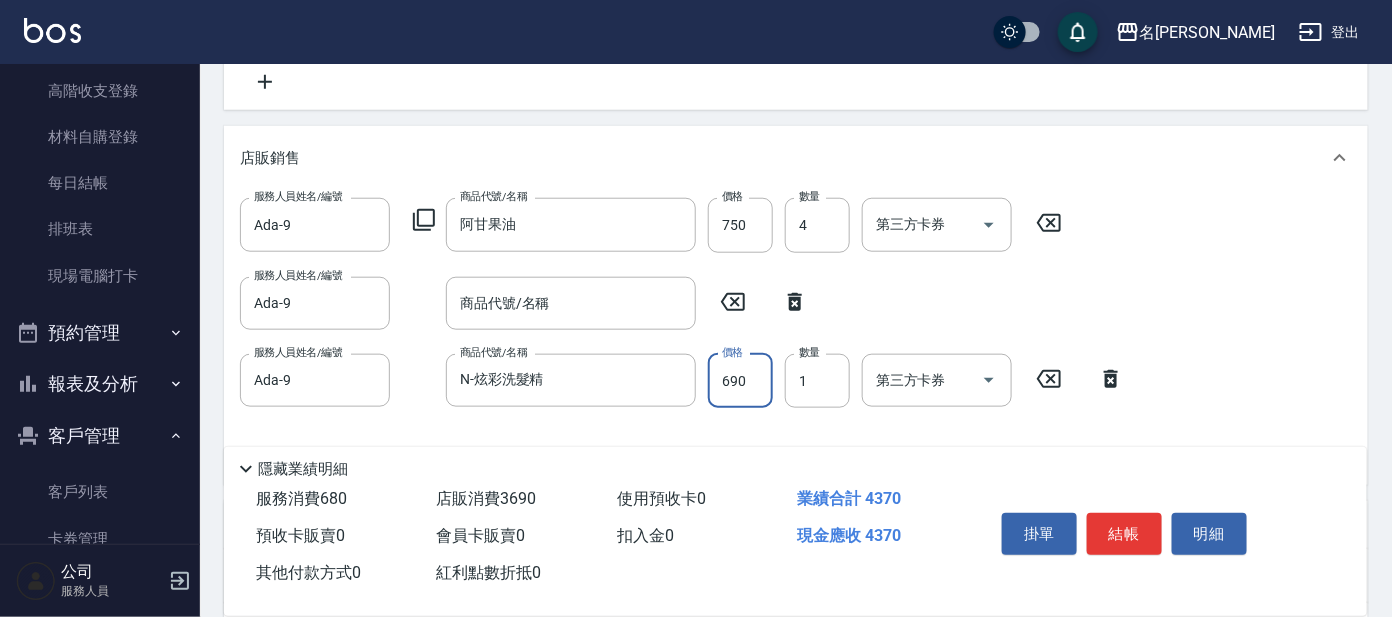 type on "690" 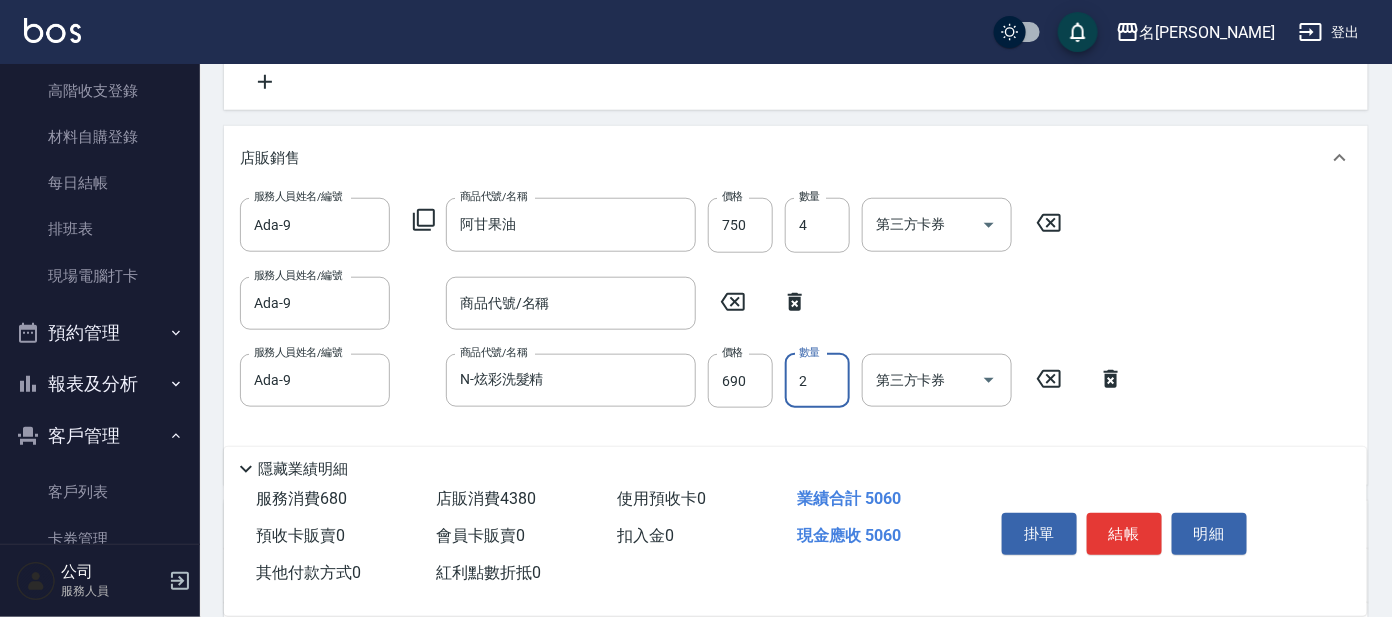 type on "2" 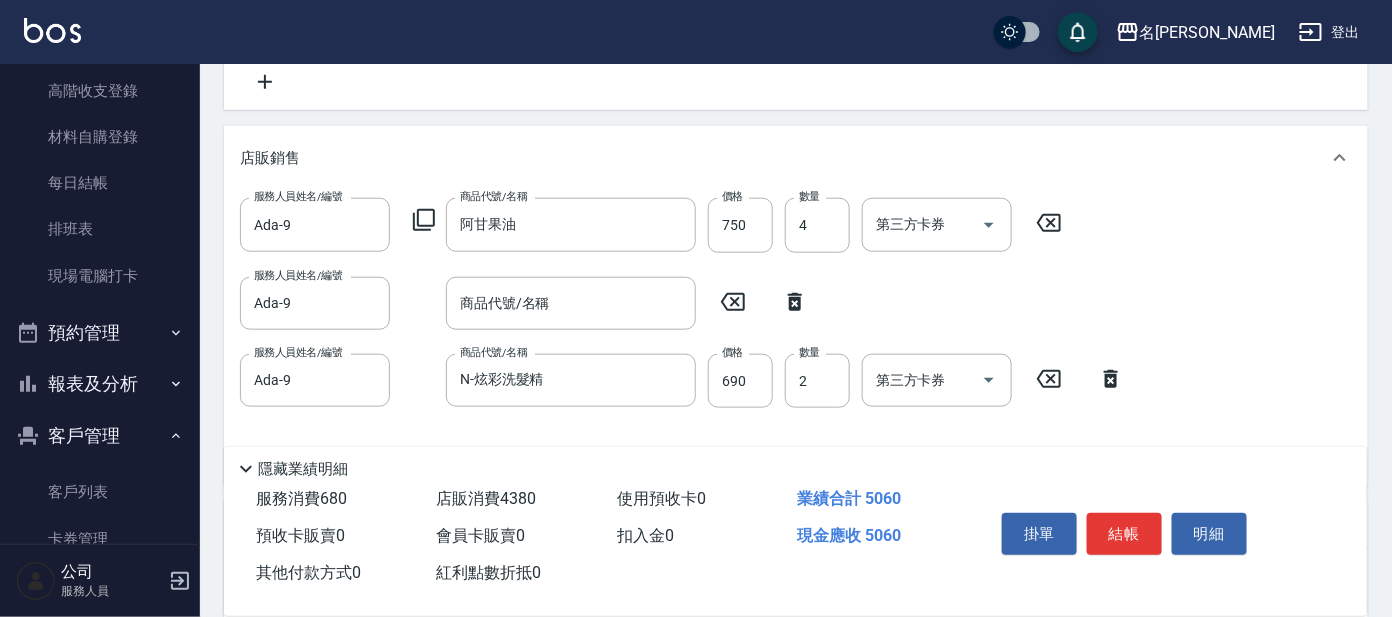 click 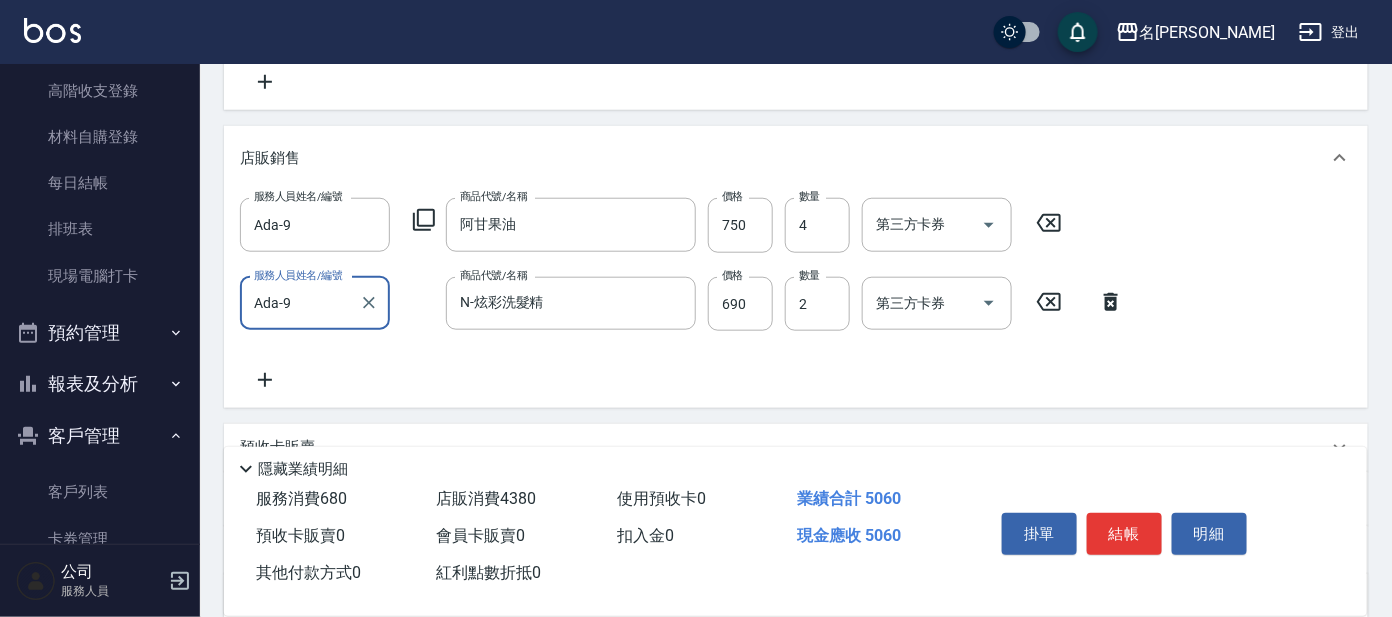 click 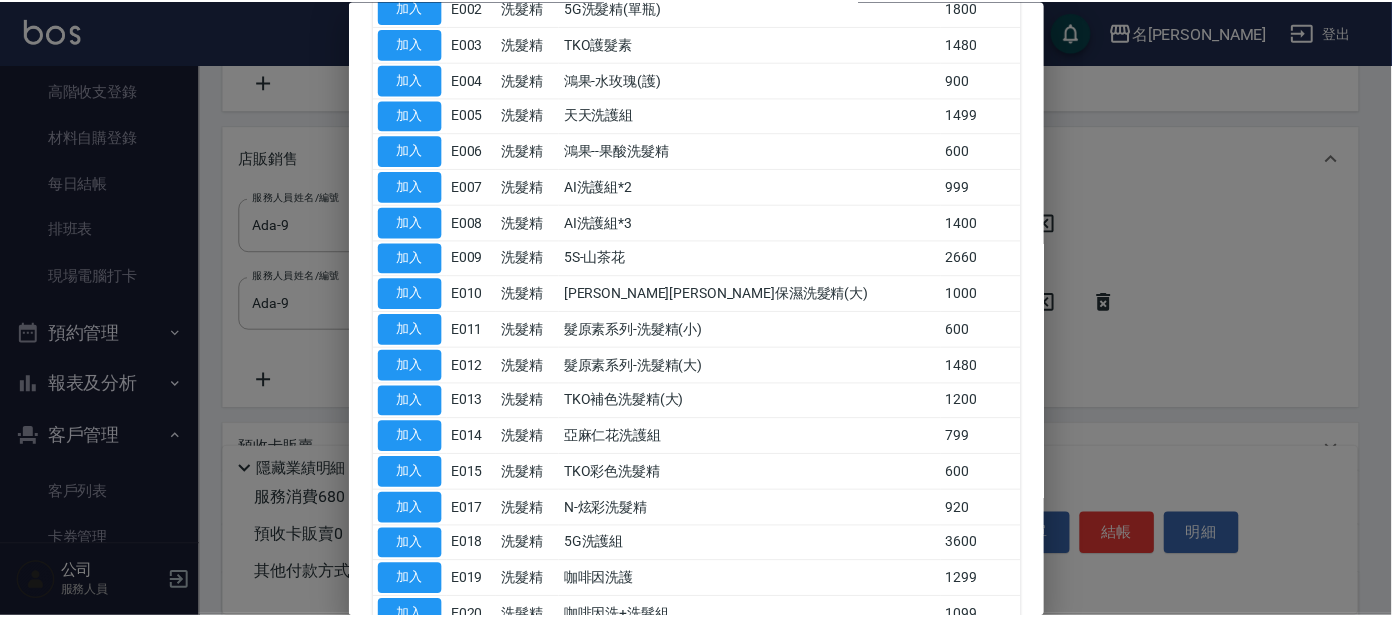 scroll, scrollTop: 144, scrollLeft: 0, axis: vertical 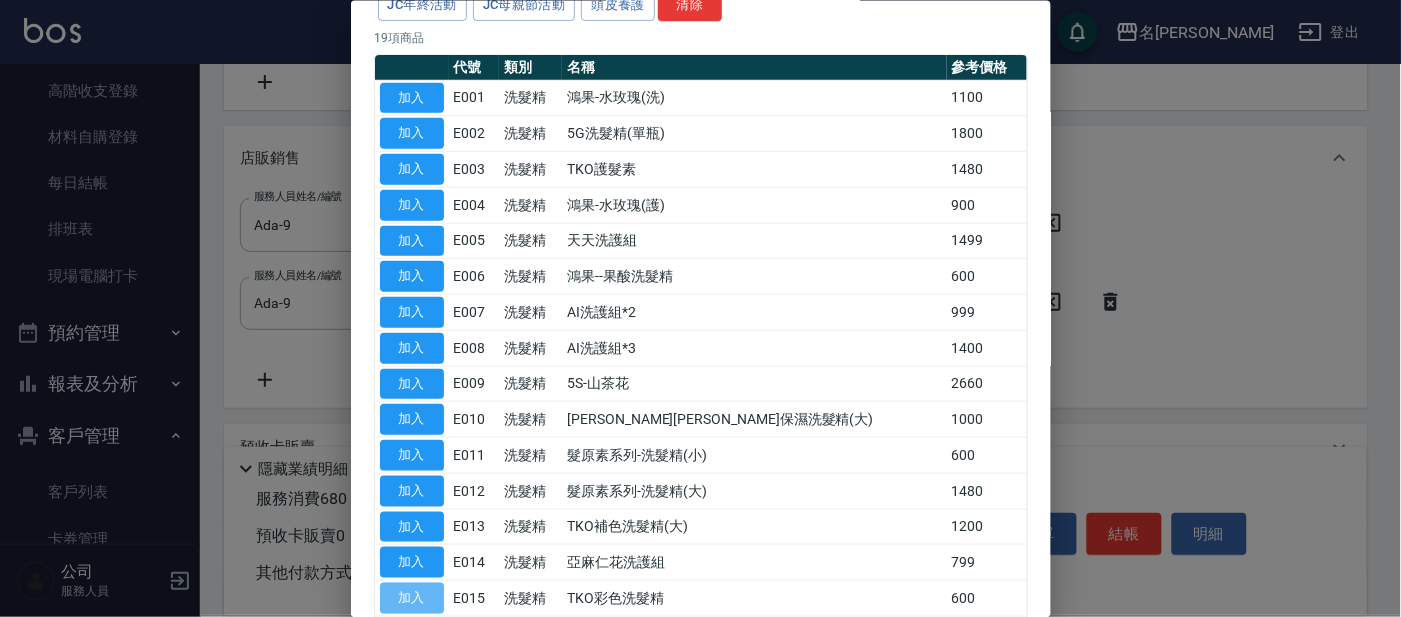 drag, startPoint x: 407, startPoint y: 591, endPoint x: 392, endPoint y: 591, distance: 15 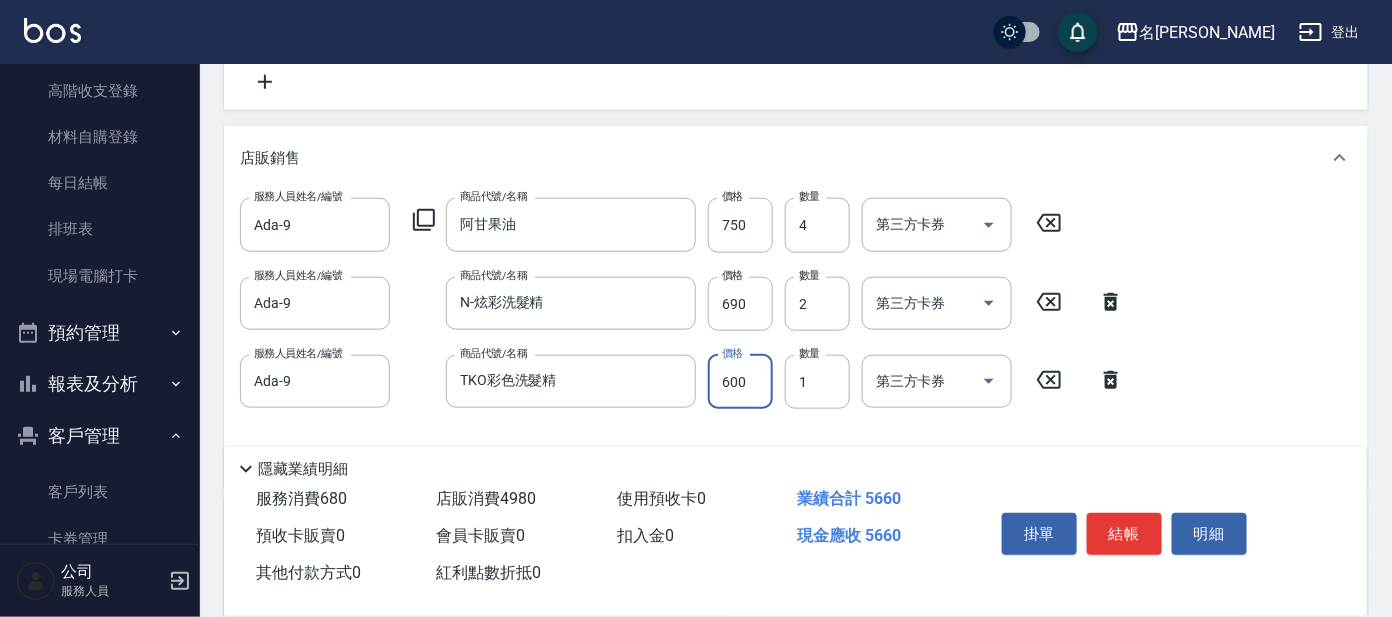 click on "600" at bounding box center (740, 382) 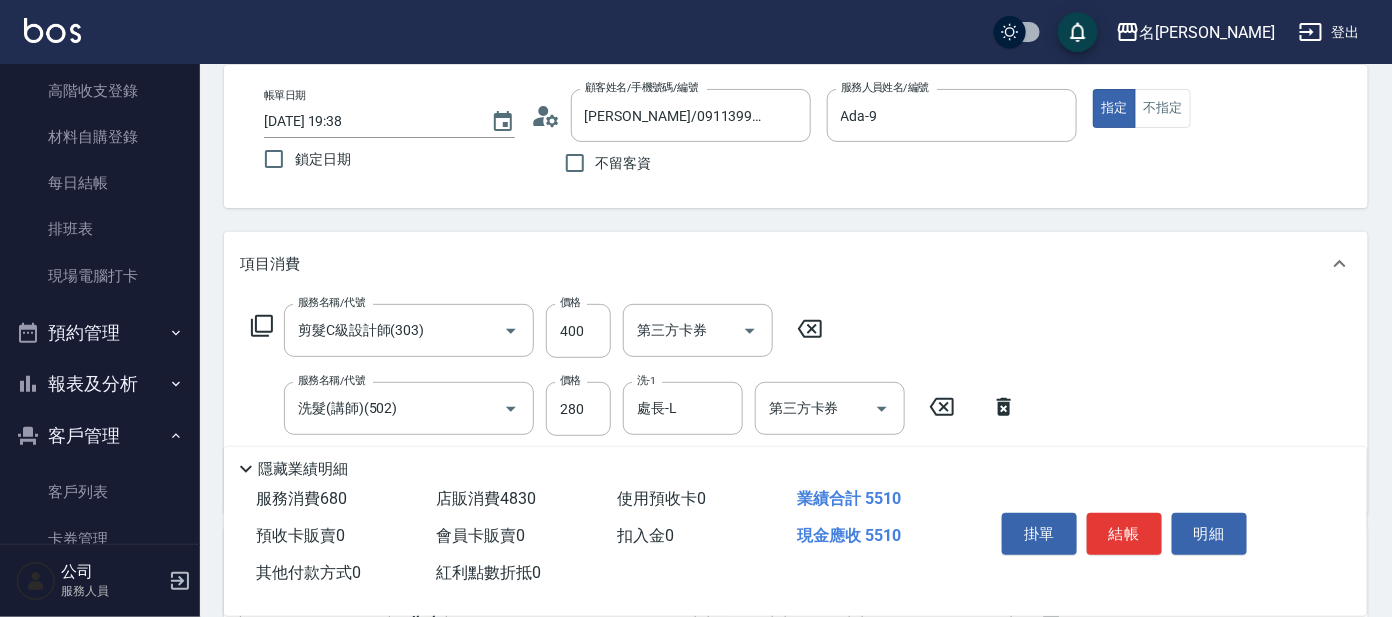 scroll, scrollTop: 249, scrollLeft: 0, axis: vertical 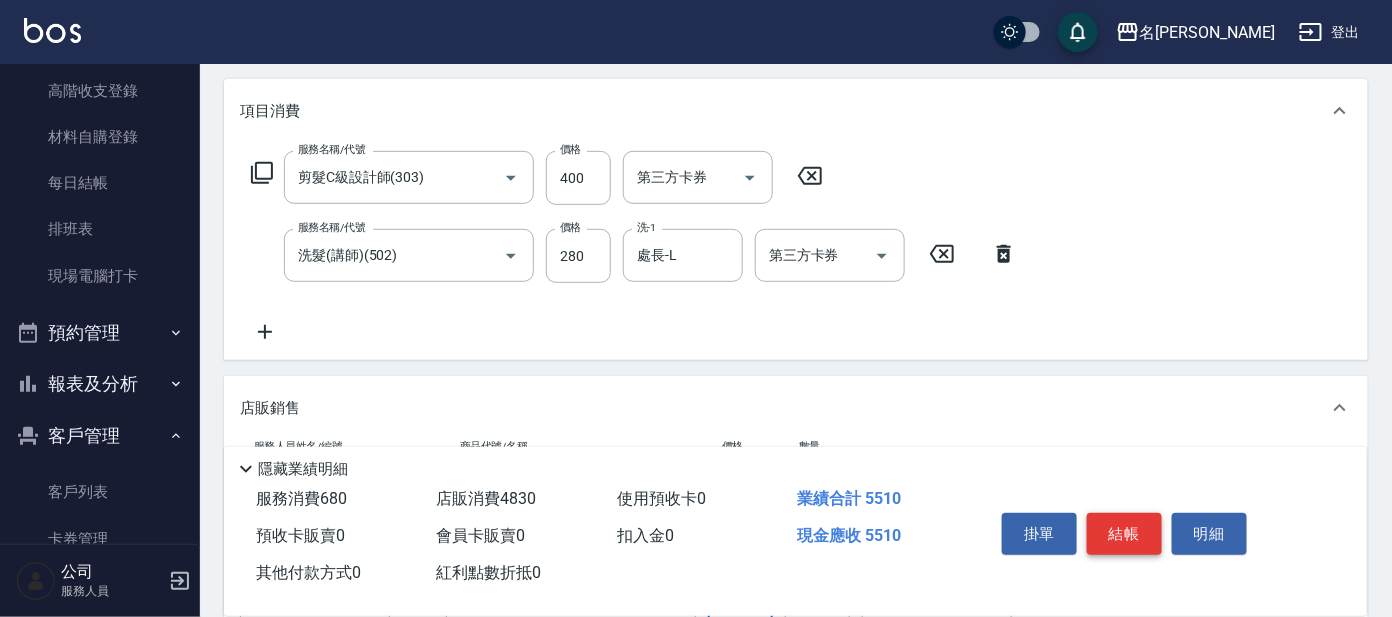 type on "450" 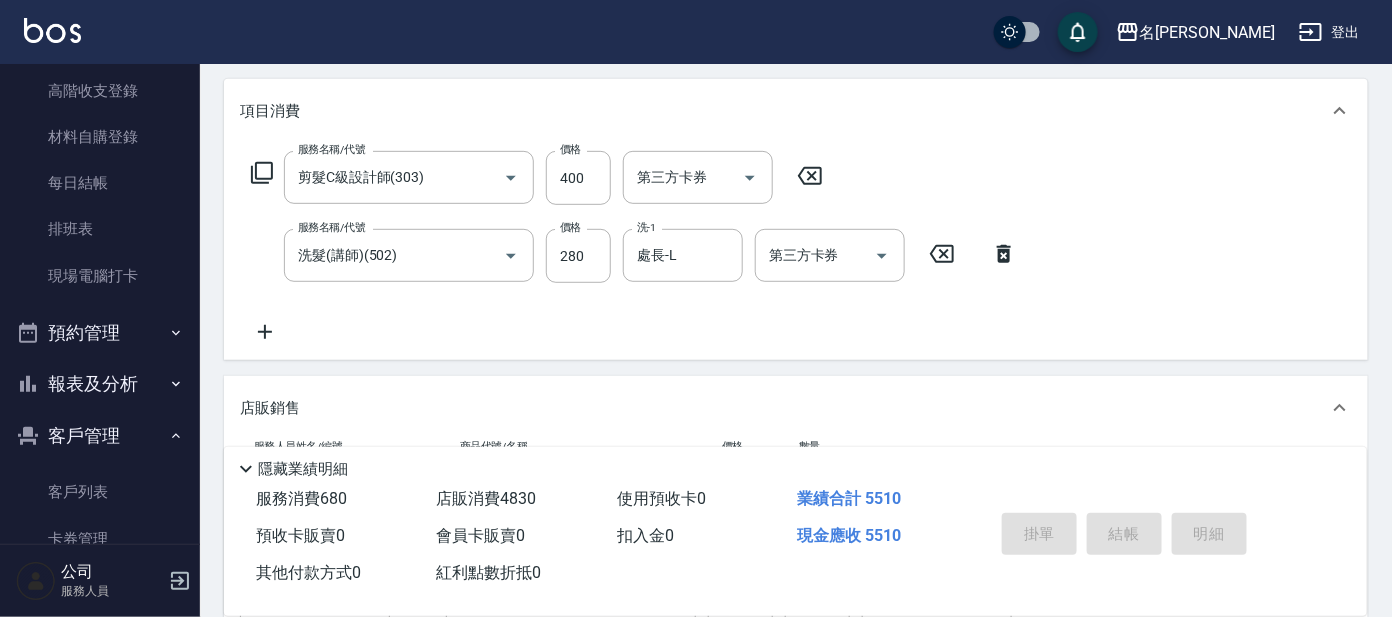 type on "[DATE] 19:53" 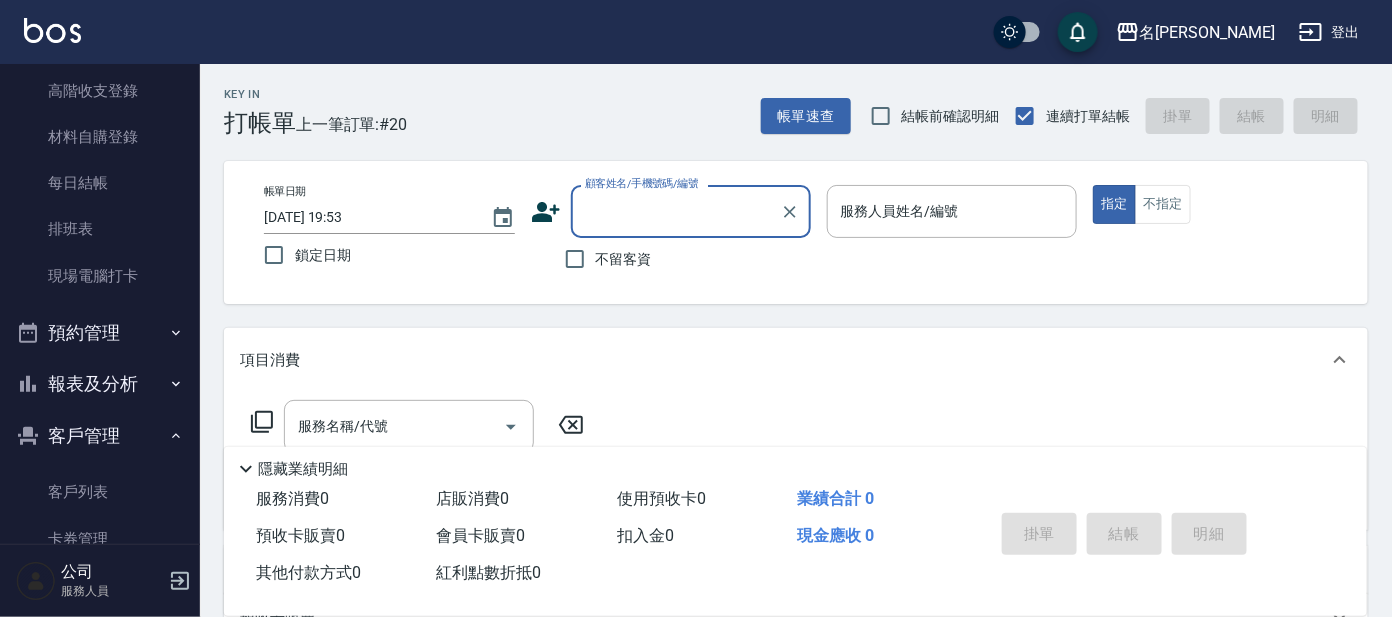 scroll, scrollTop: 0, scrollLeft: 0, axis: both 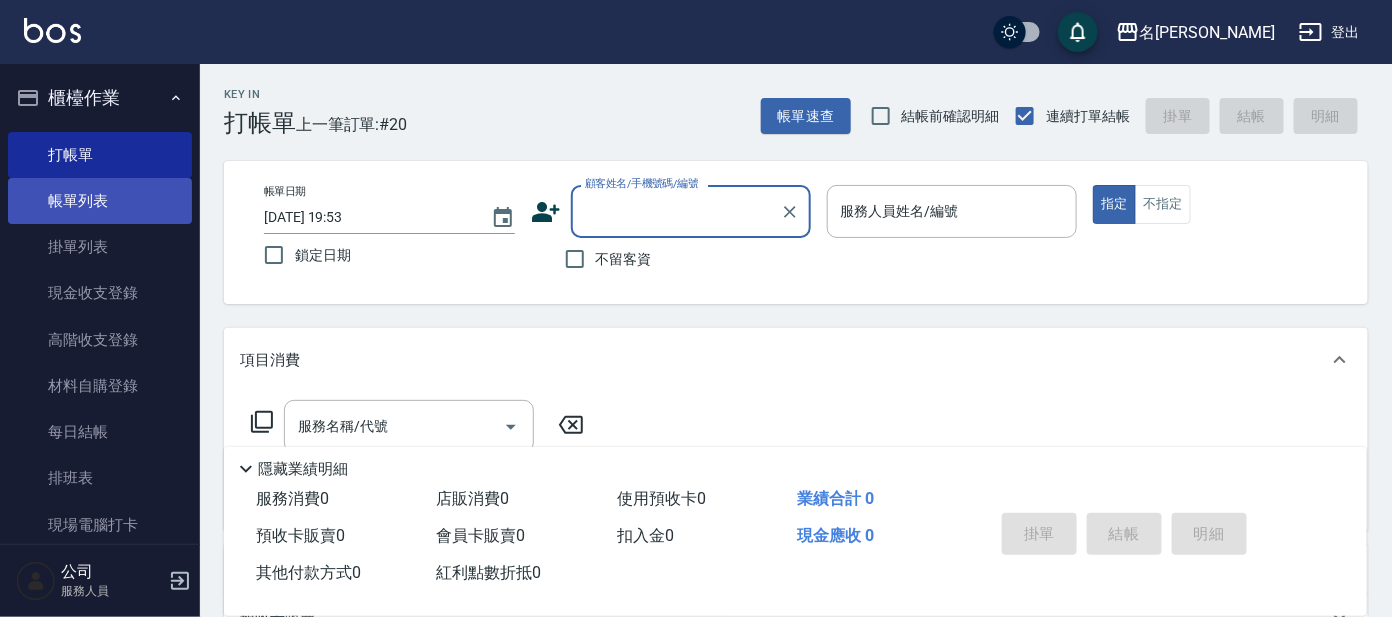 click on "帳單列表" at bounding box center (100, 201) 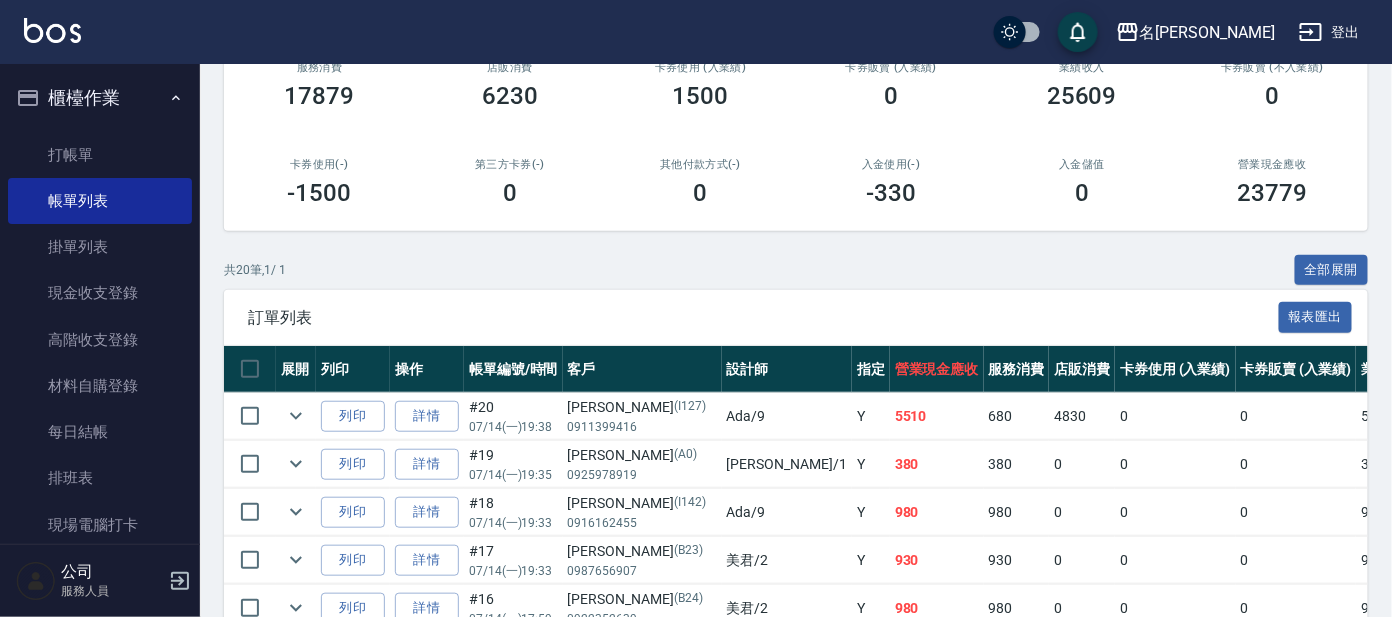 scroll, scrollTop: 374, scrollLeft: 0, axis: vertical 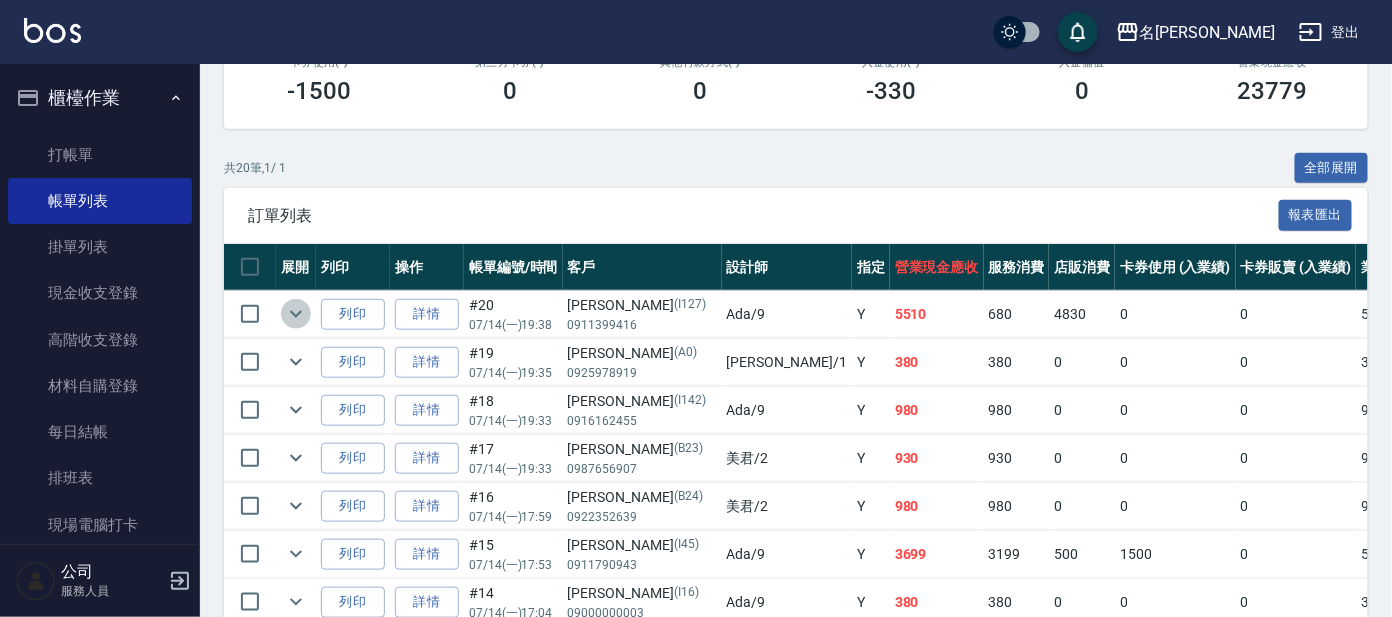 click 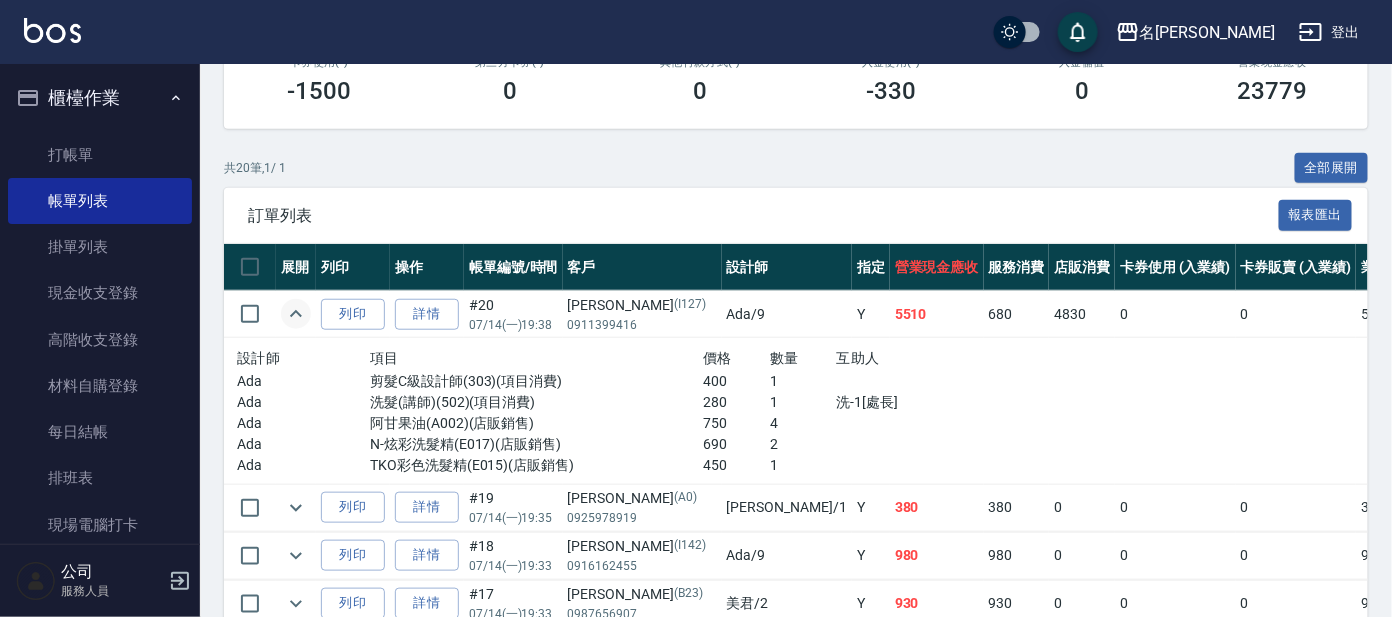 click 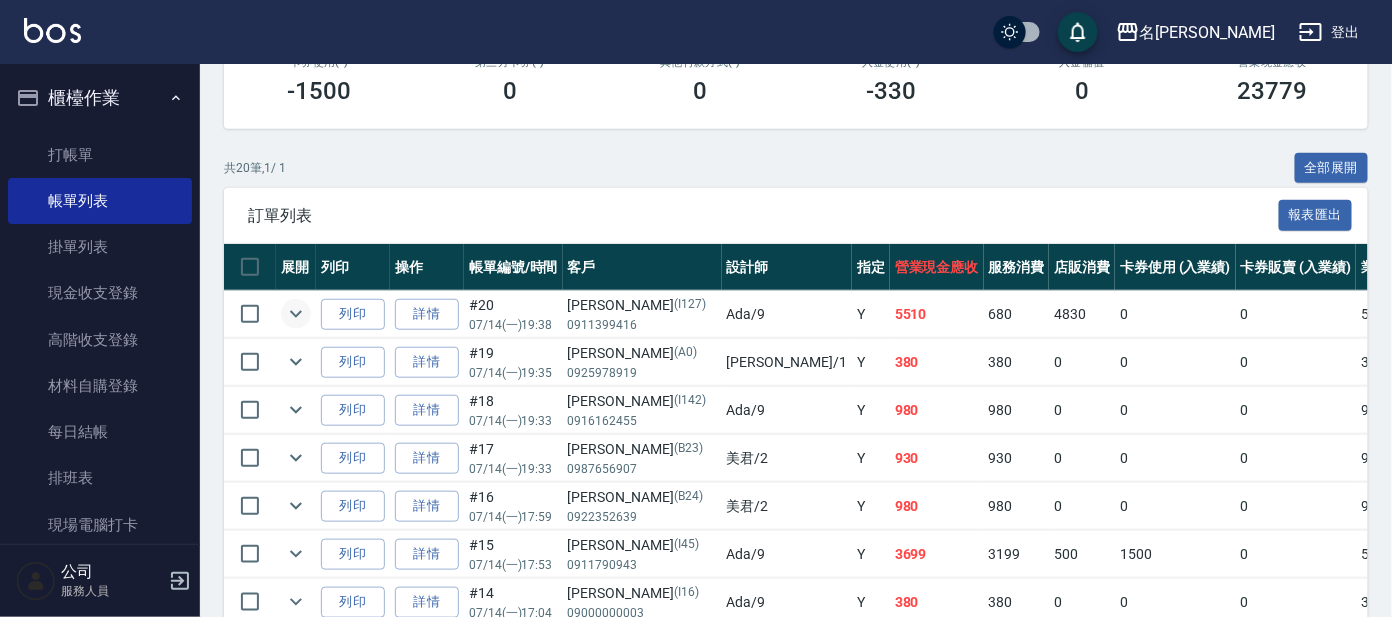 click on "0911399416" at bounding box center [642, 325] 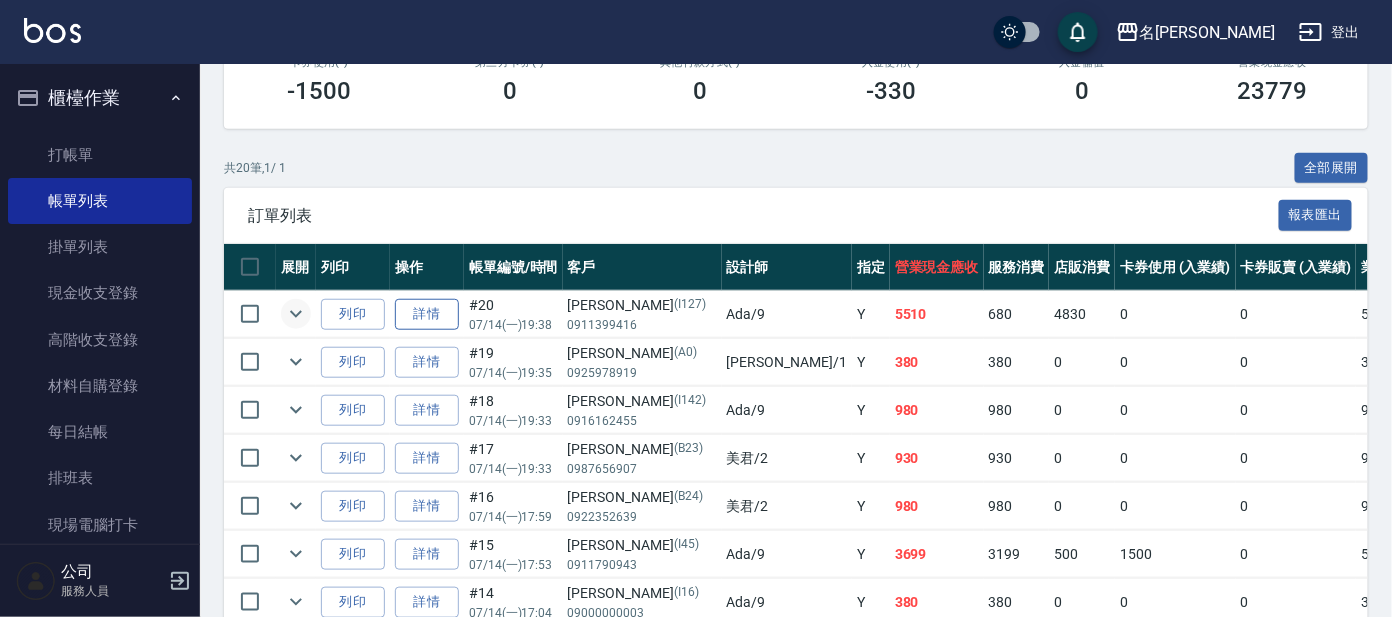 click on "詳情" at bounding box center (427, 314) 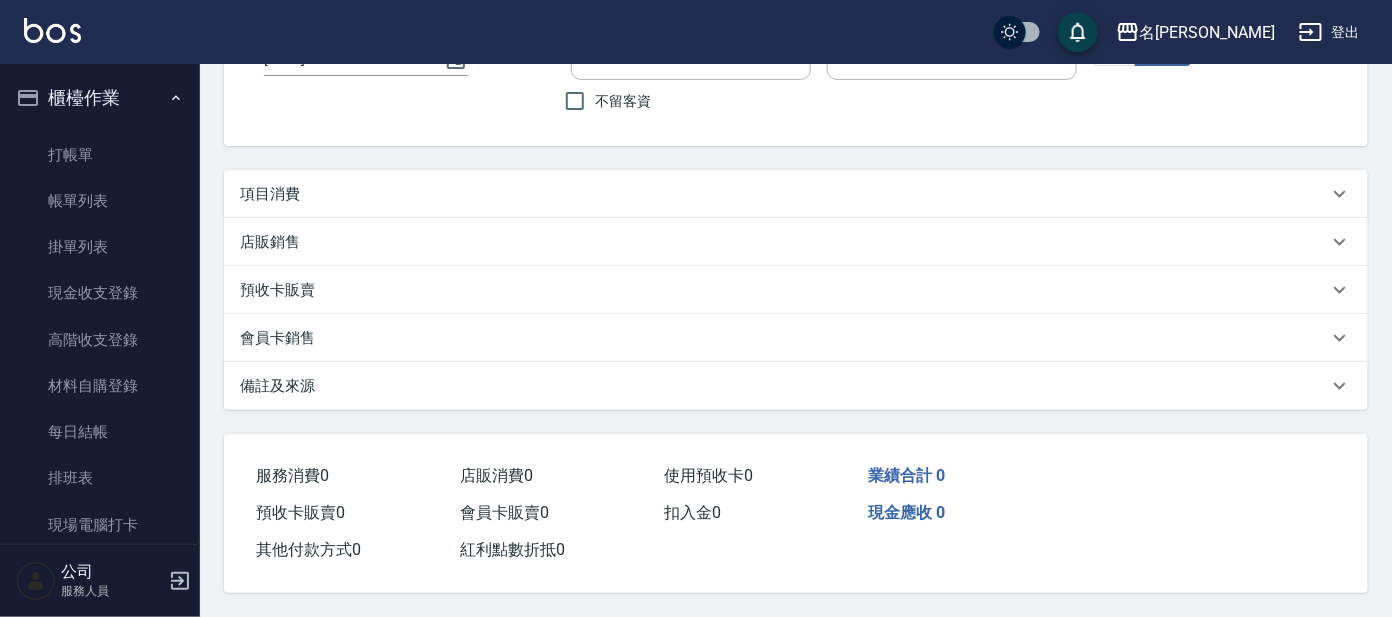 scroll, scrollTop: 0, scrollLeft: 0, axis: both 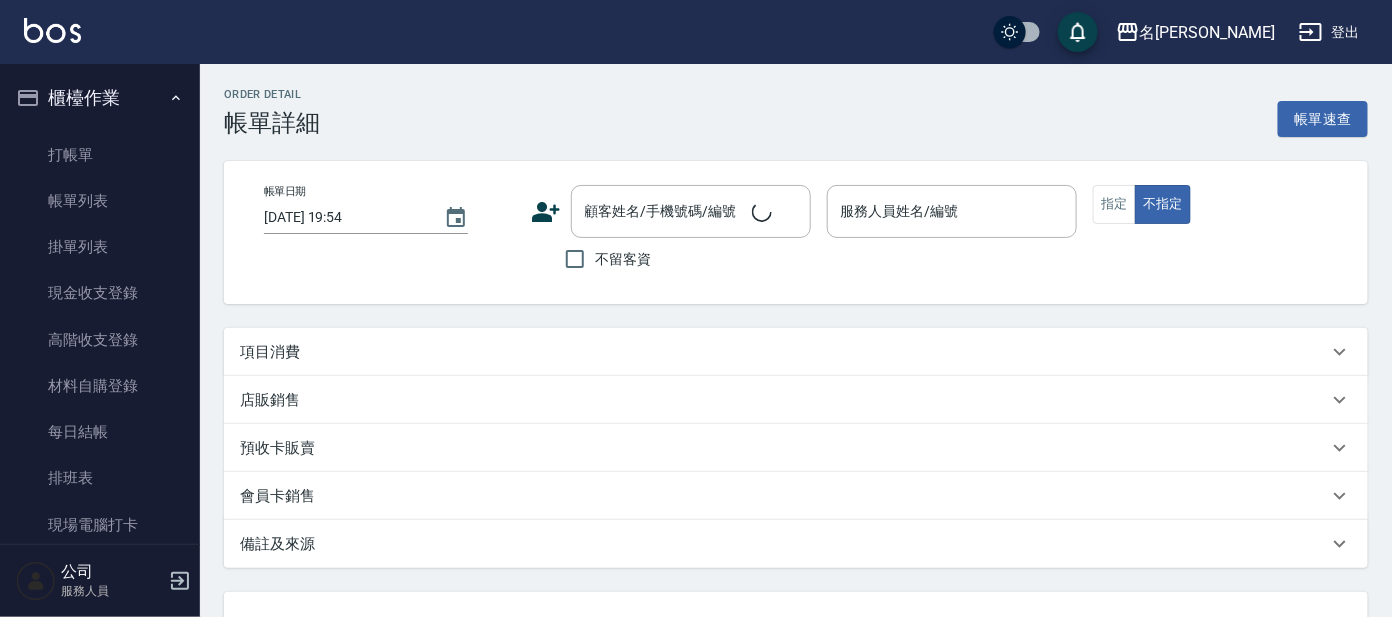 type on "[DATE] 19:38" 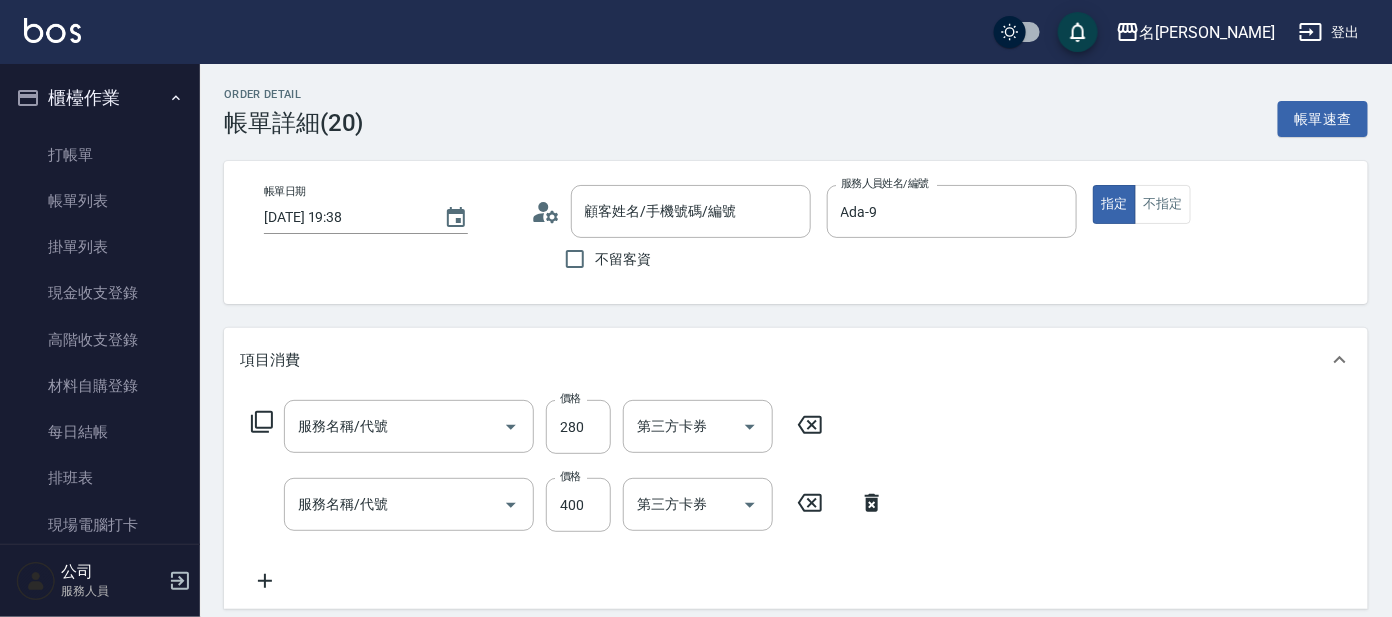 type on "[PERSON_NAME]/0911399416/I127" 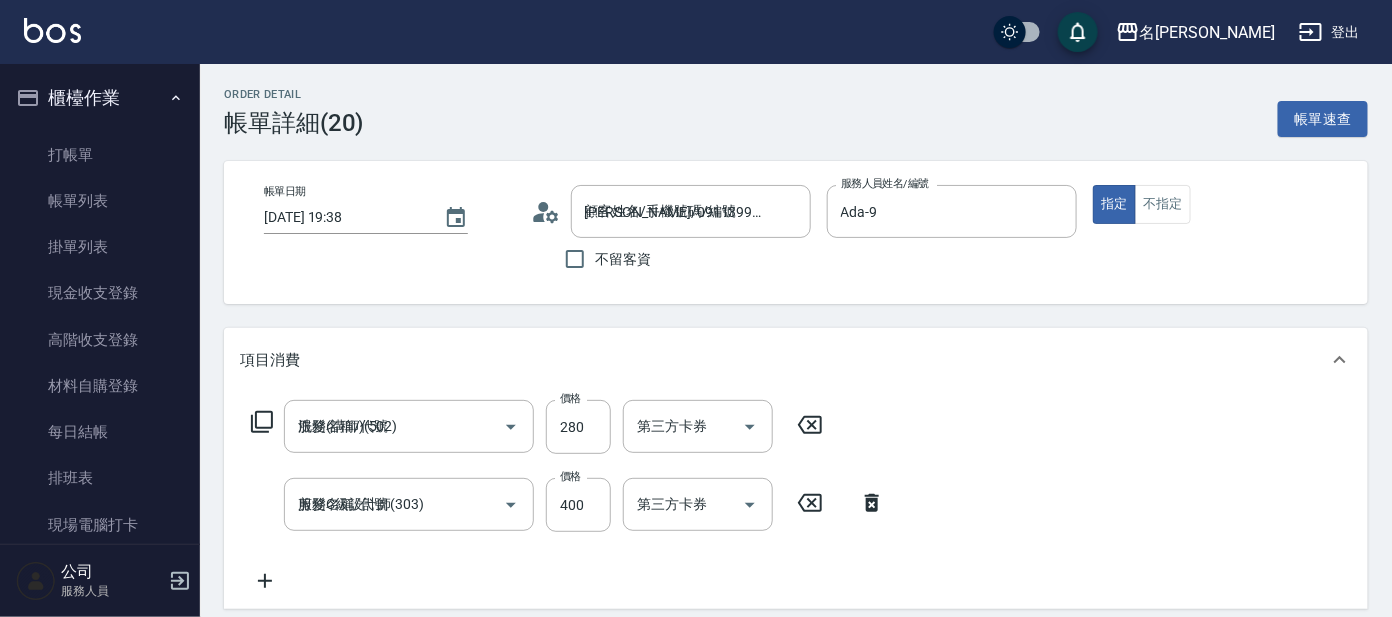 scroll, scrollTop: 0, scrollLeft: 0, axis: both 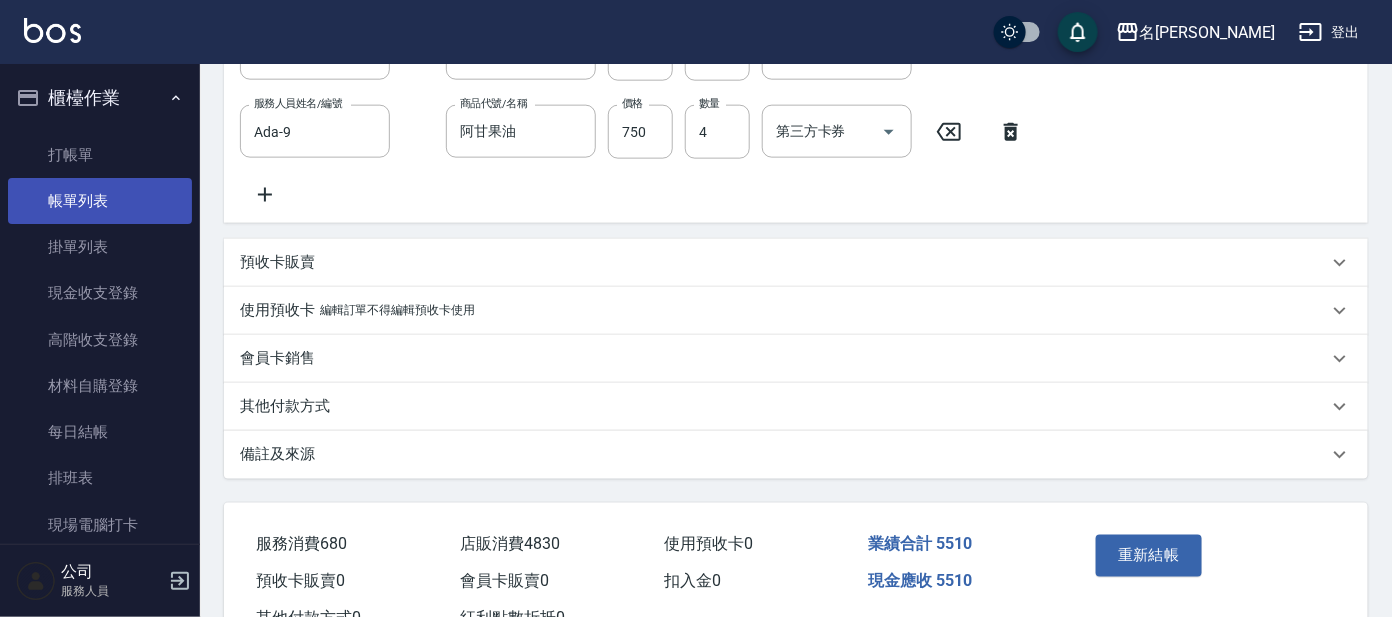 drag, startPoint x: 90, startPoint y: 198, endPoint x: 166, endPoint y: 216, distance: 78.10249 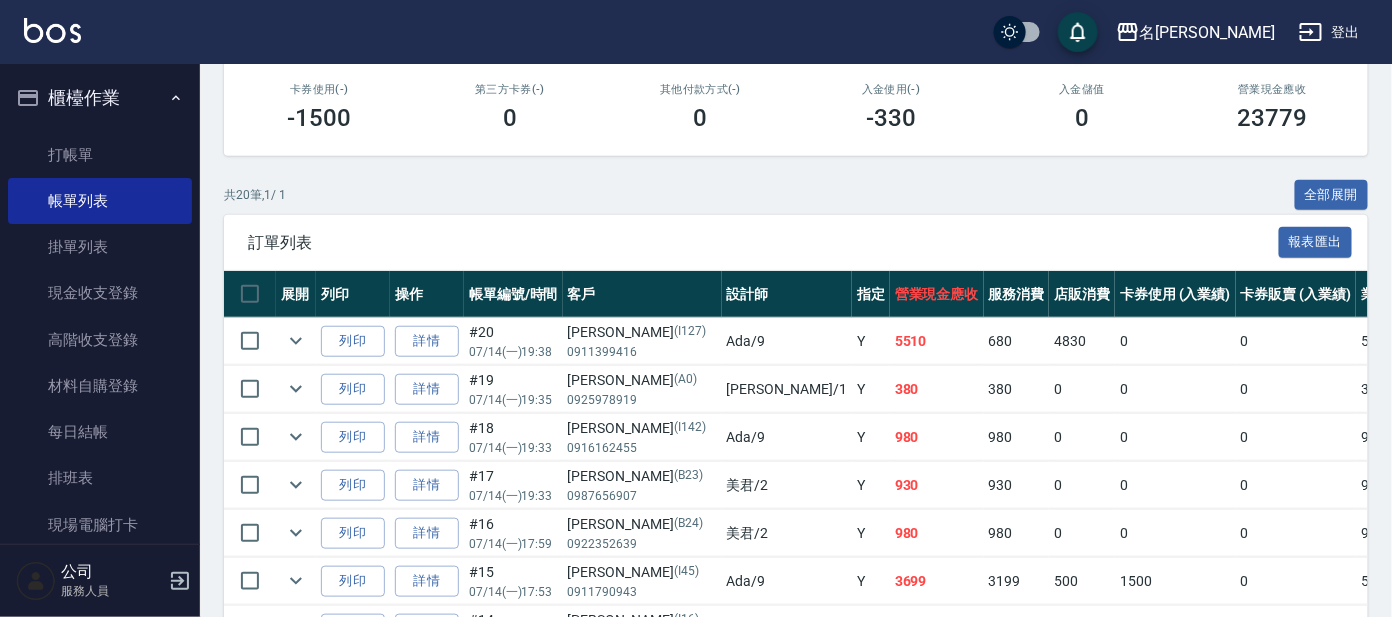 scroll, scrollTop: 0, scrollLeft: 0, axis: both 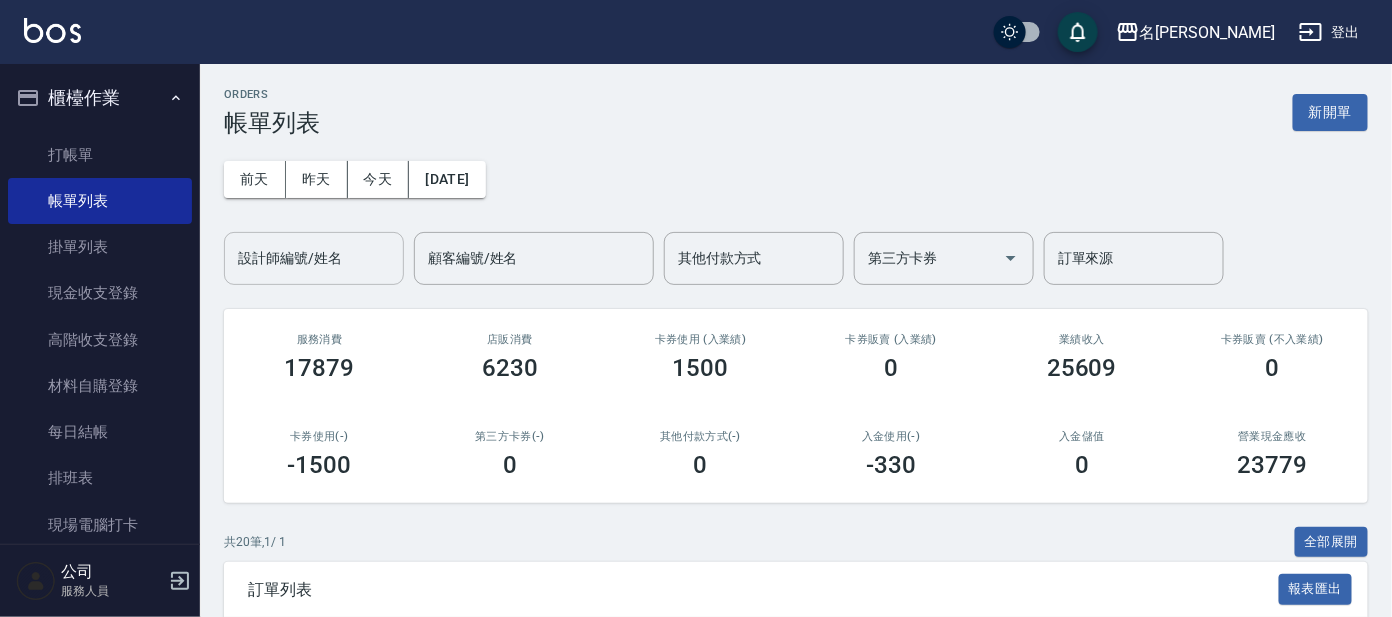 click on "設計師編號/姓名" at bounding box center [314, 258] 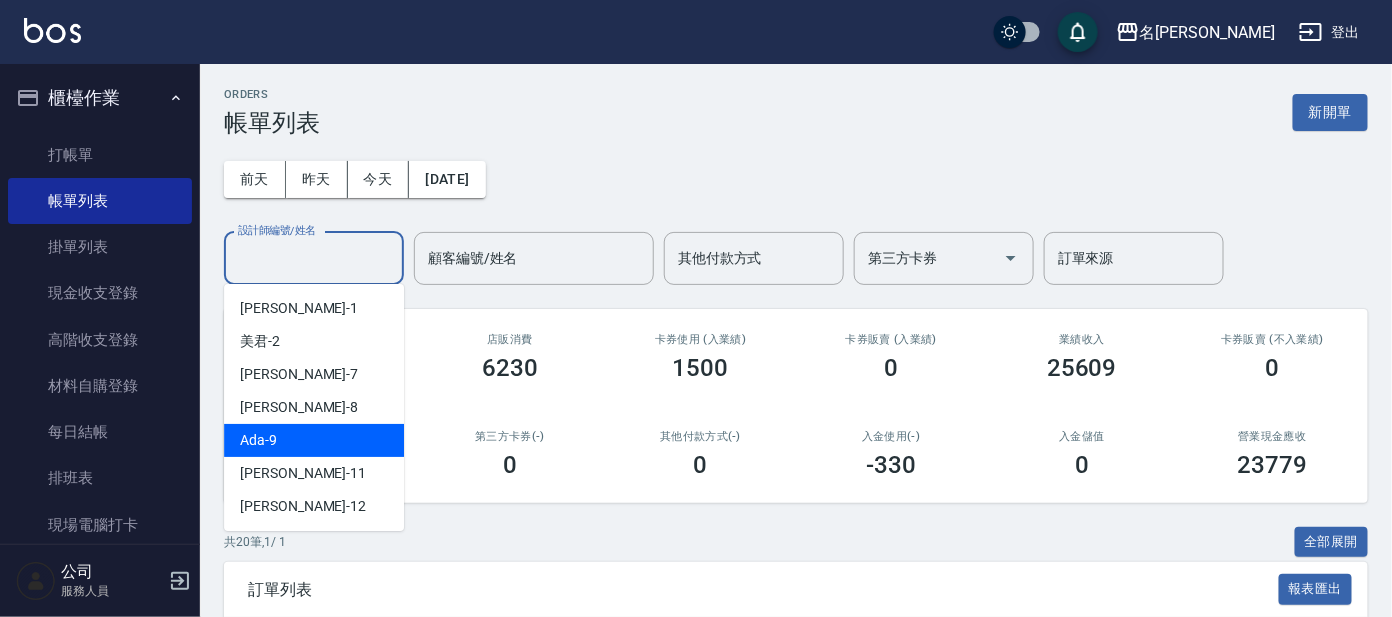 click on "Ada -9" at bounding box center [314, 440] 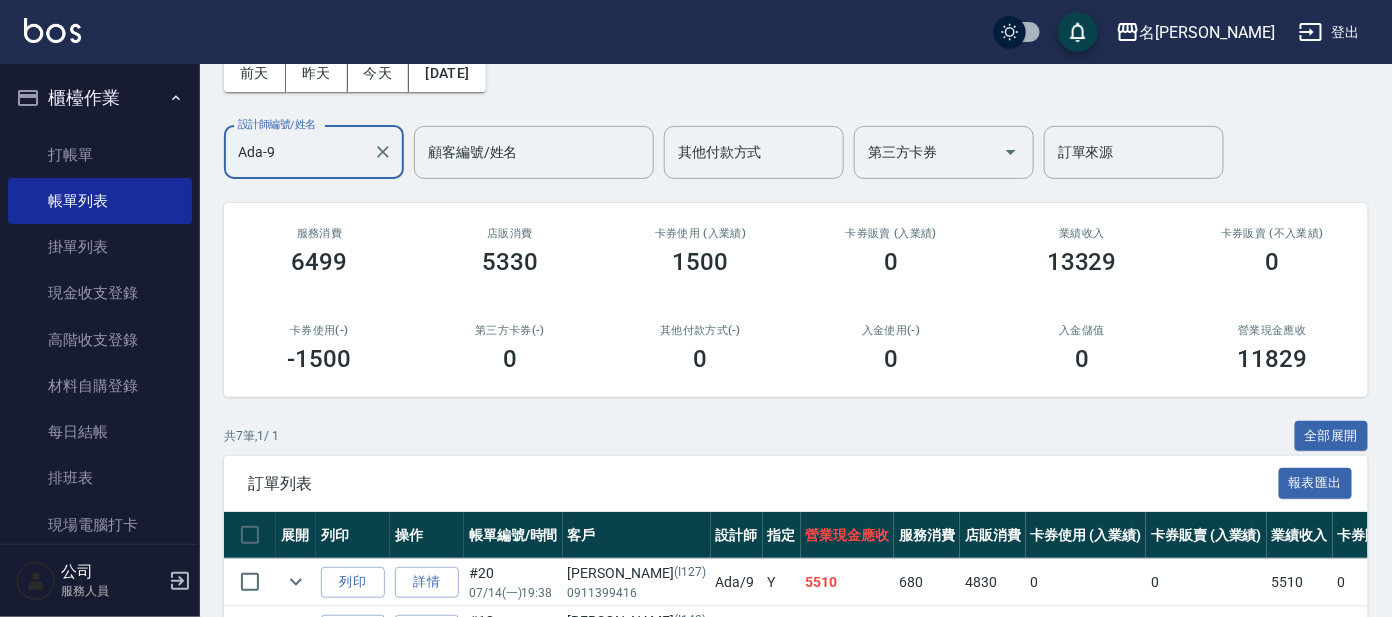 scroll, scrollTop: 104, scrollLeft: 0, axis: vertical 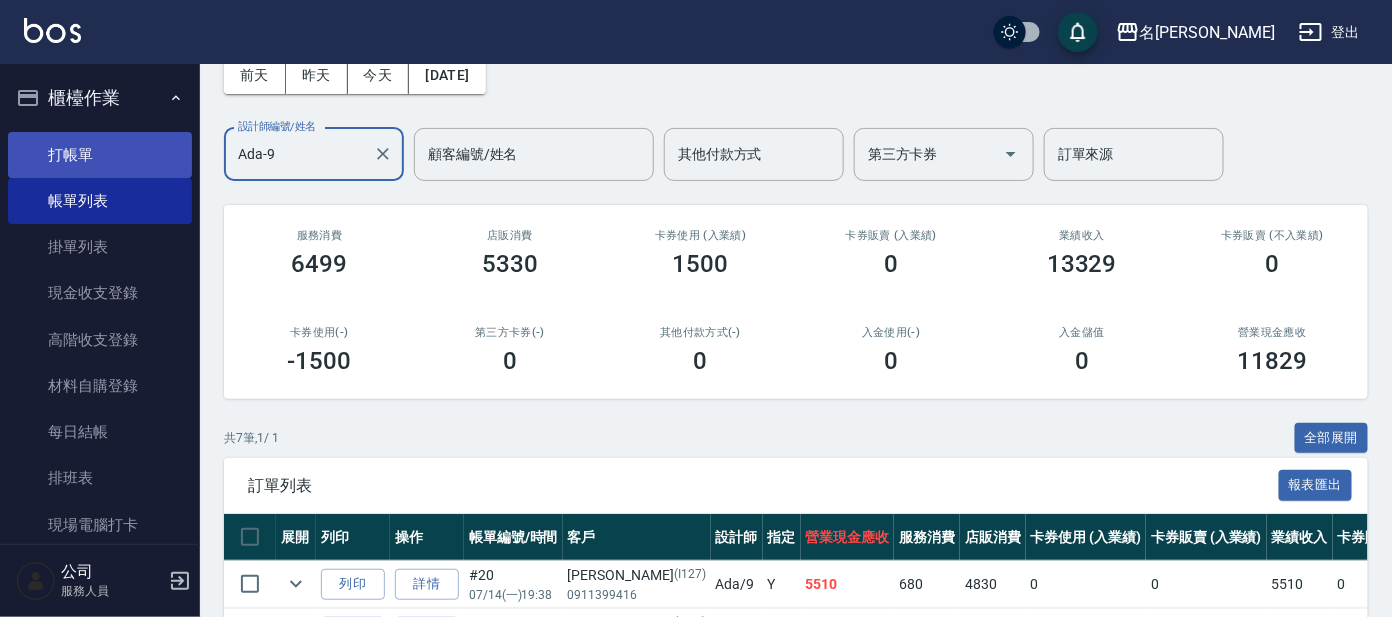 click on "打帳單" at bounding box center (100, 155) 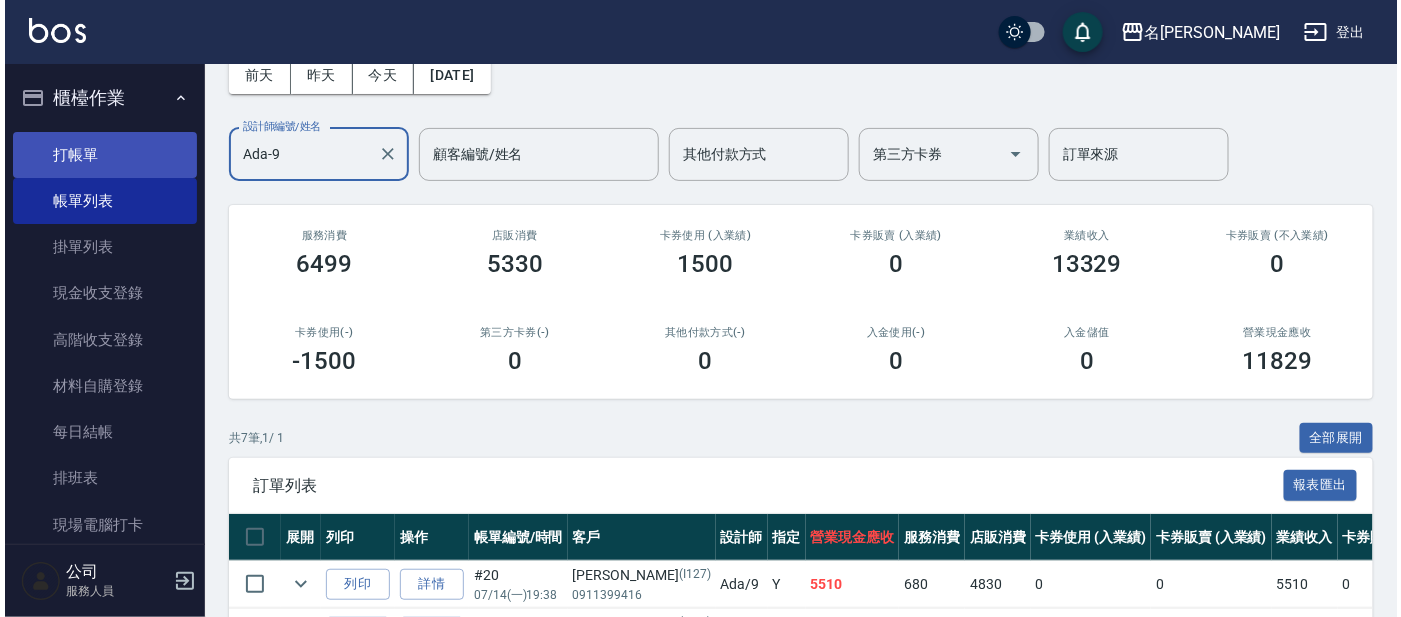 scroll, scrollTop: 0, scrollLeft: 0, axis: both 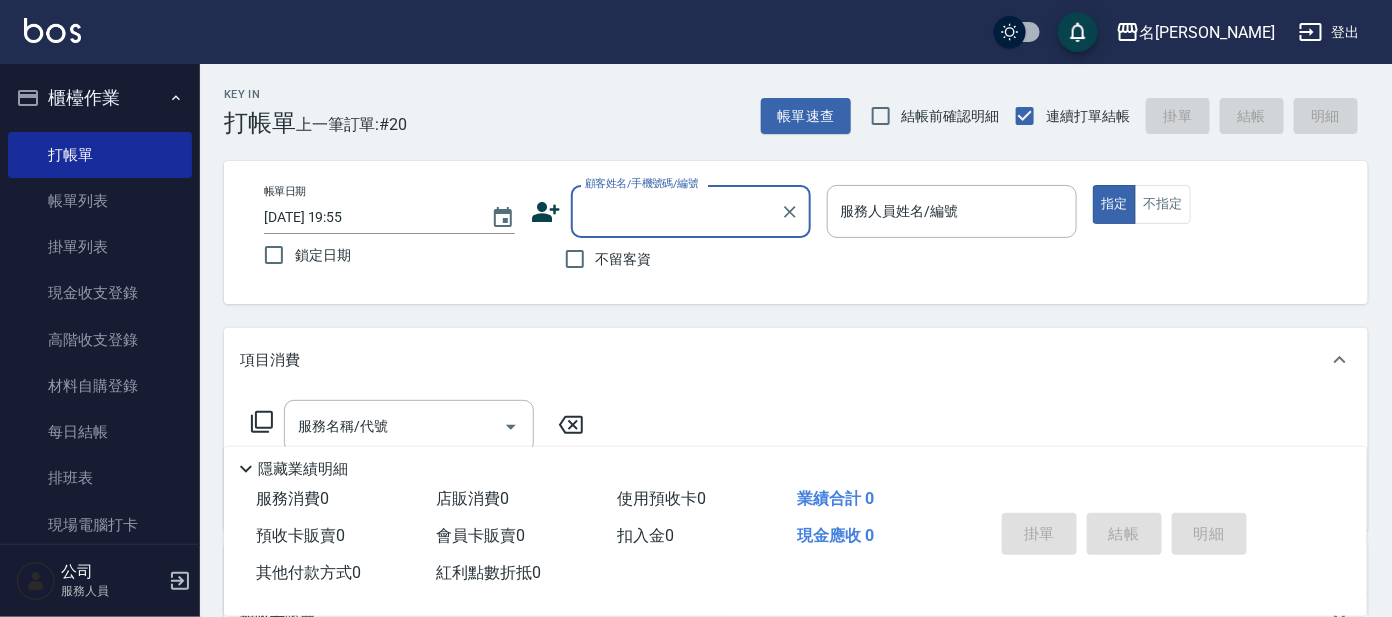 click on "顧客姓名/手機號碼/編號" at bounding box center (676, 211) 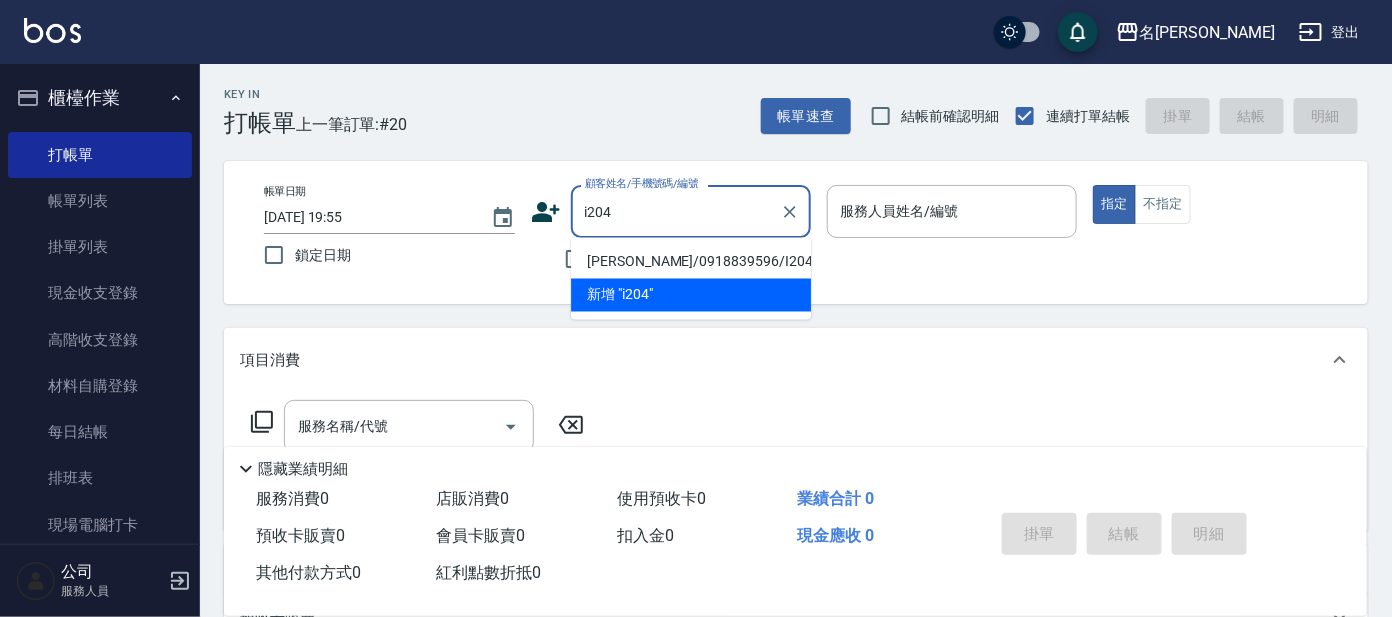 click on "[PERSON_NAME]/0918839596/I204" at bounding box center (691, 262) 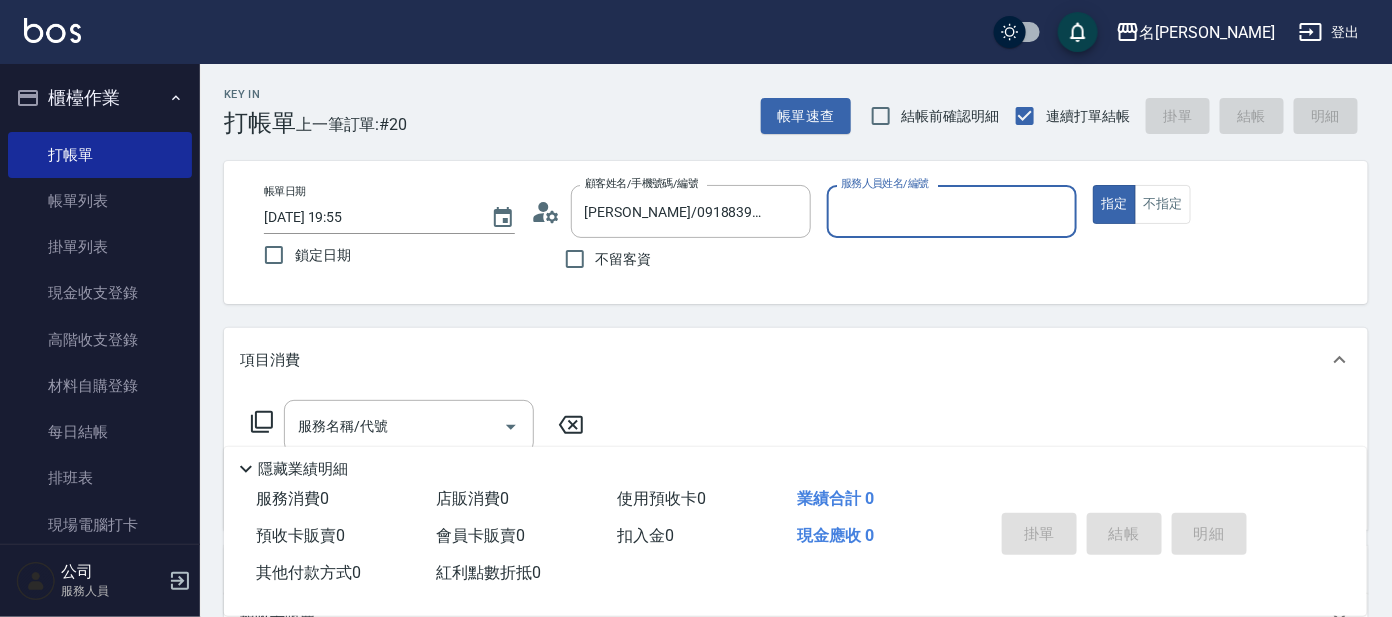 type on "Ada-9" 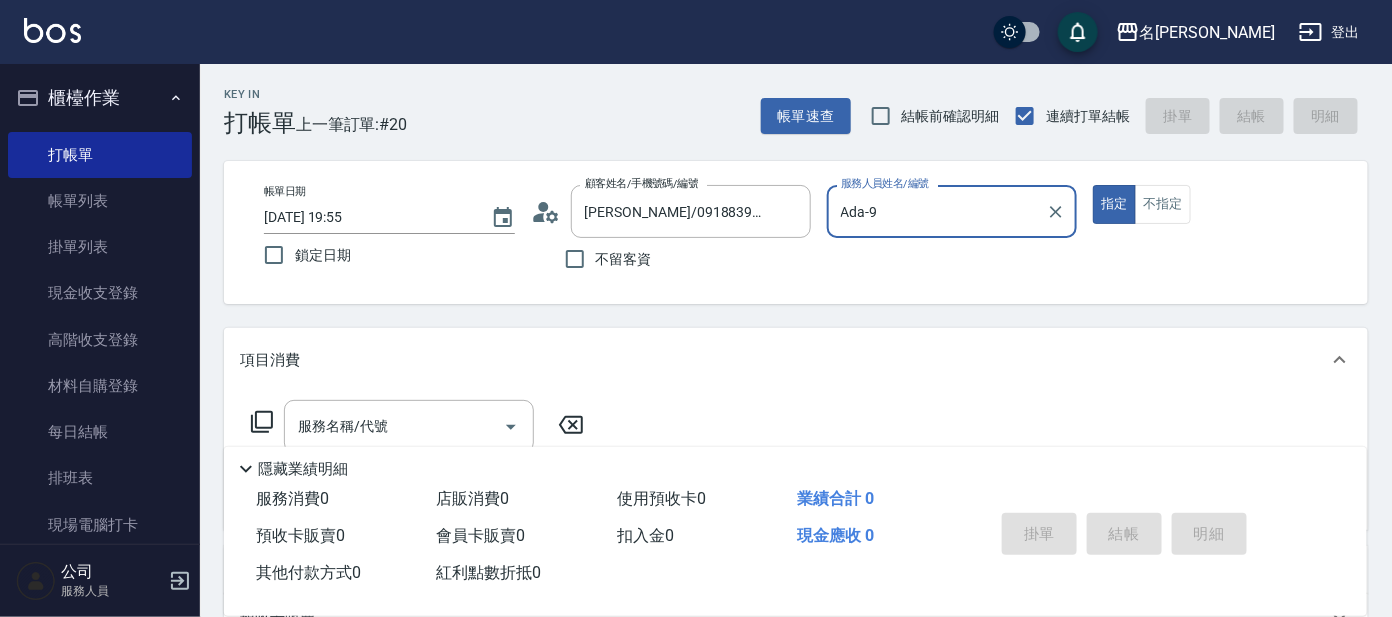 click 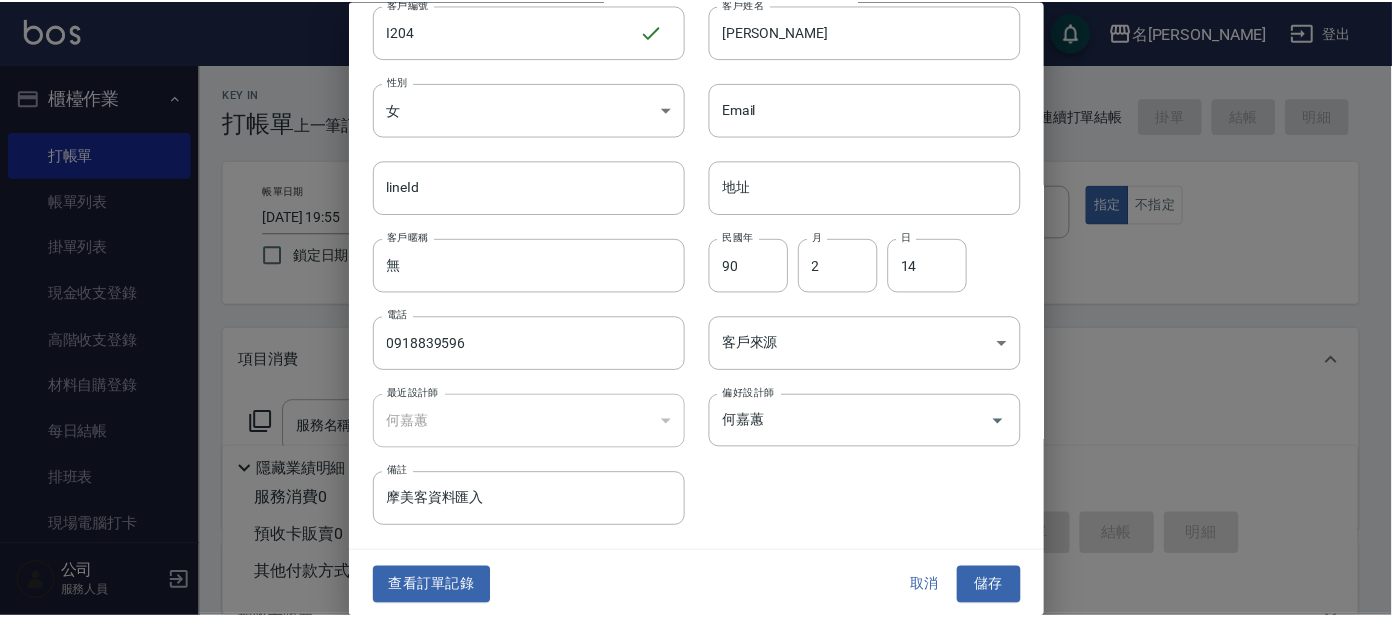 scroll, scrollTop: 75, scrollLeft: 0, axis: vertical 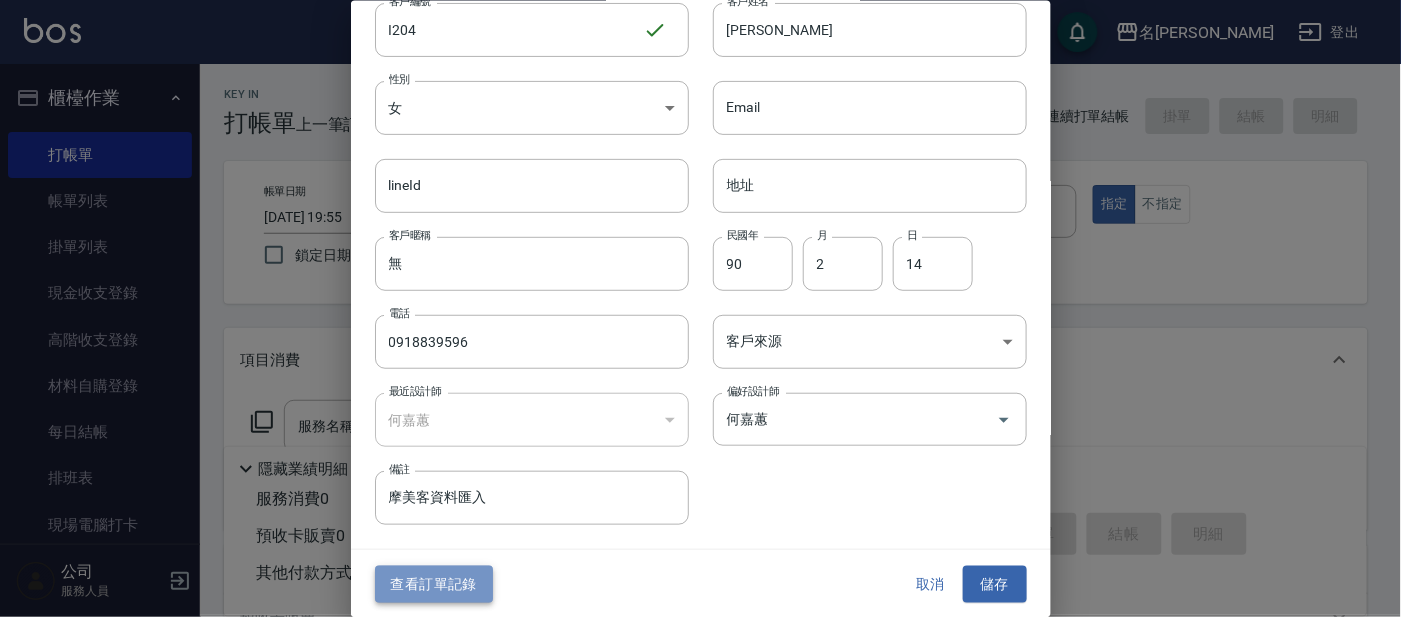 click on "查看訂單記錄" at bounding box center [434, 584] 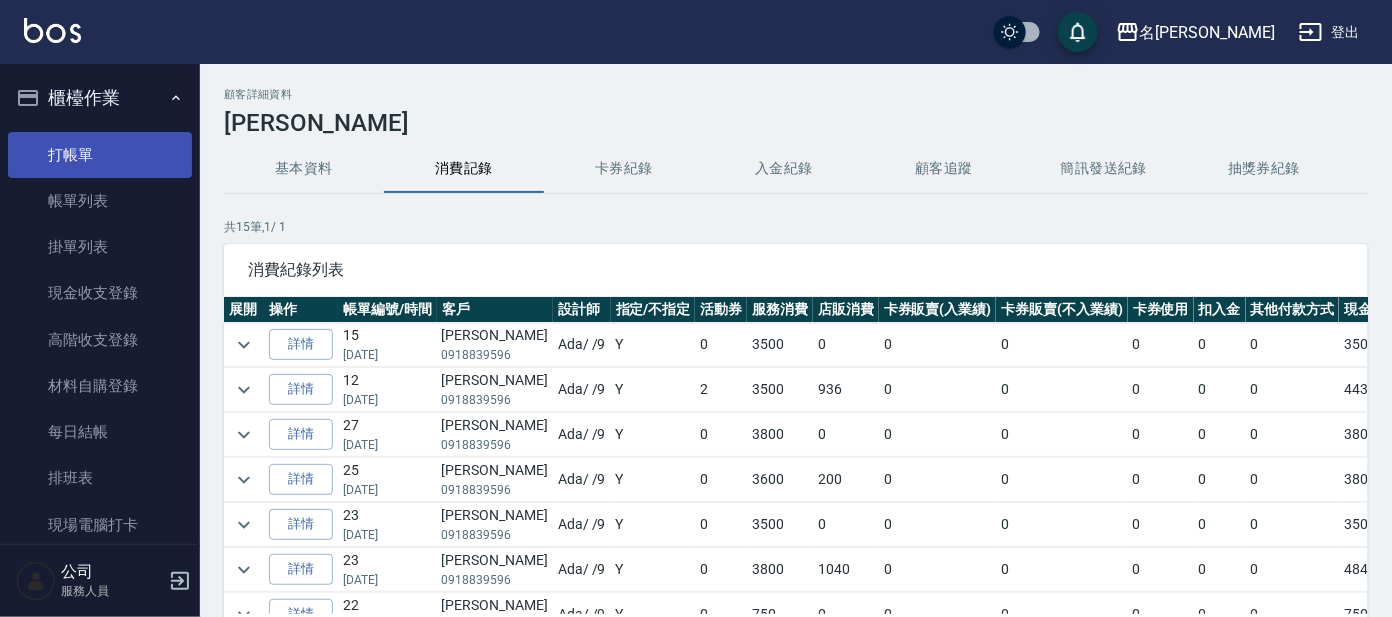 click on "打帳單" at bounding box center (100, 155) 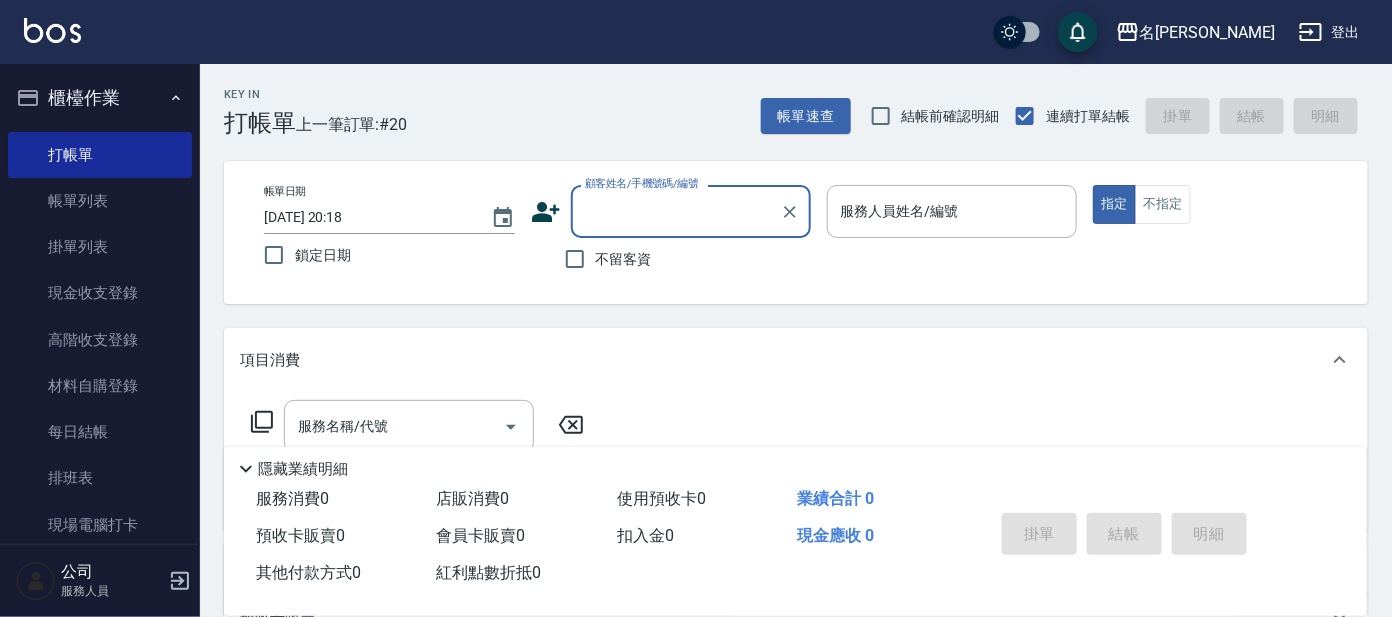 click on "顧客姓名/手機號碼/編號" at bounding box center [642, 183] 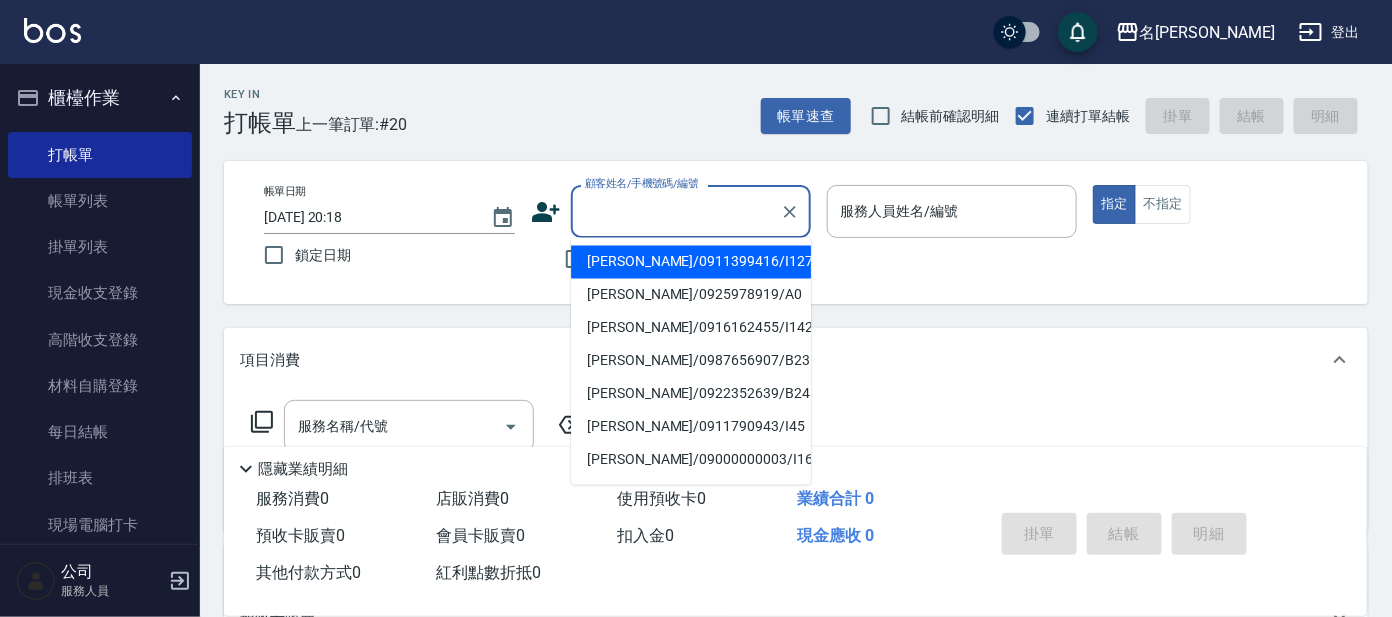 click on "顧客姓名/手機號碼/編號" at bounding box center [676, 211] 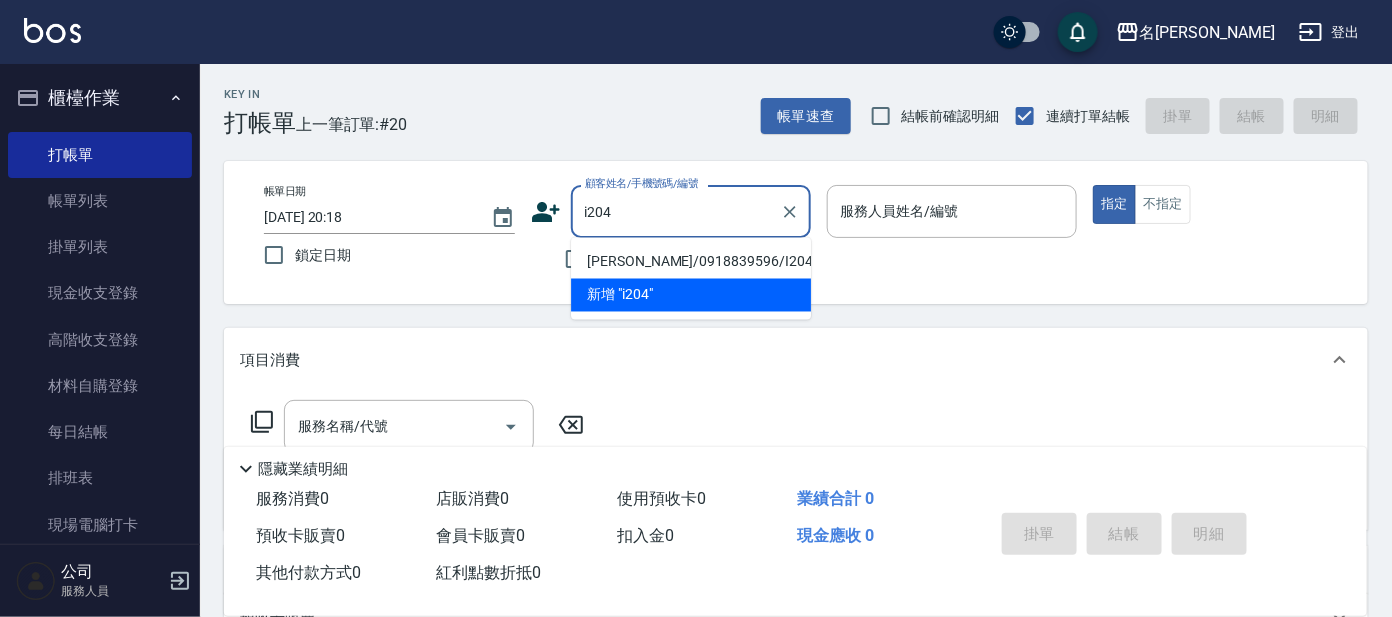 click on "[PERSON_NAME]/0918839596/I204" at bounding box center [691, 262] 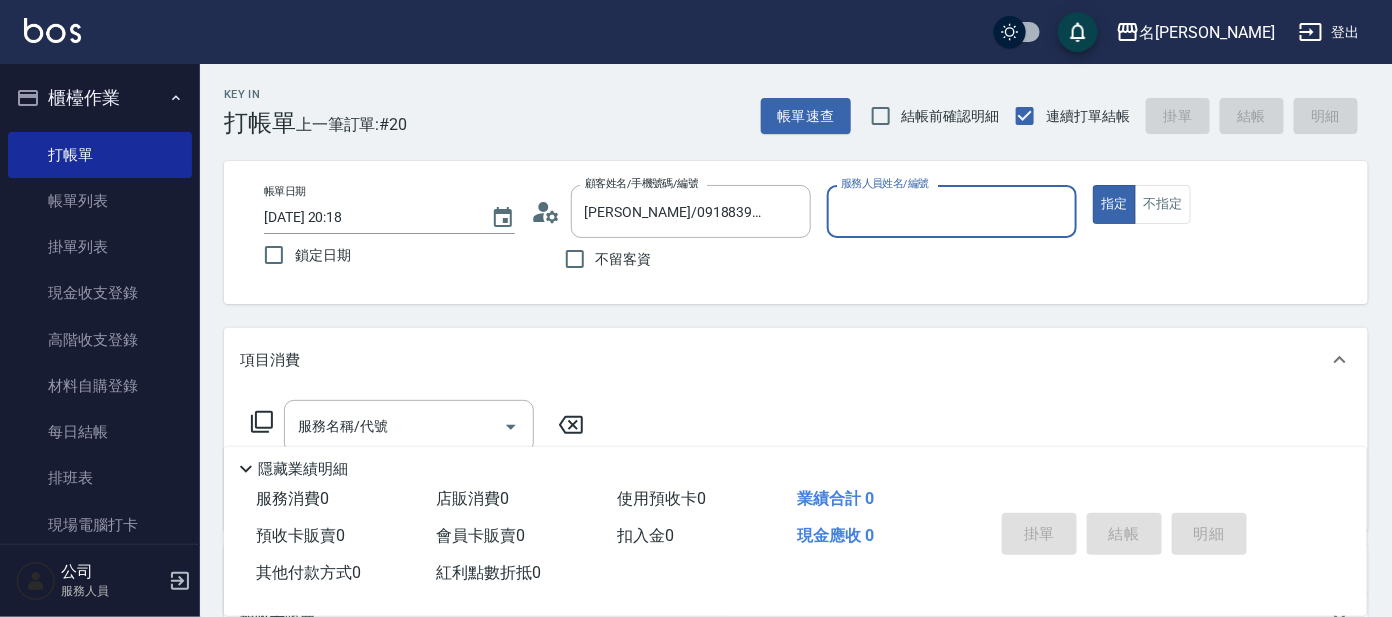 type on "Ada-9" 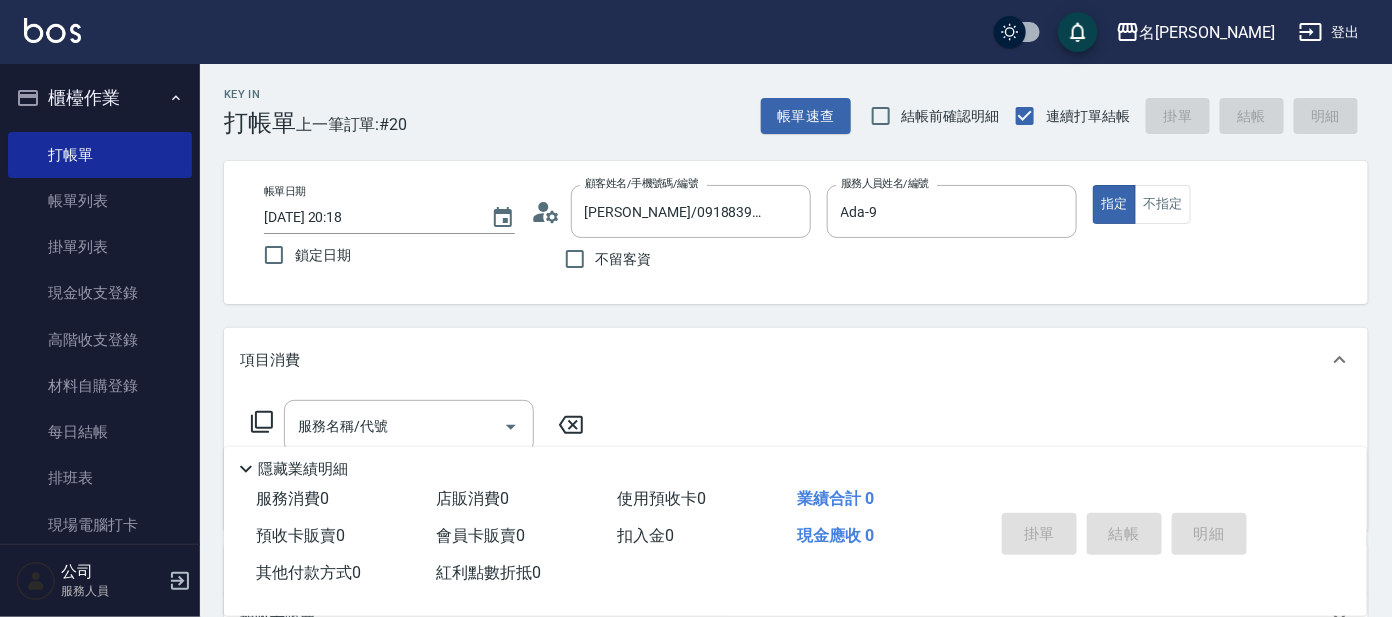 click 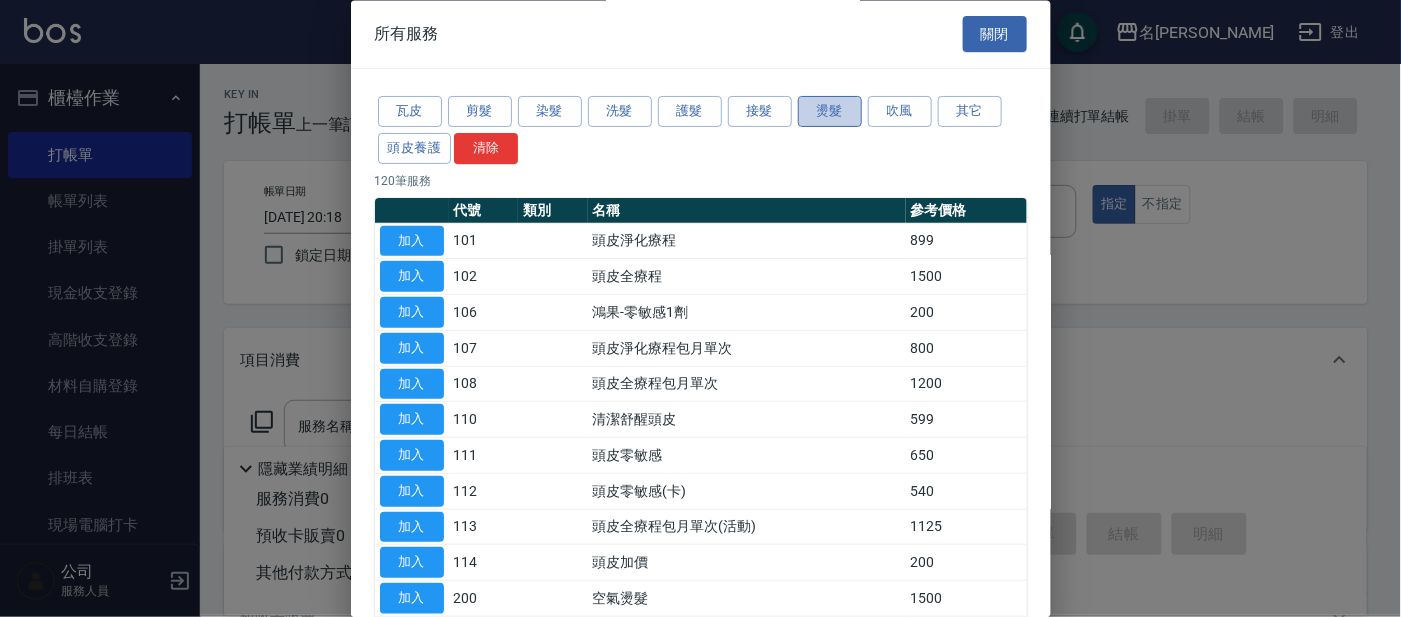 click on "燙髮" at bounding box center (830, 112) 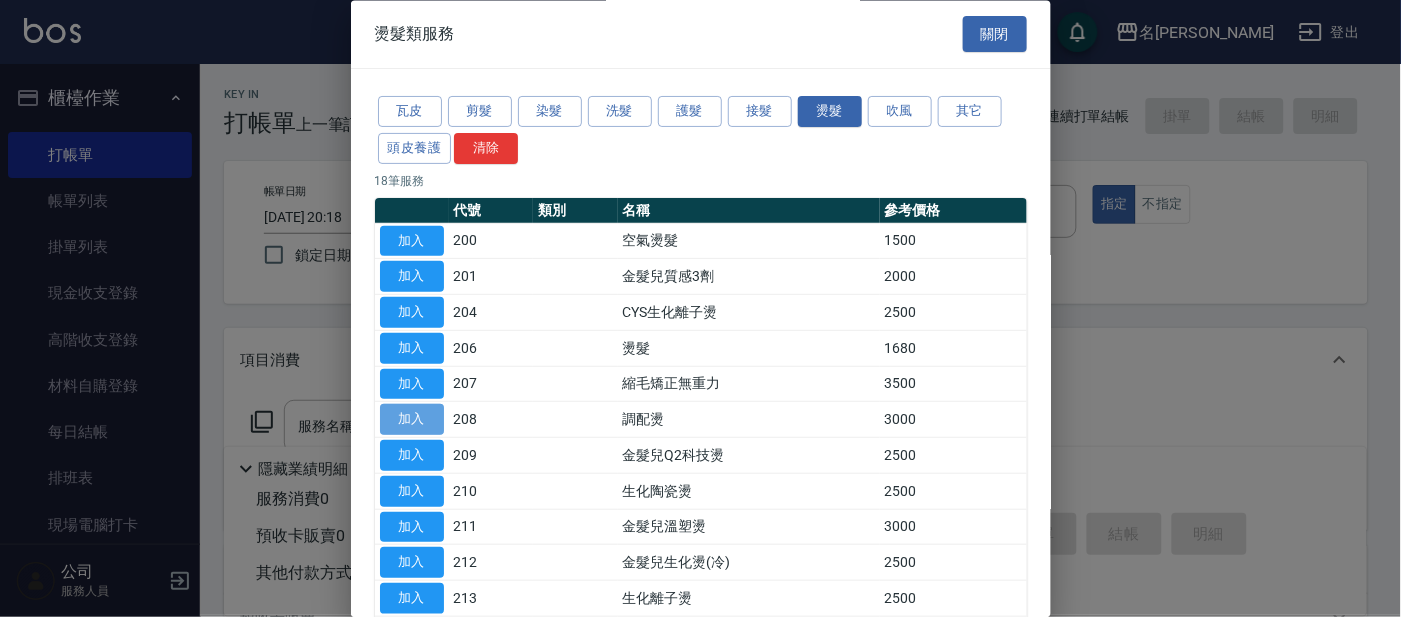 click on "加入" at bounding box center [412, 420] 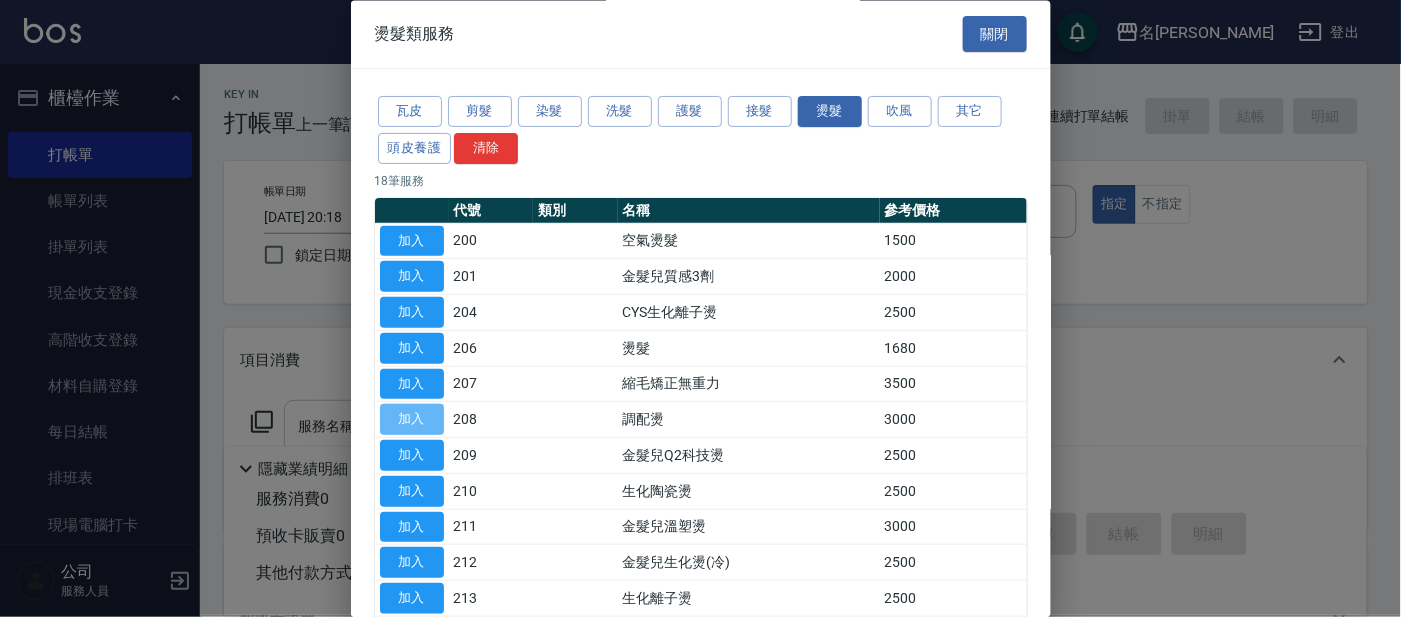 type on "調配燙(208)" 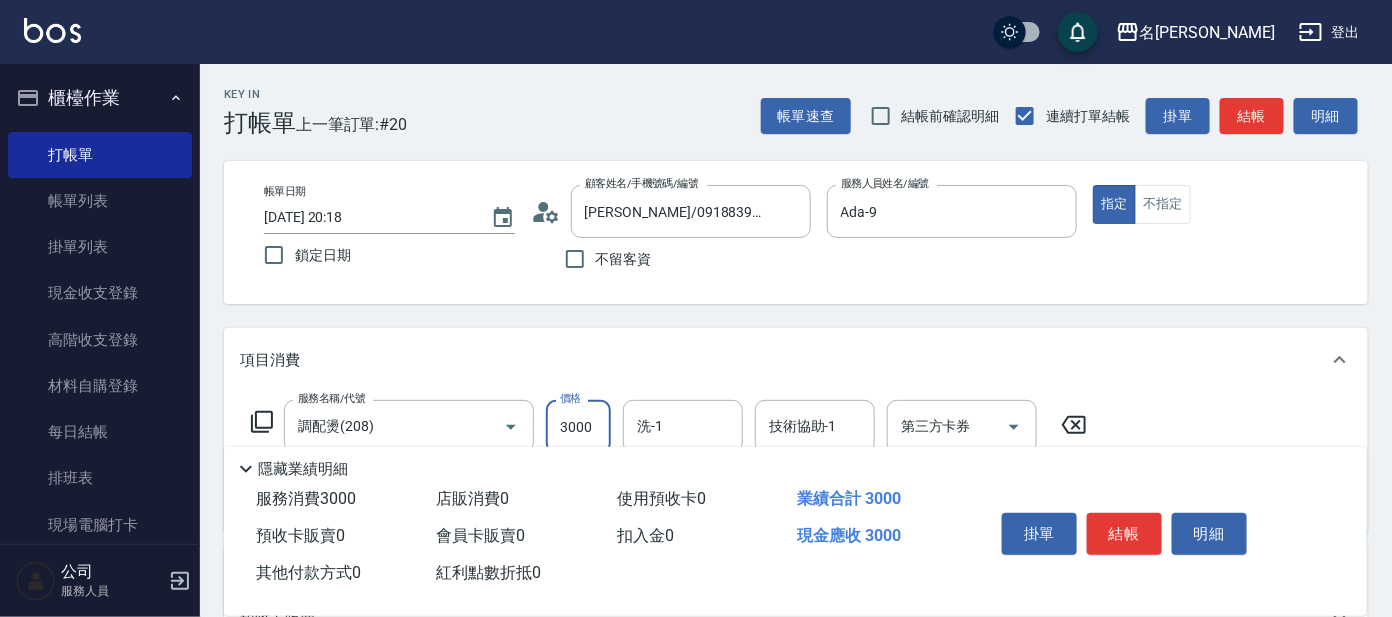 click on "3000" at bounding box center (578, 427) 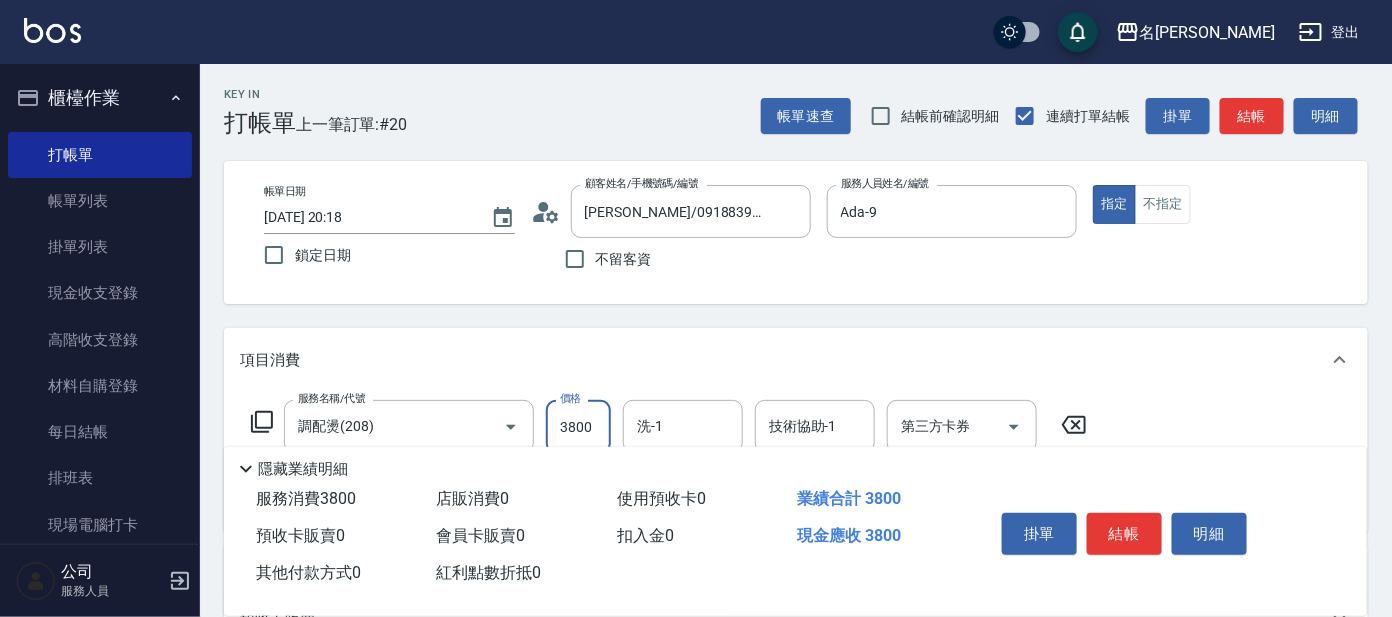 type on "3800" 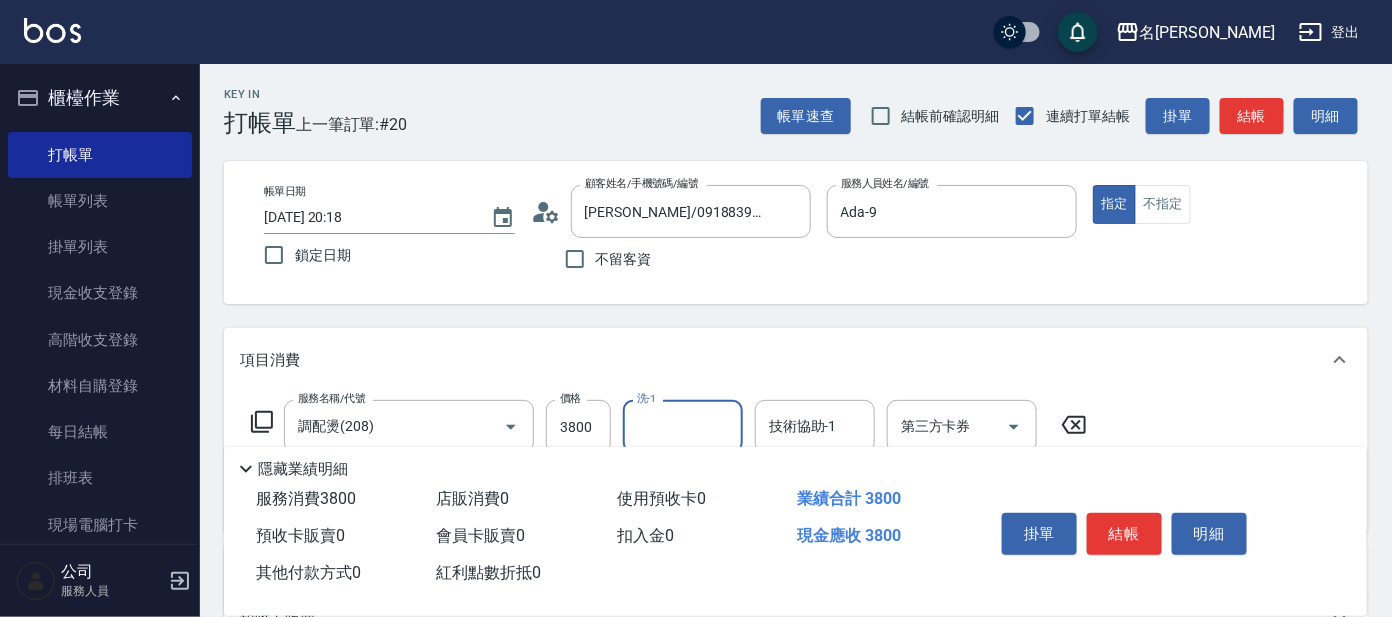 click on "洗-1" at bounding box center (683, 426) 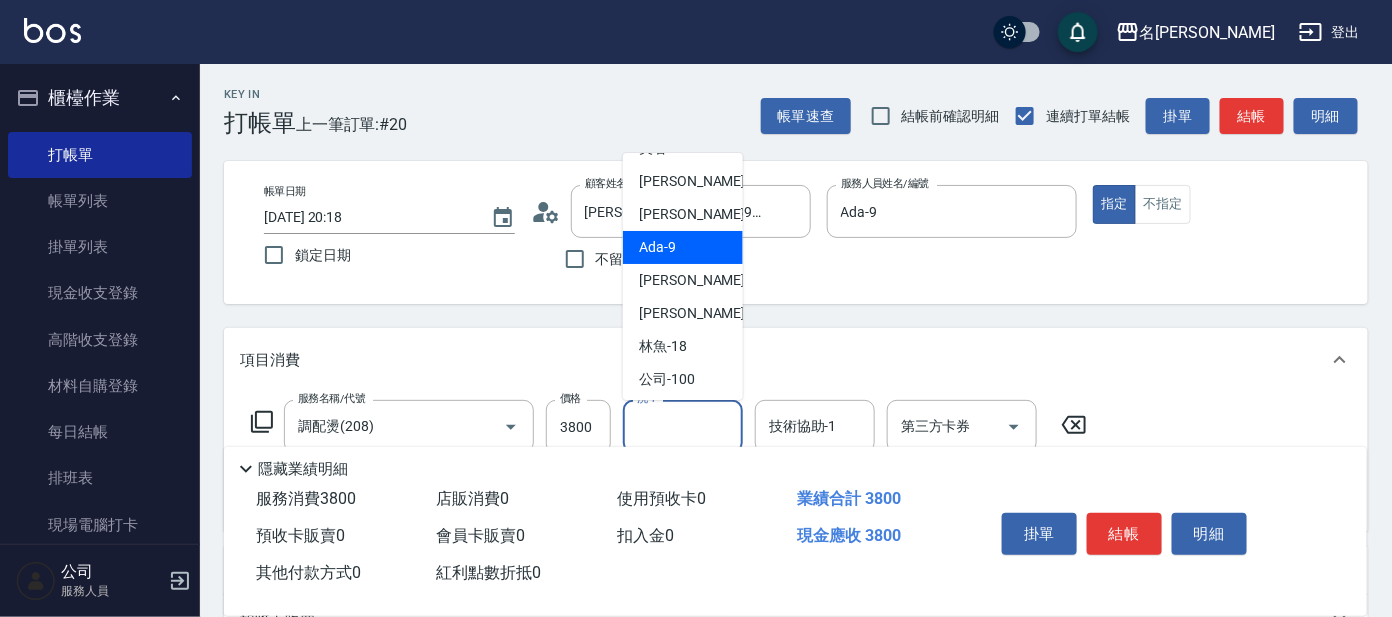 scroll, scrollTop: 131, scrollLeft: 0, axis: vertical 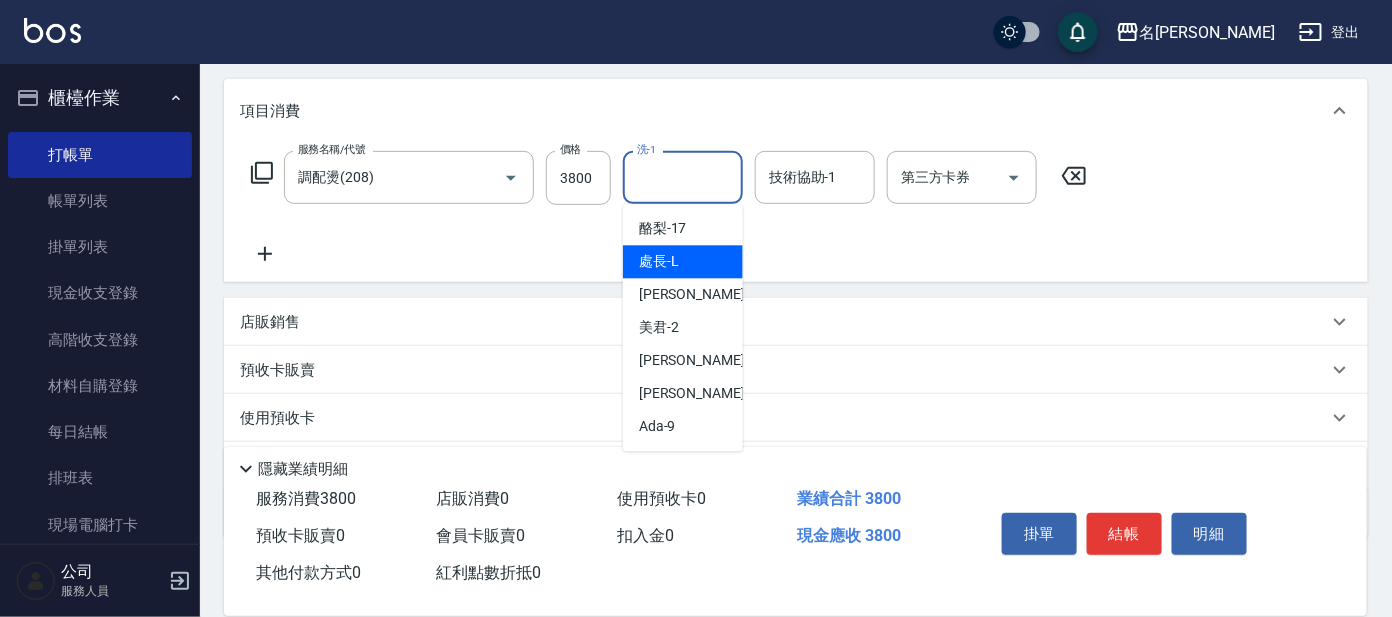 click on "處長 -L" at bounding box center (683, 262) 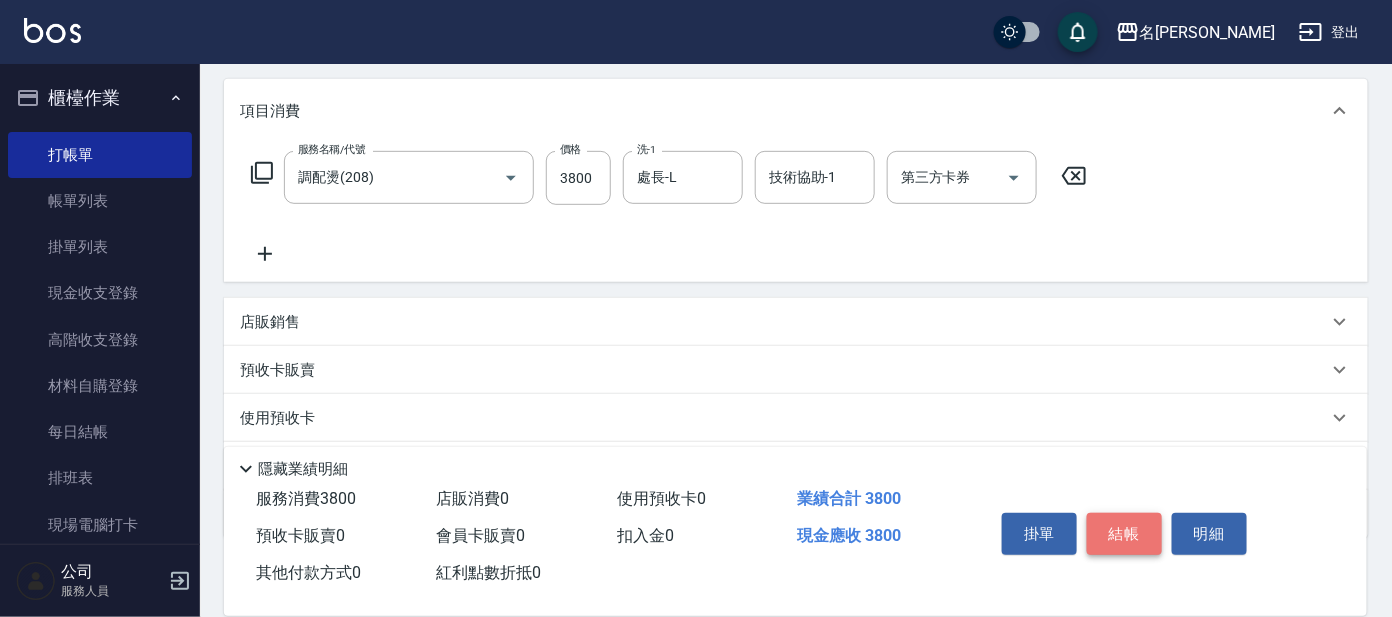 click on "結帳" at bounding box center [1124, 534] 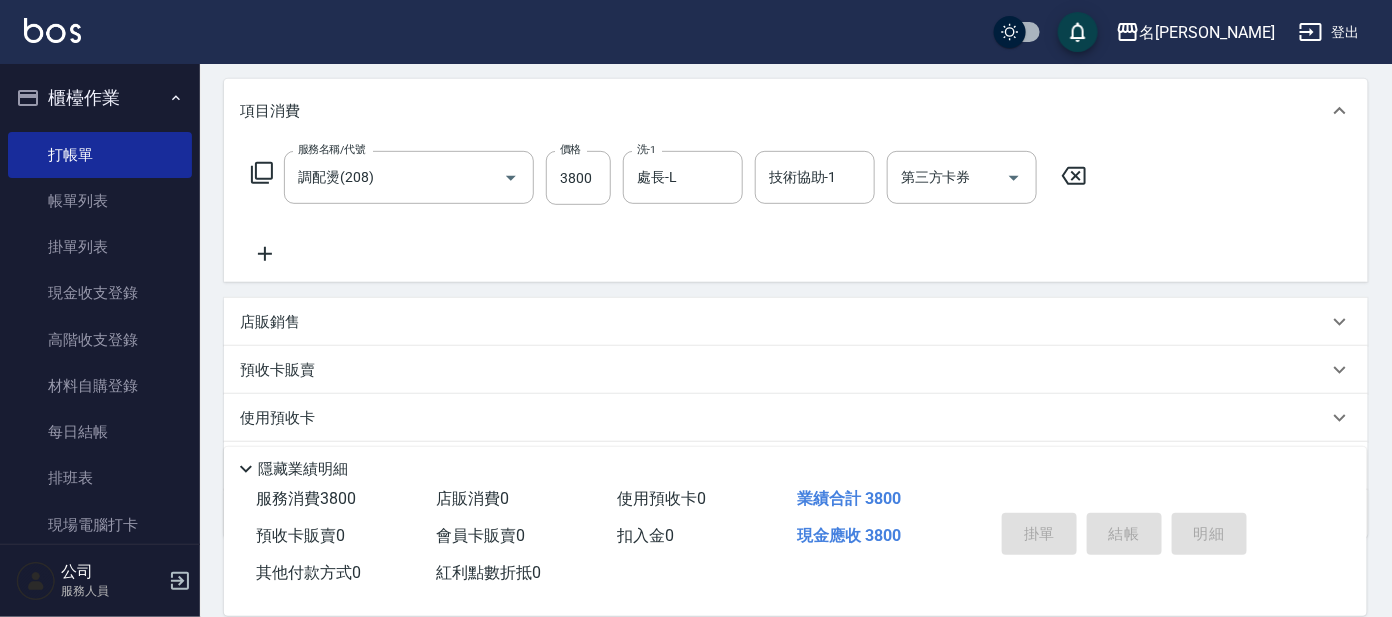 type on "[DATE] 20:19" 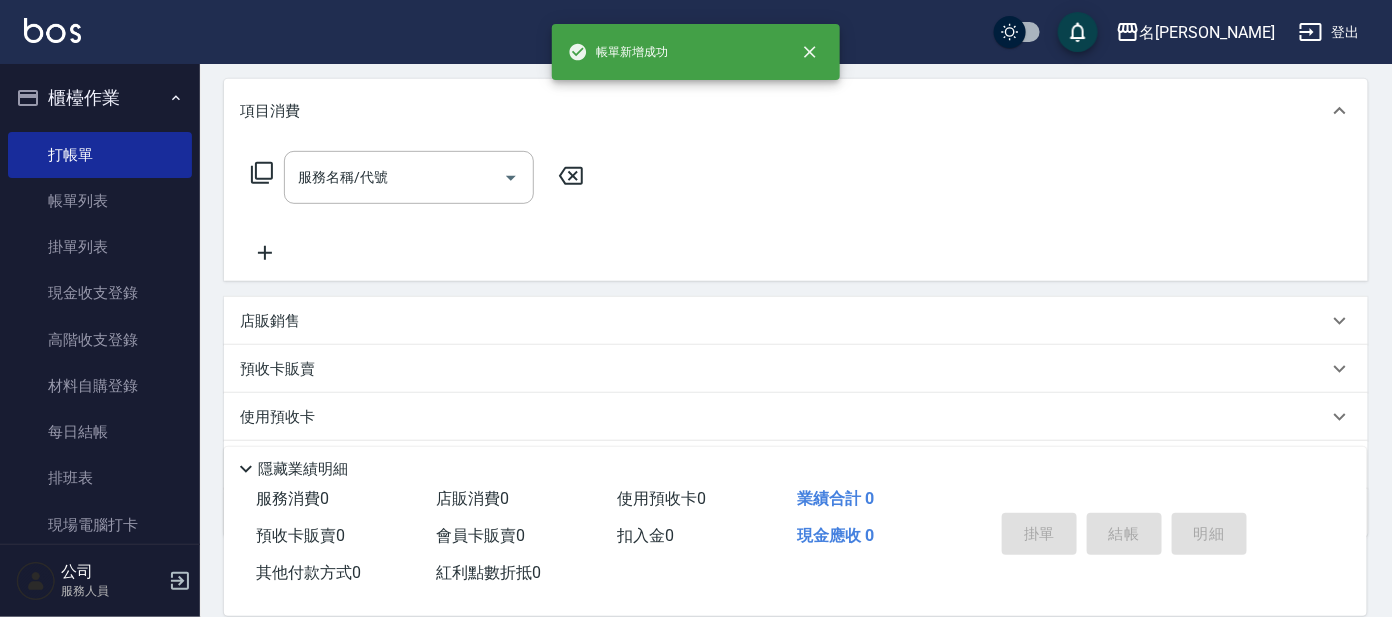 scroll, scrollTop: 0, scrollLeft: 0, axis: both 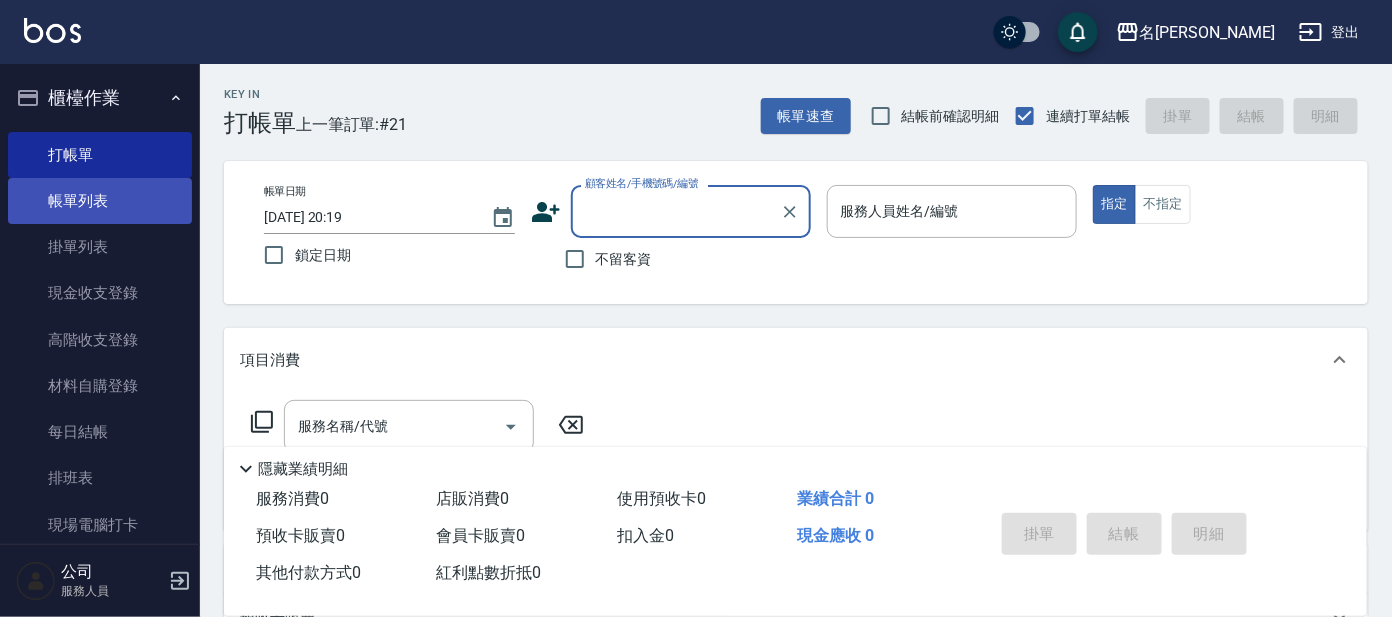 click on "帳單列表" at bounding box center (100, 201) 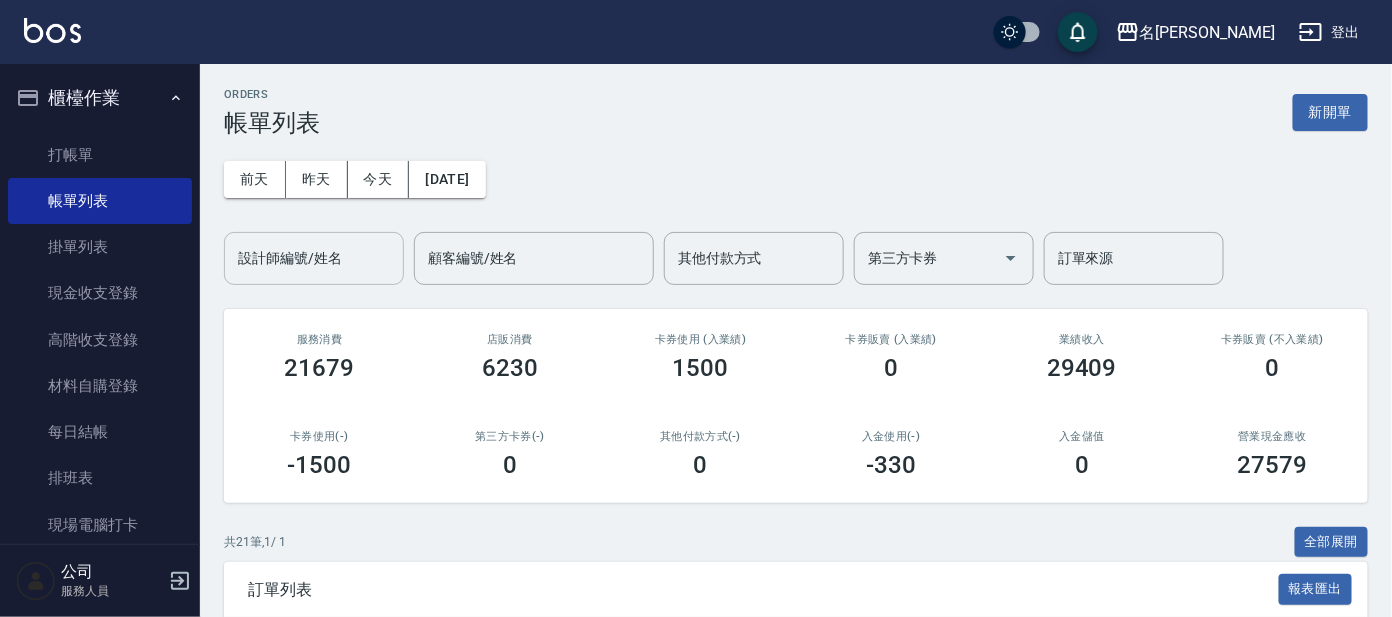 click on "設計師編號/姓名" at bounding box center (314, 258) 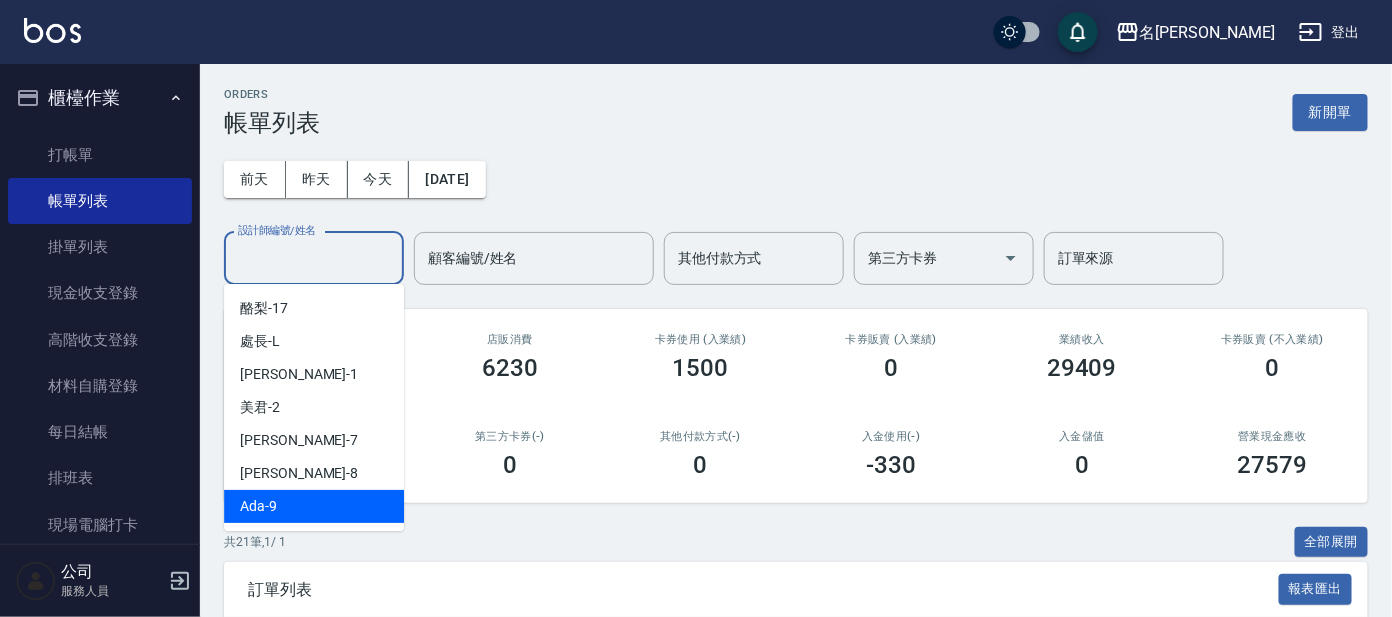 click on "Ada -9" at bounding box center (314, 506) 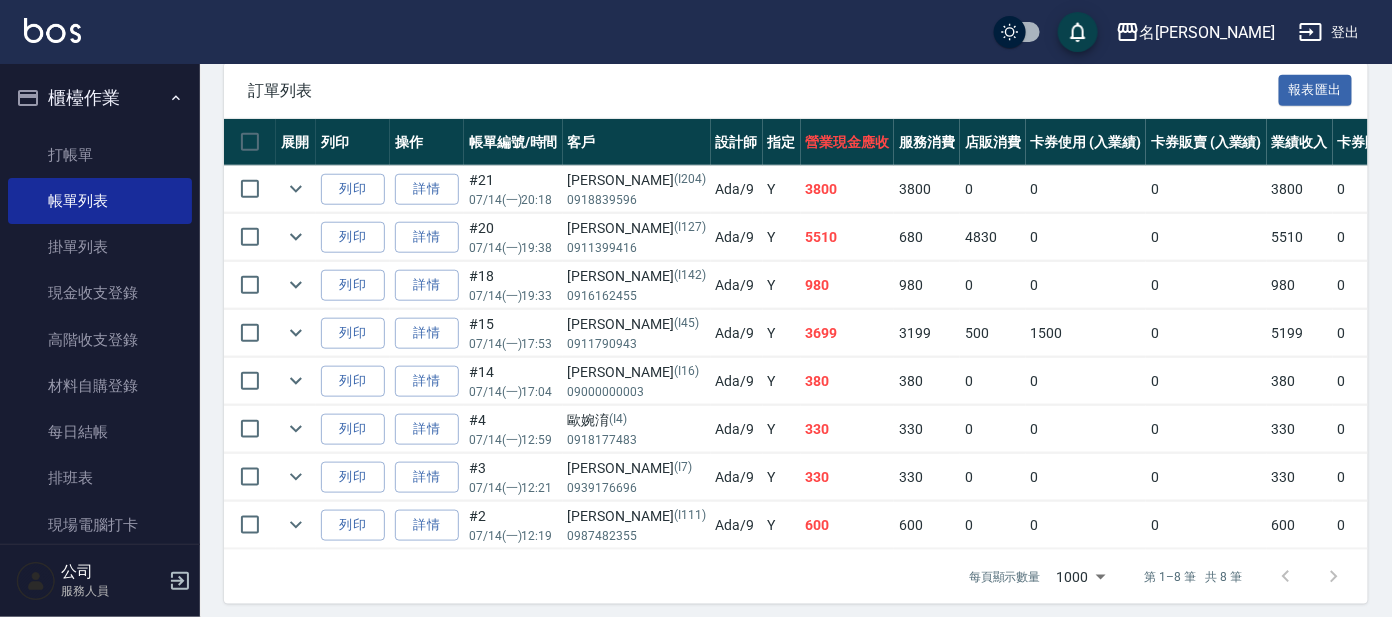 scroll, scrollTop: 249, scrollLeft: 0, axis: vertical 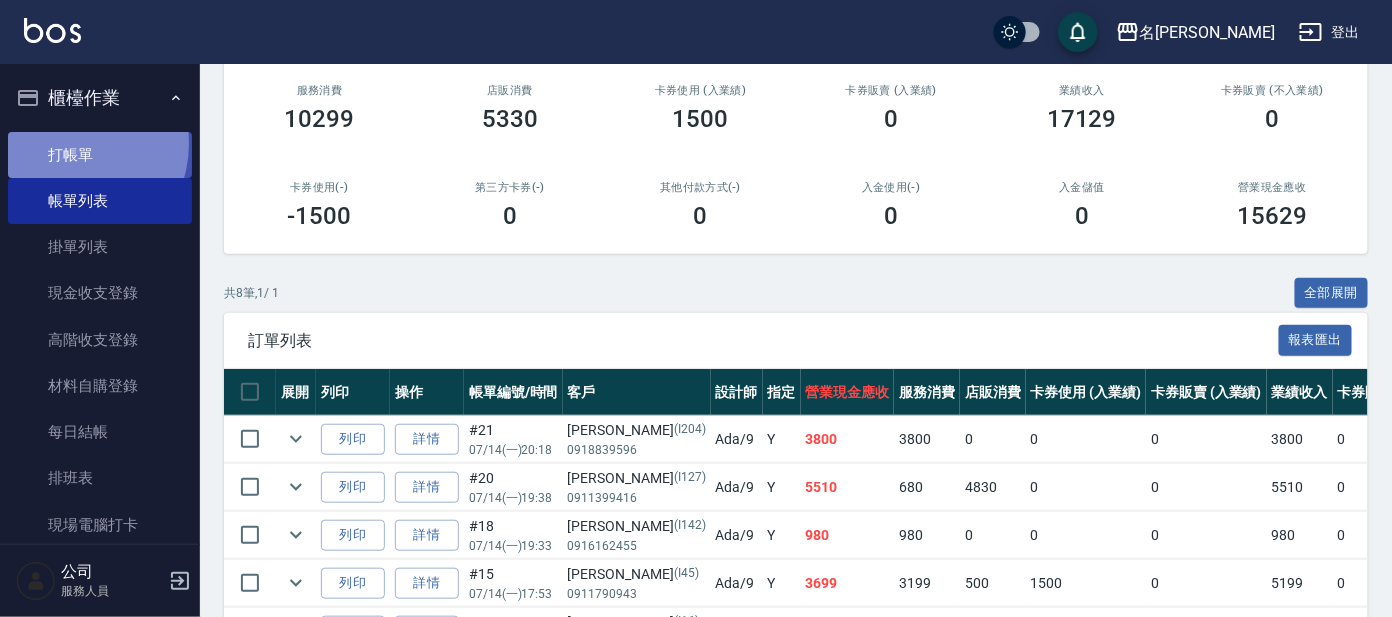 click on "打帳單" at bounding box center (100, 155) 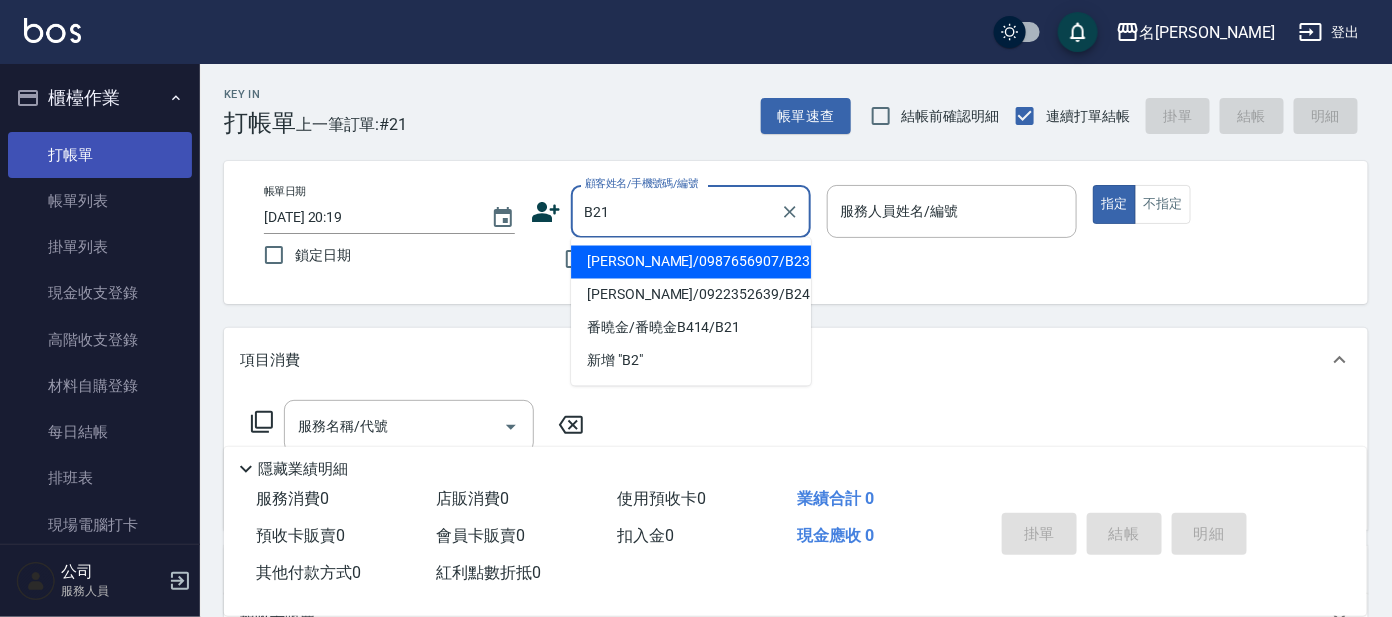 type on "番曉金/番曉金B414/B21" 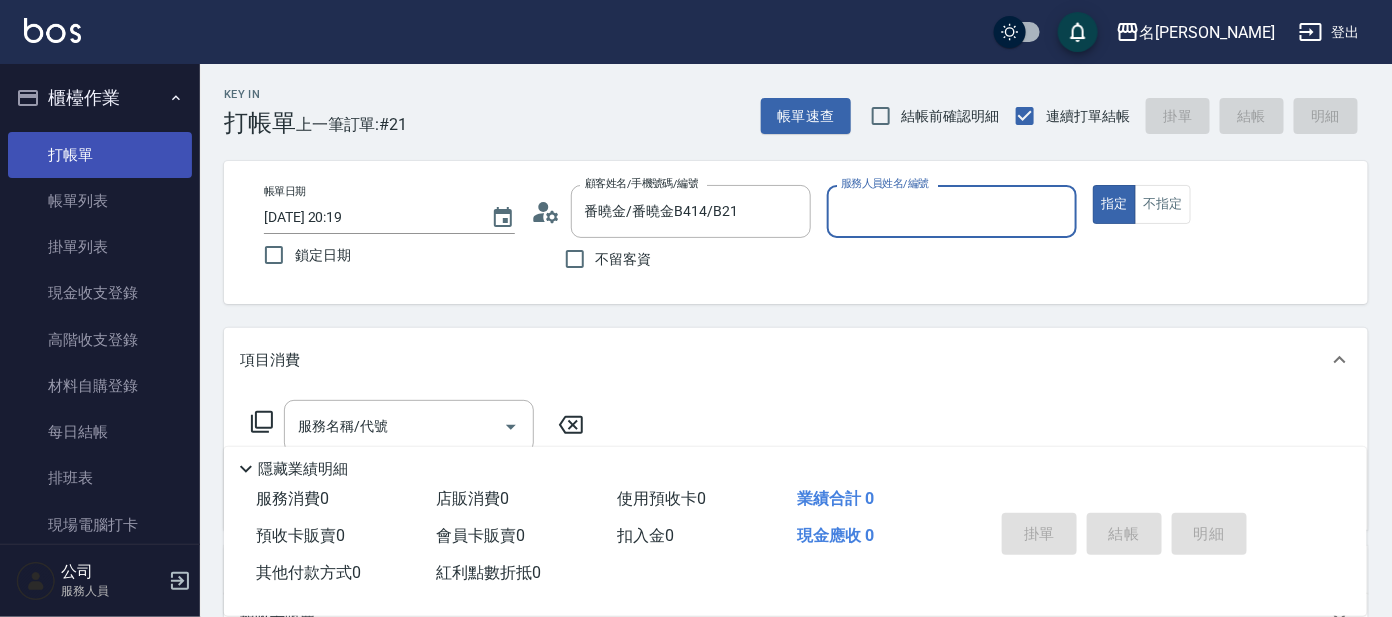 type on "美君-2" 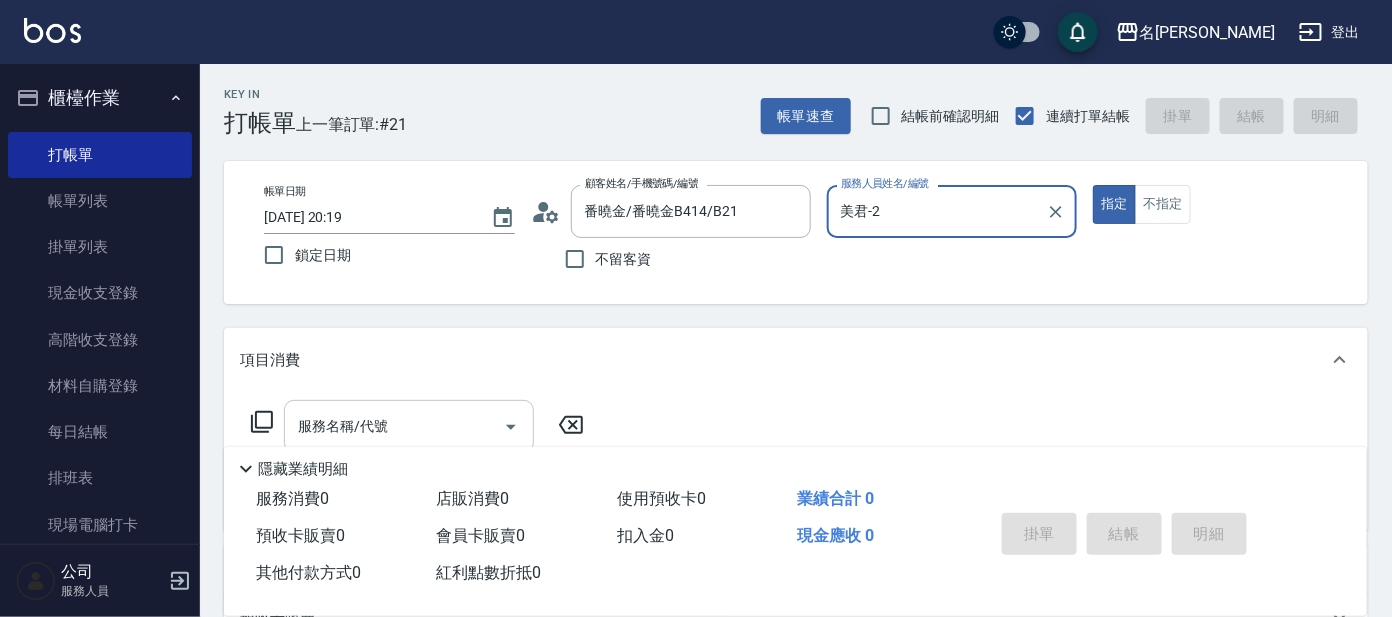 click on "服務名稱/代號" at bounding box center [394, 426] 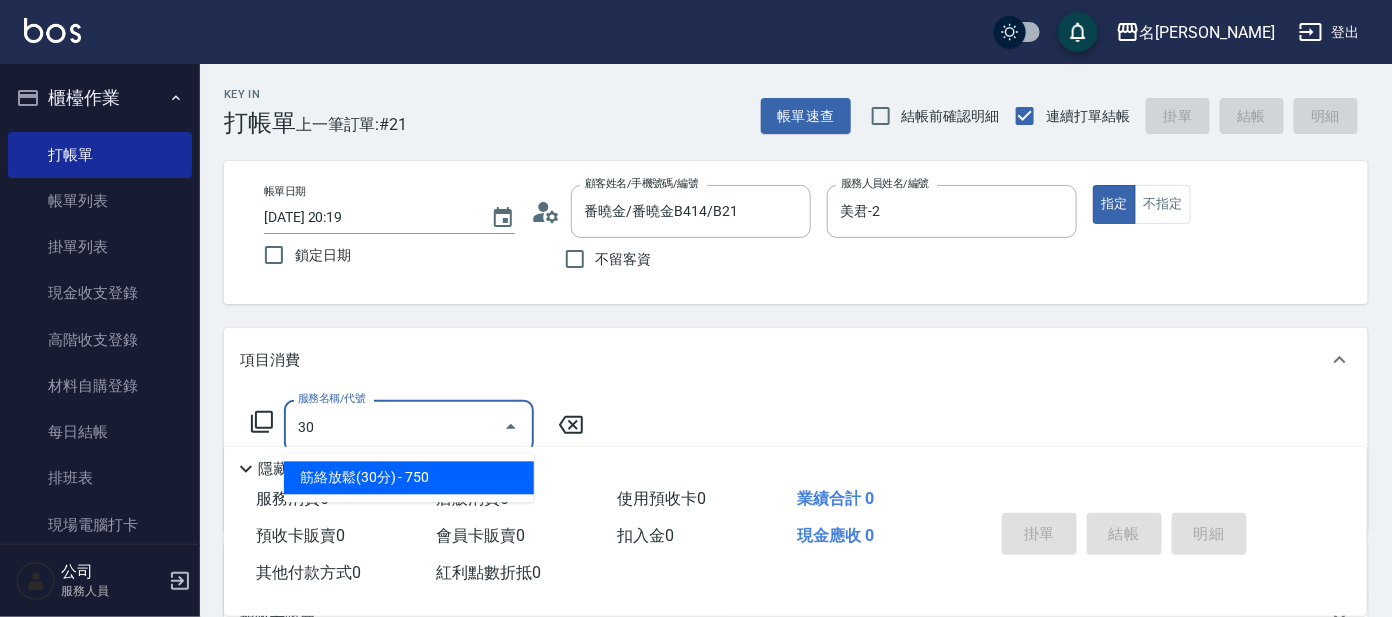 type on "筋絡放鬆(30分)(830)" 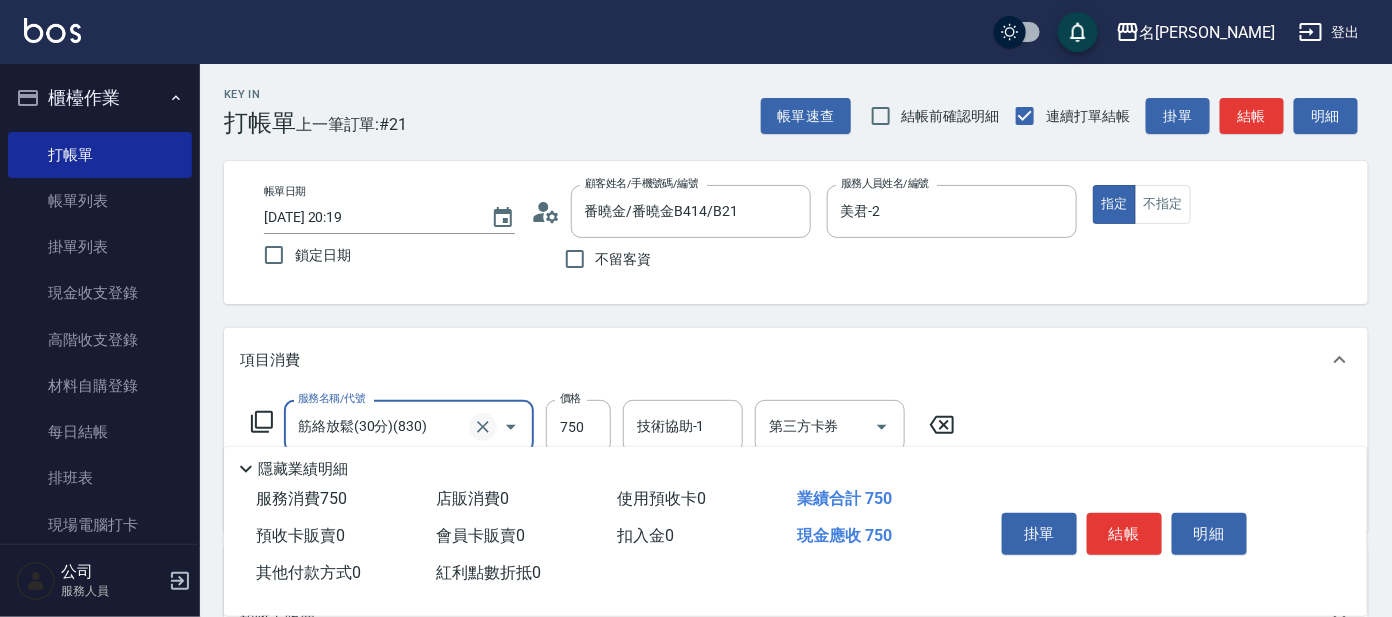 click 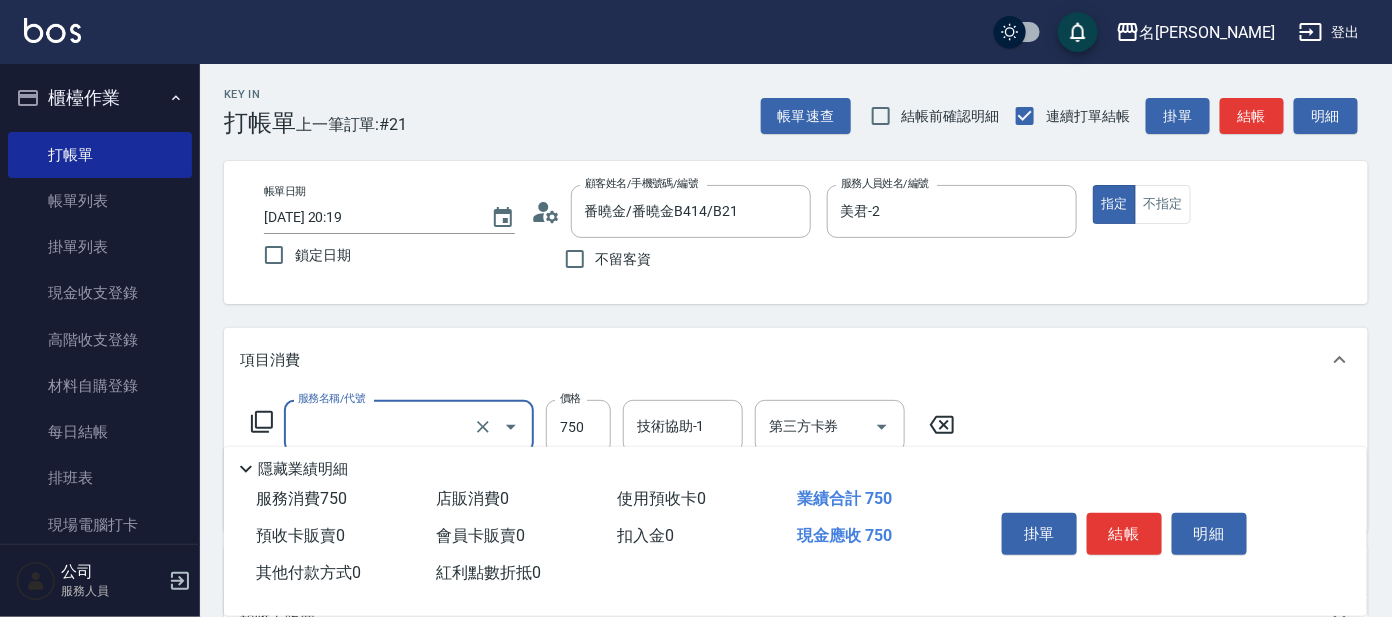 click on "服務名稱/代號" at bounding box center [381, 426] 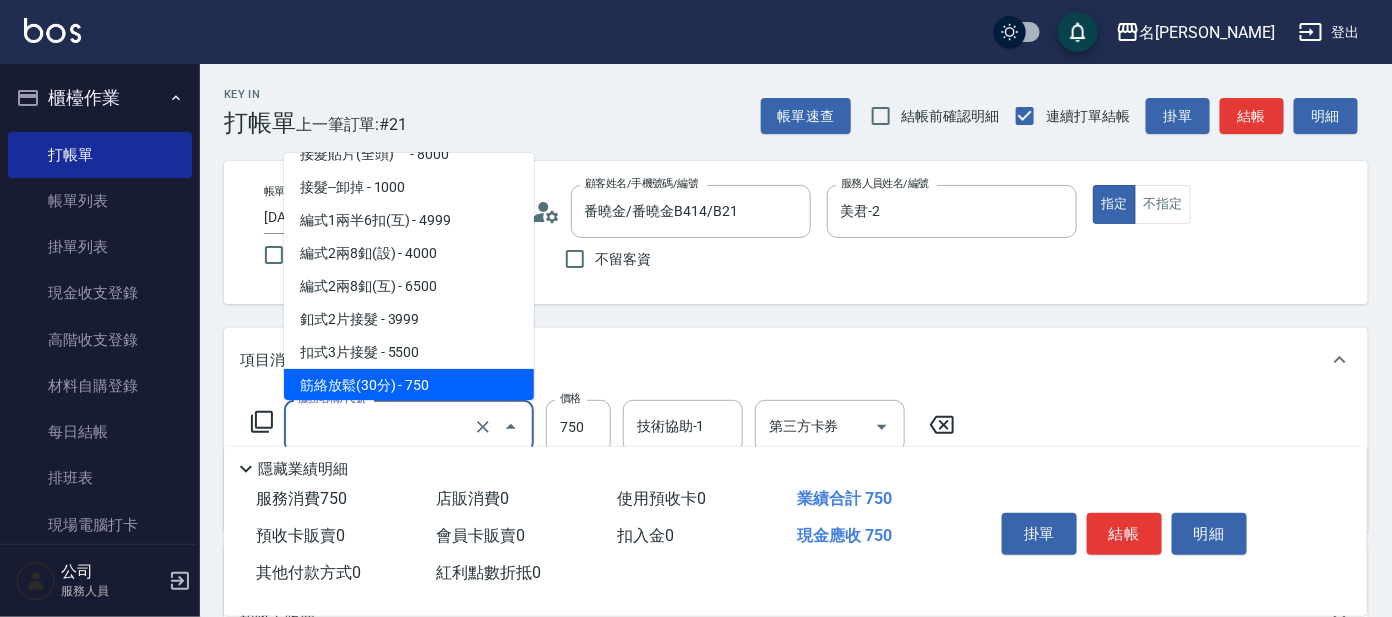 scroll, scrollTop: 0, scrollLeft: 0, axis: both 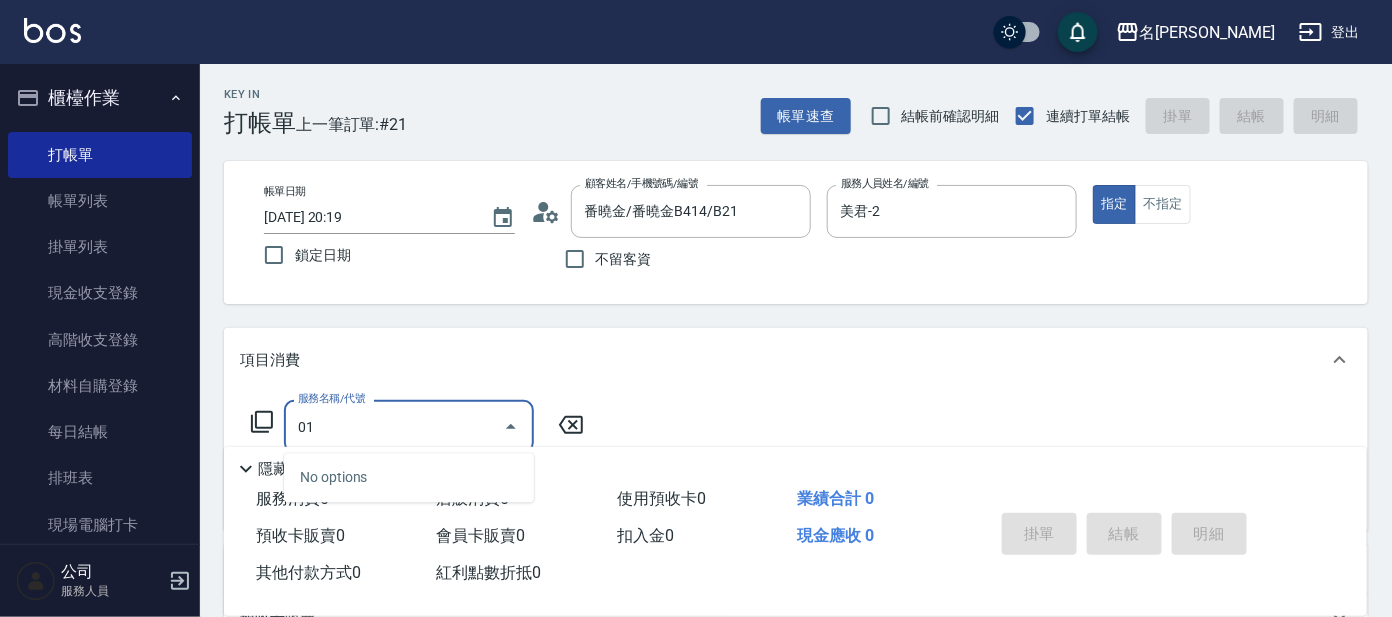 type on "0" 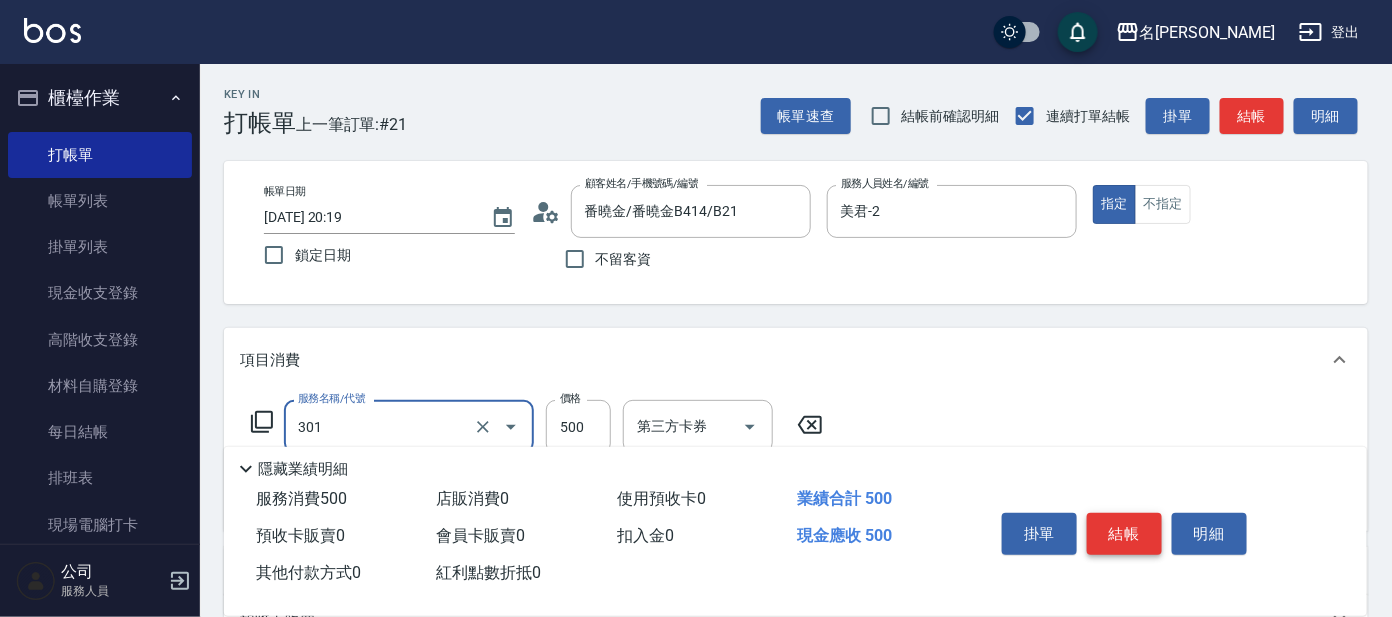 type on "剪髮 A級設計師(301)" 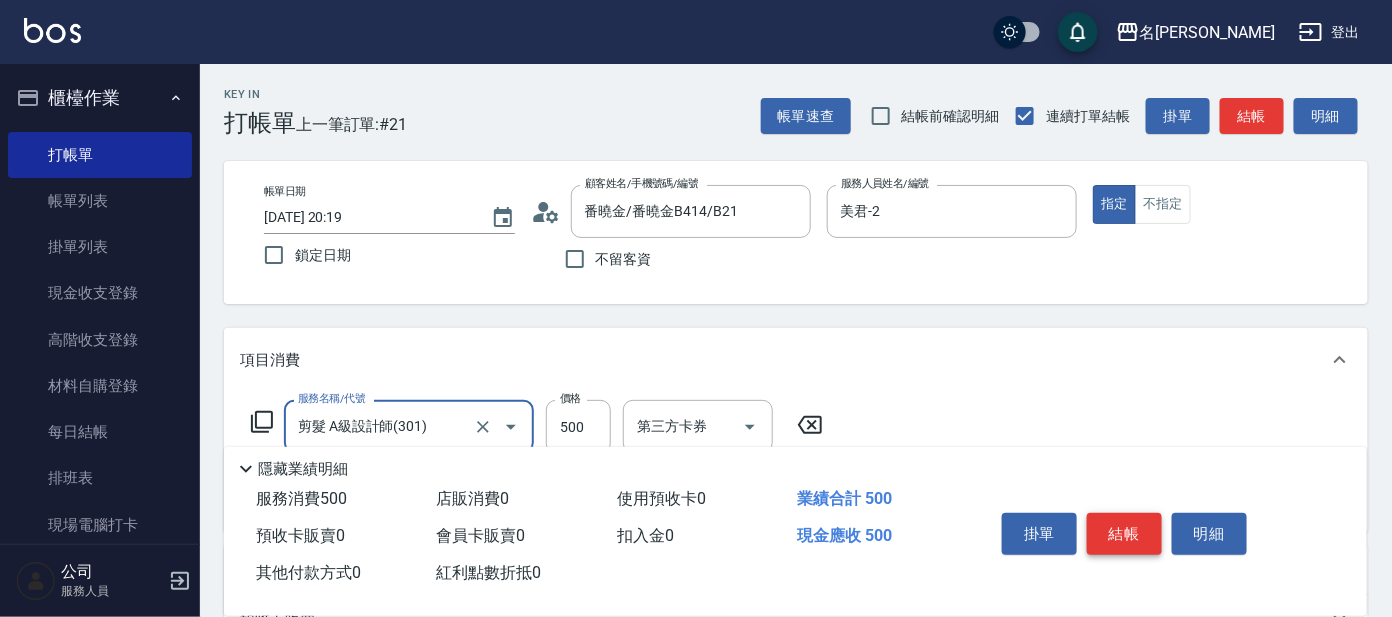click on "結帳" at bounding box center [1124, 534] 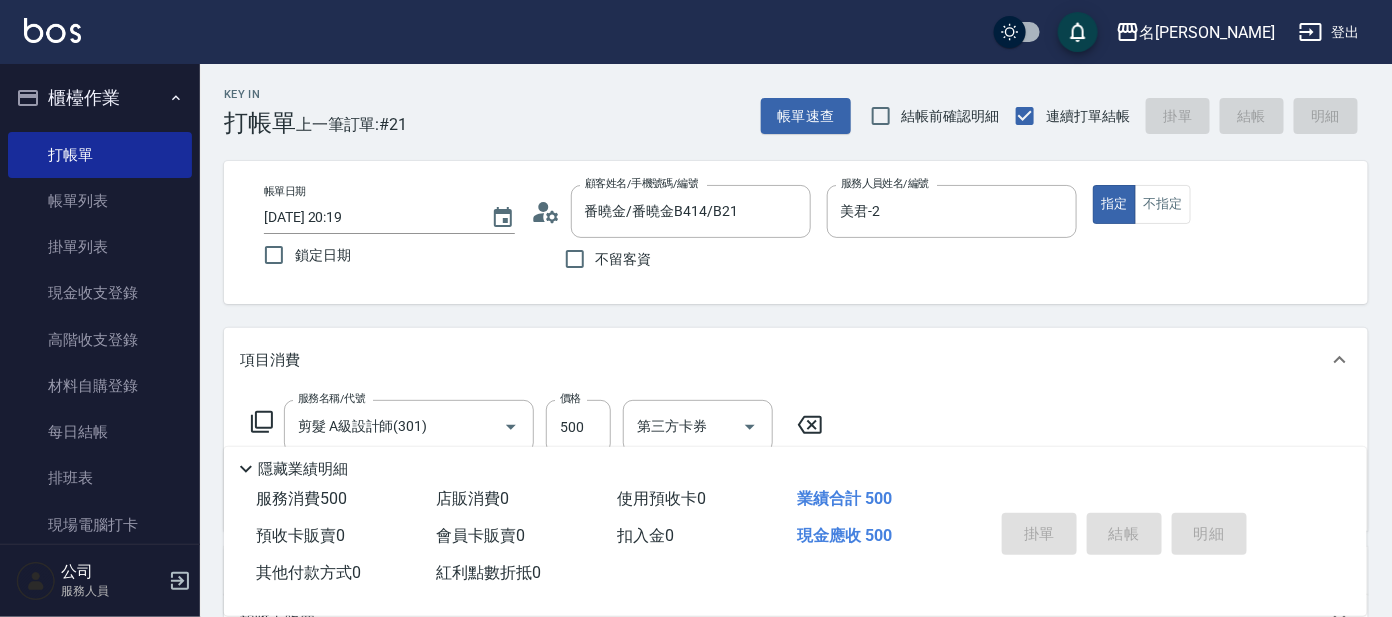 type on "[DATE] 20:31" 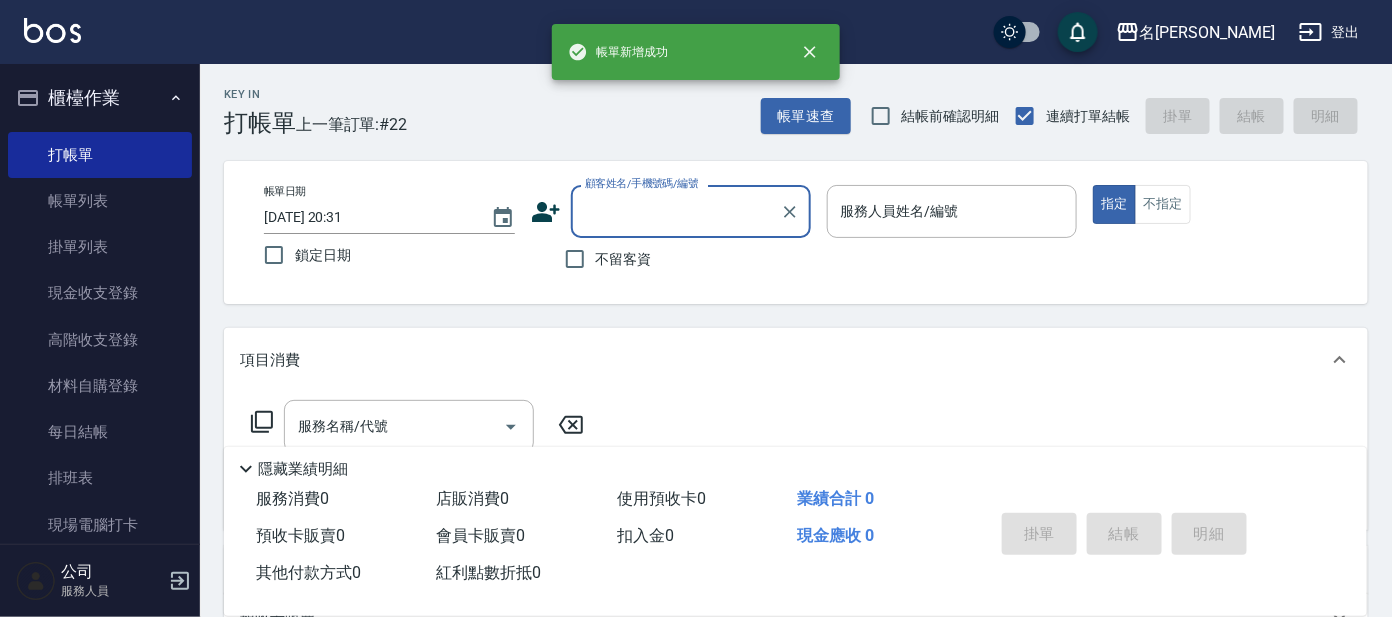 click on "顧客姓名/手機號碼/編號" at bounding box center [676, 211] 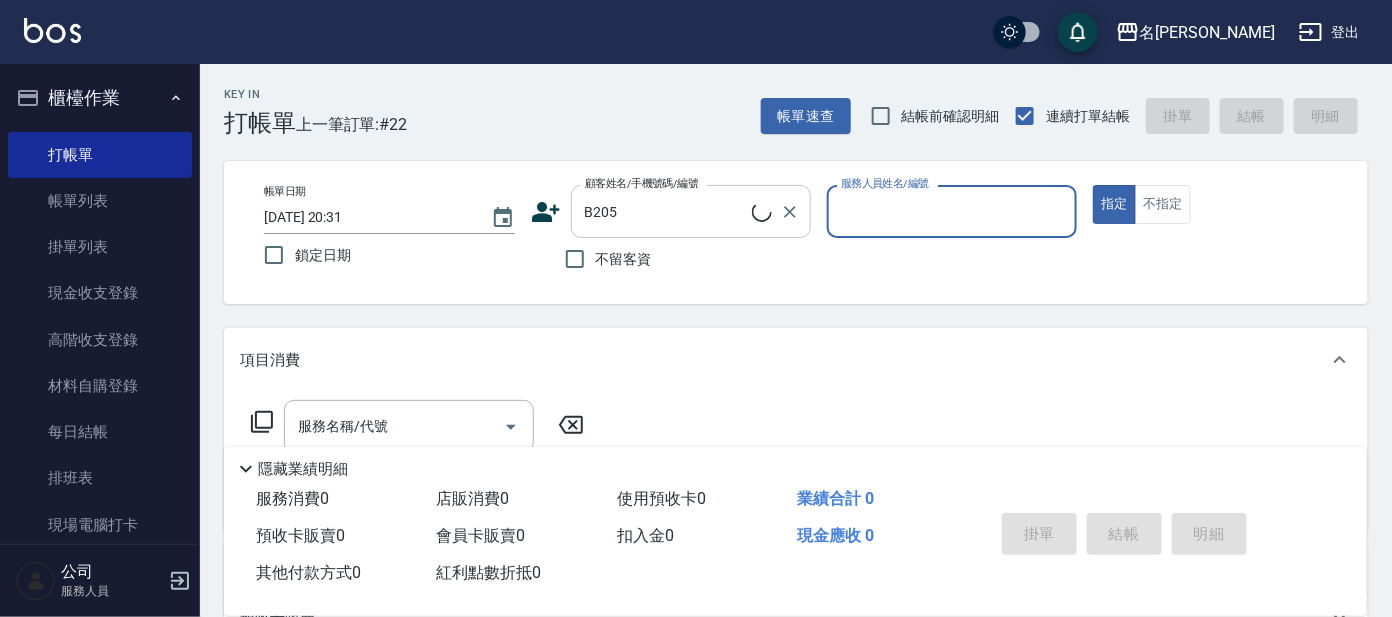 type on "施惠淑/0935773835/B205" 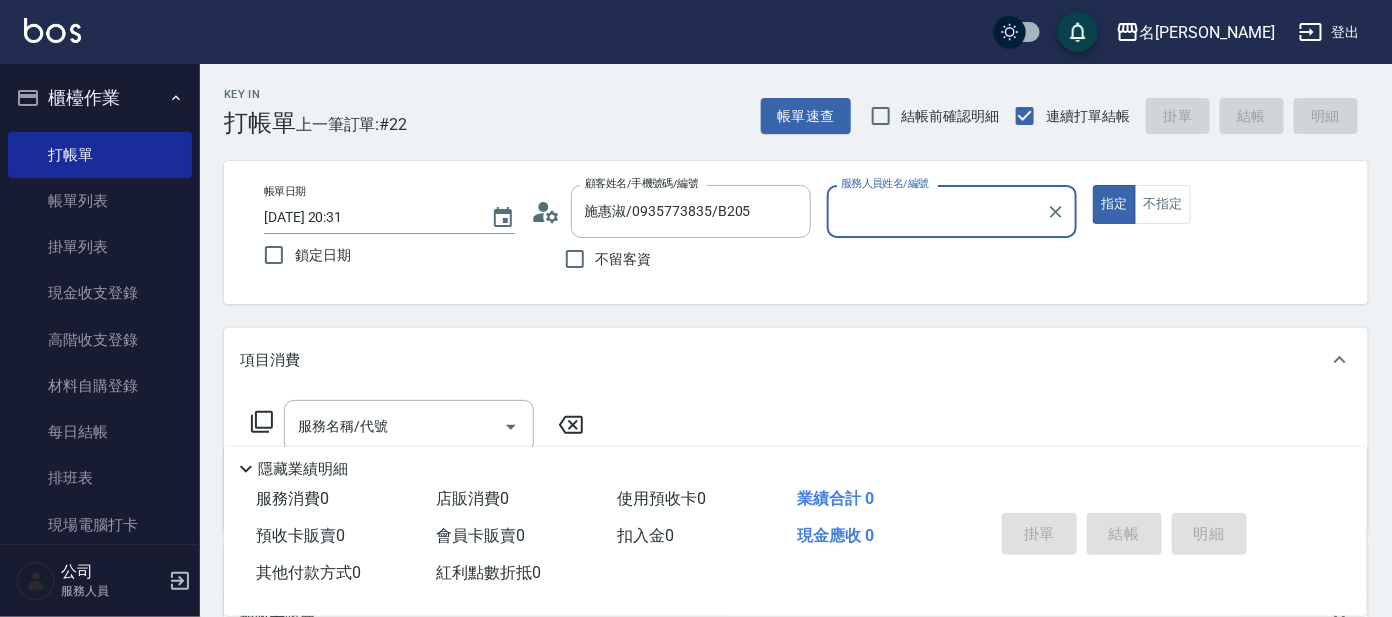 type on "美君-2" 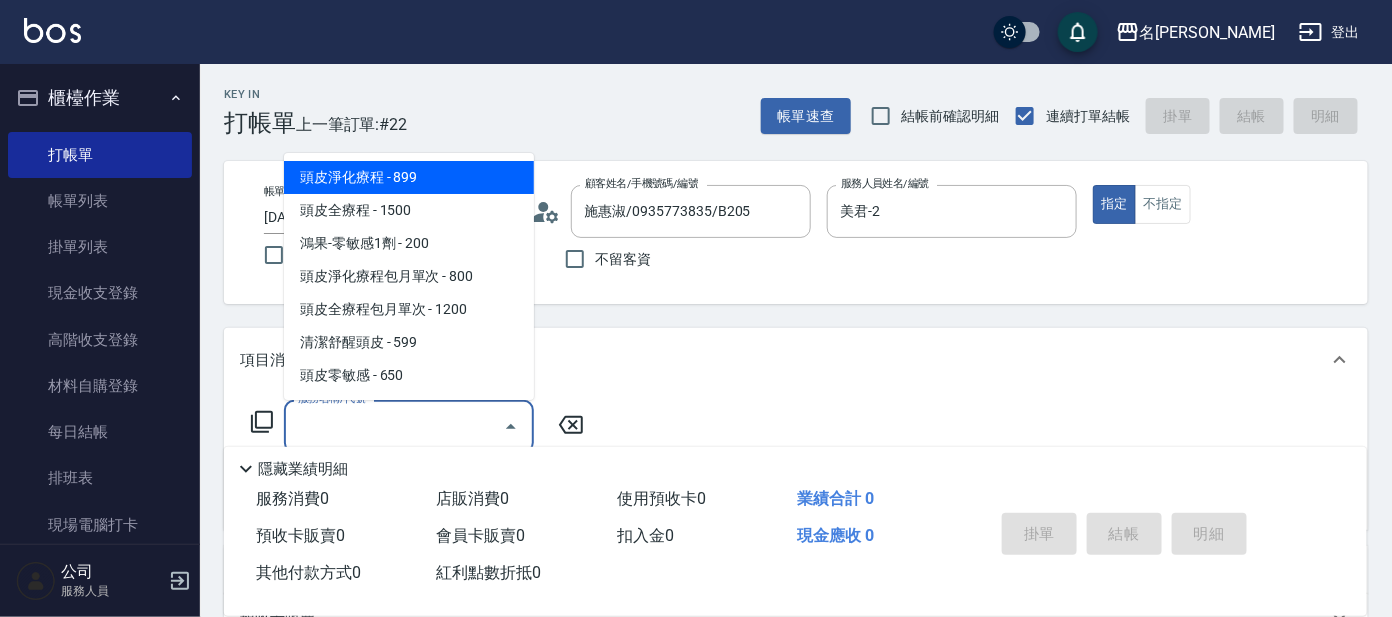 click on "服務名稱/代號" at bounding box center [394, 426] 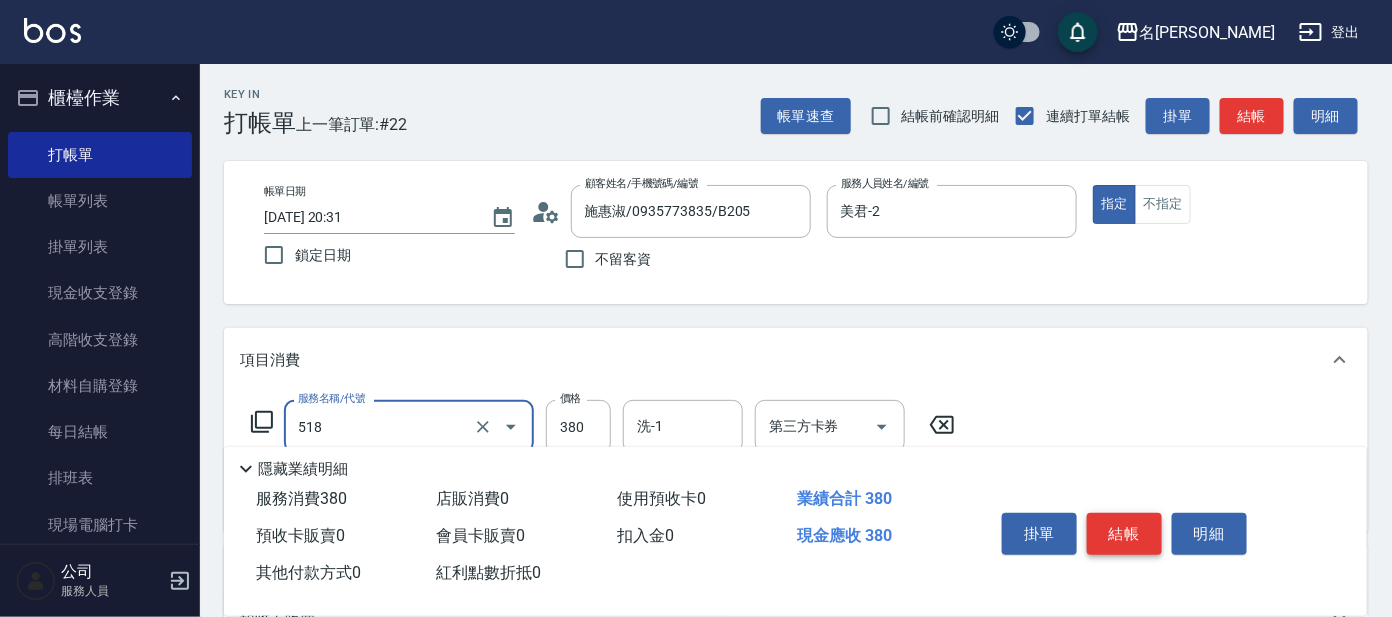 type on "舒壓+洗髮+養髮(518)" 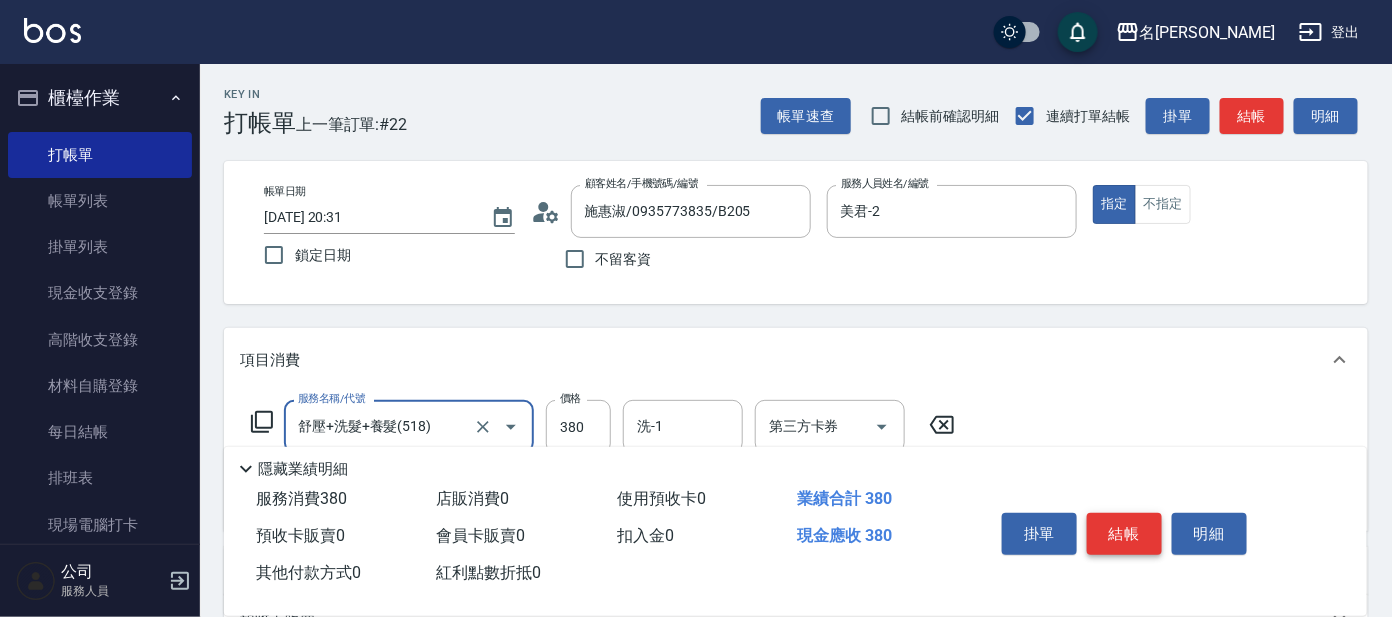 click on "結帳" at bounding box center (1124, 534) 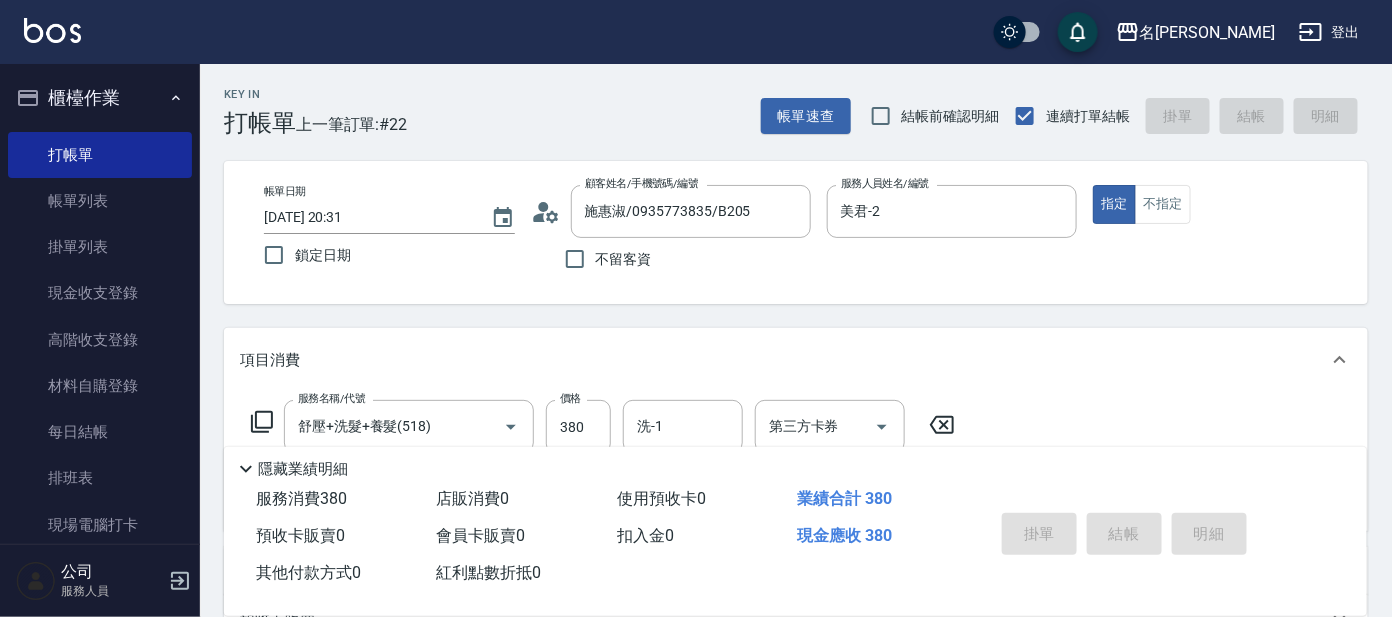 type 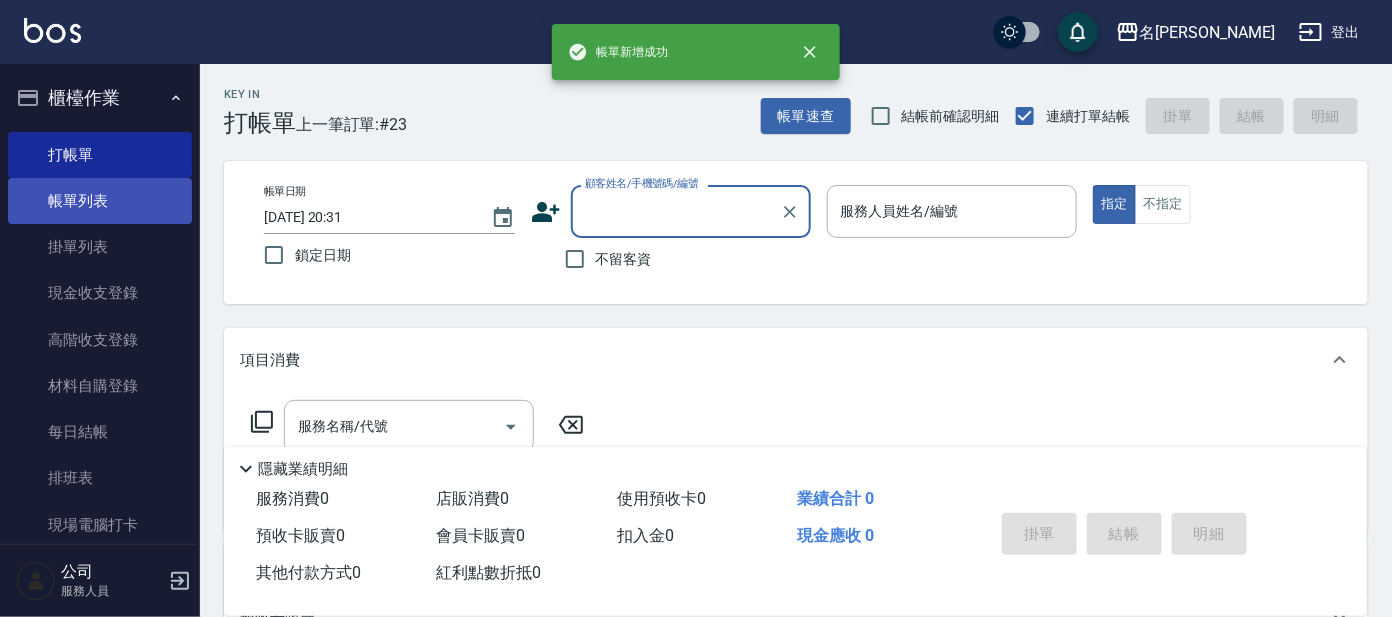 drag, startPoint x: 119, startPoint y: 200, endPoint x: 149, endPoint y: 194, distance: 30.594116 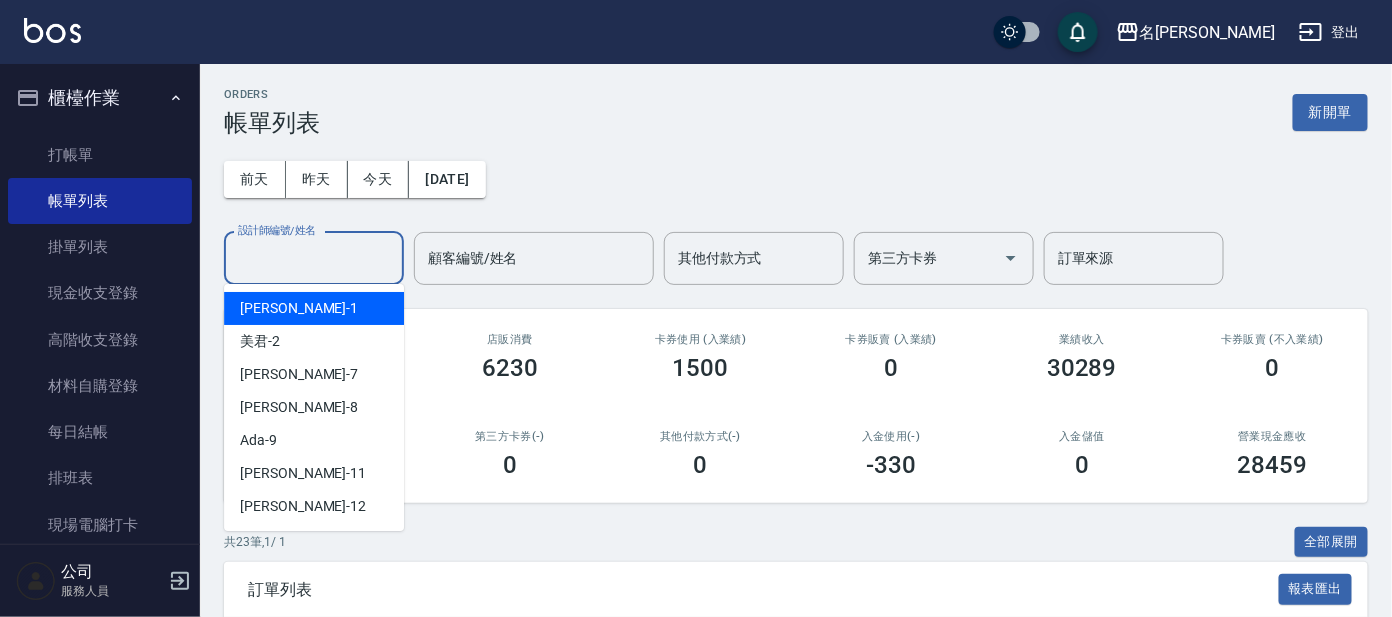 click on "設計師編號/姓名" at bounding box center [314, 258] 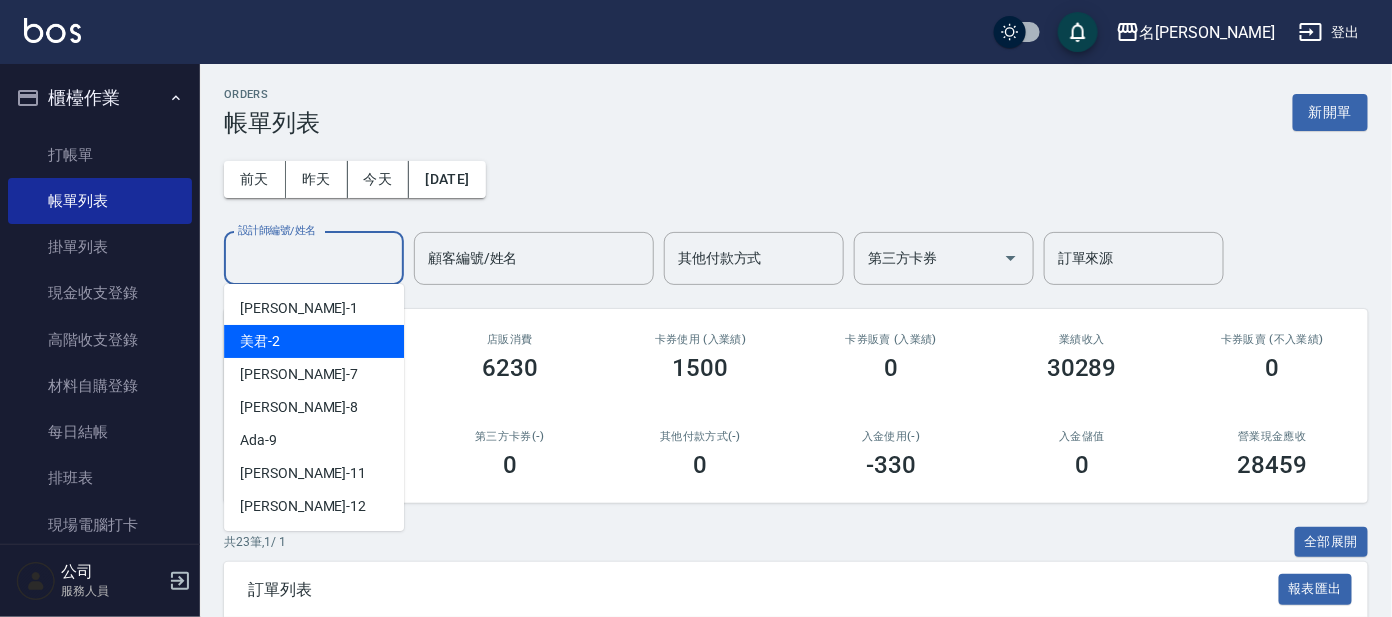click on "美君 -2" at bounding box center [314, 341] 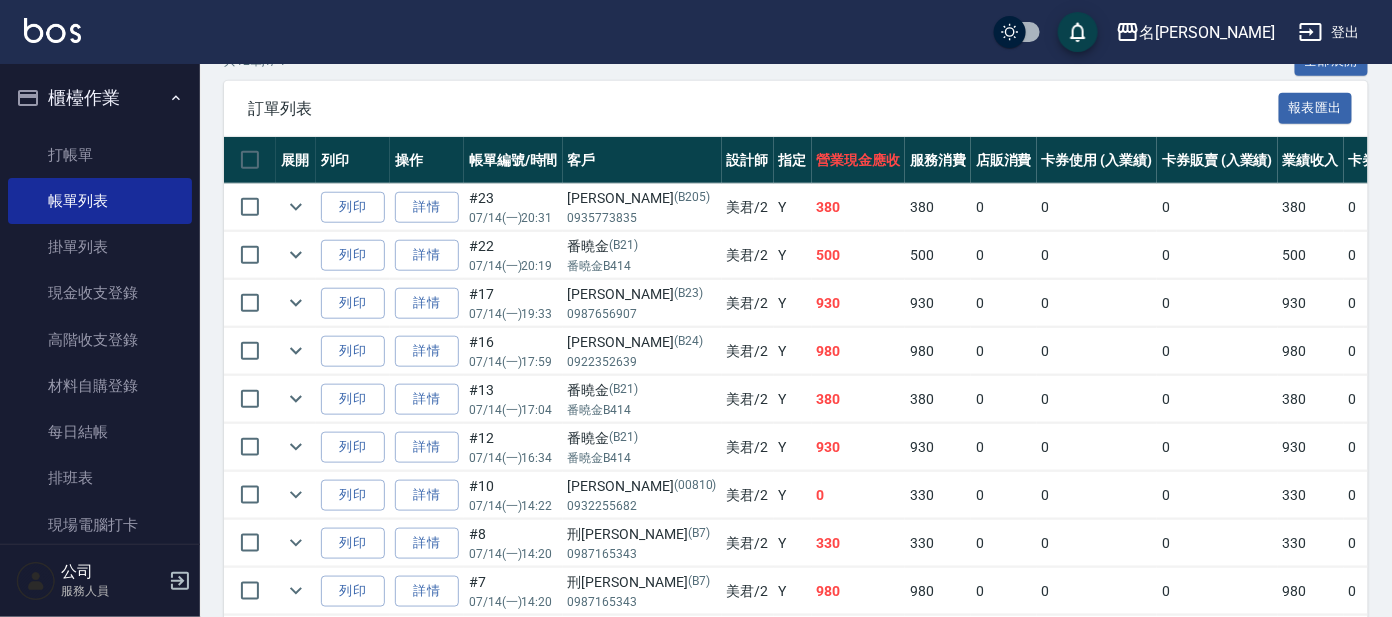 scroll, scrollTop: 624, scrollLeft: 0, axis: vertical 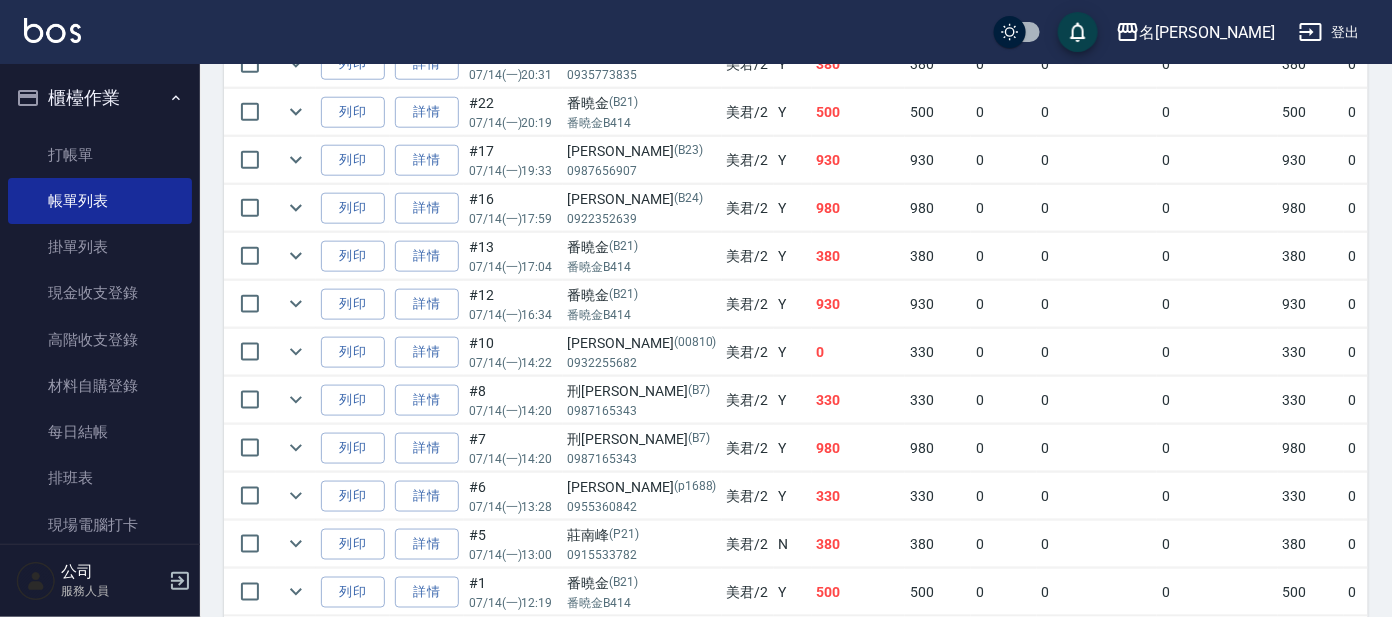 click on "櫃檯作業" at bounding box center [100, 98] 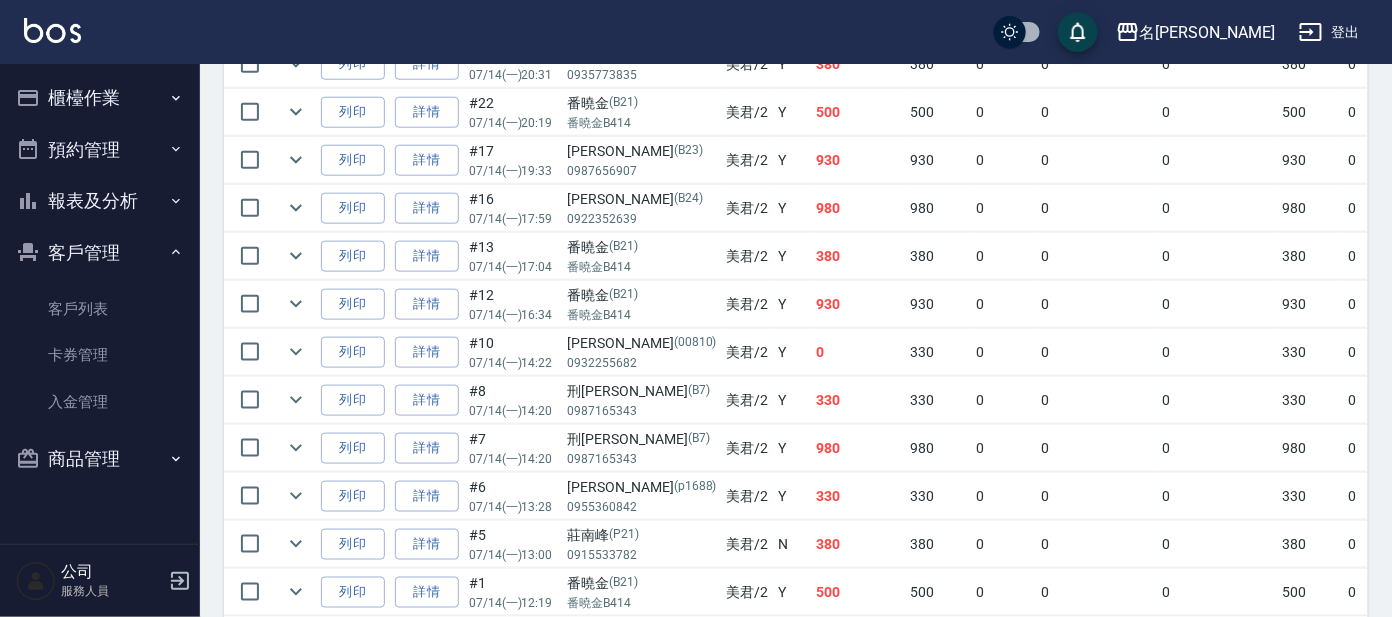 click on "報表及分析" at bounding box center [100, 201] 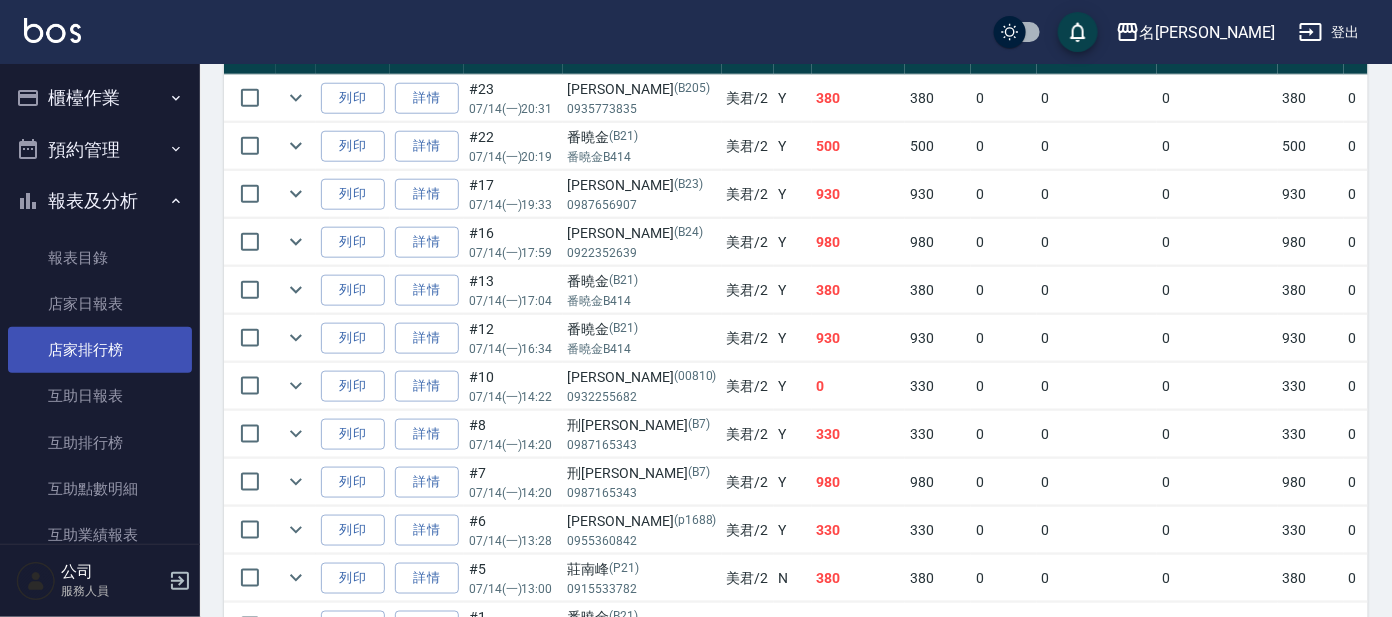 scroll, scrollTop: 720, scrollLeft: 0, axis: vertical 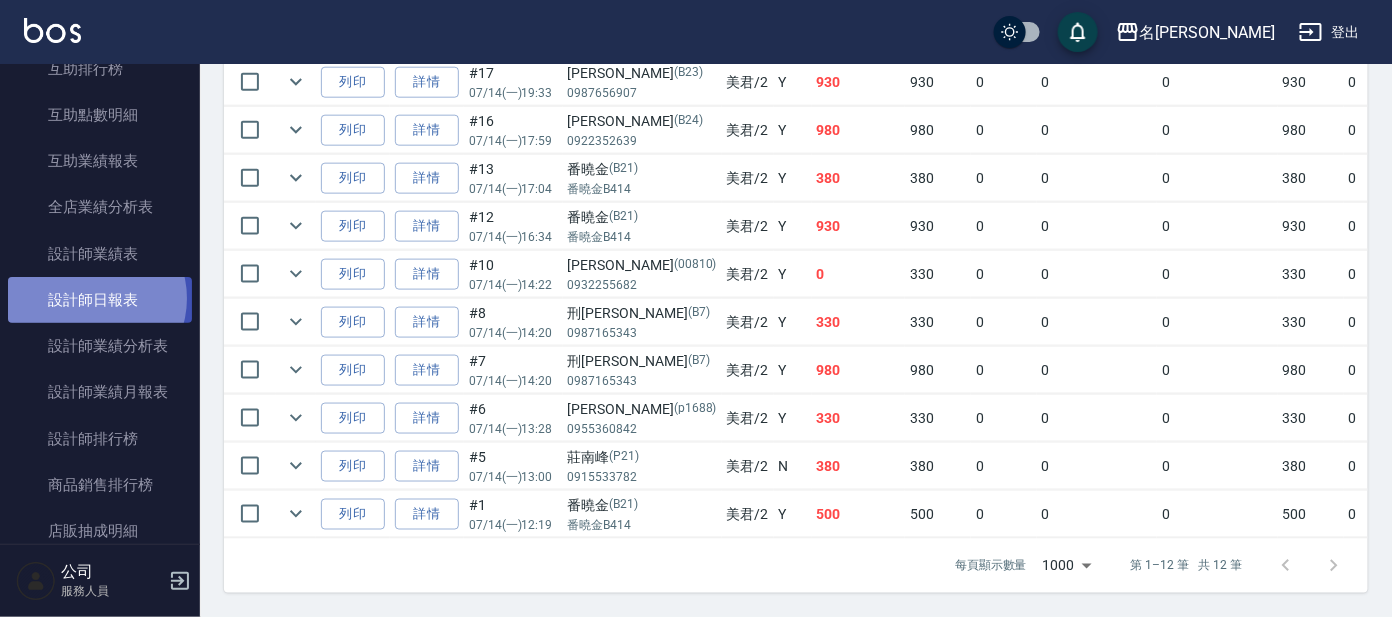 click on "設計師日報表" at bounding box center (100, 300) 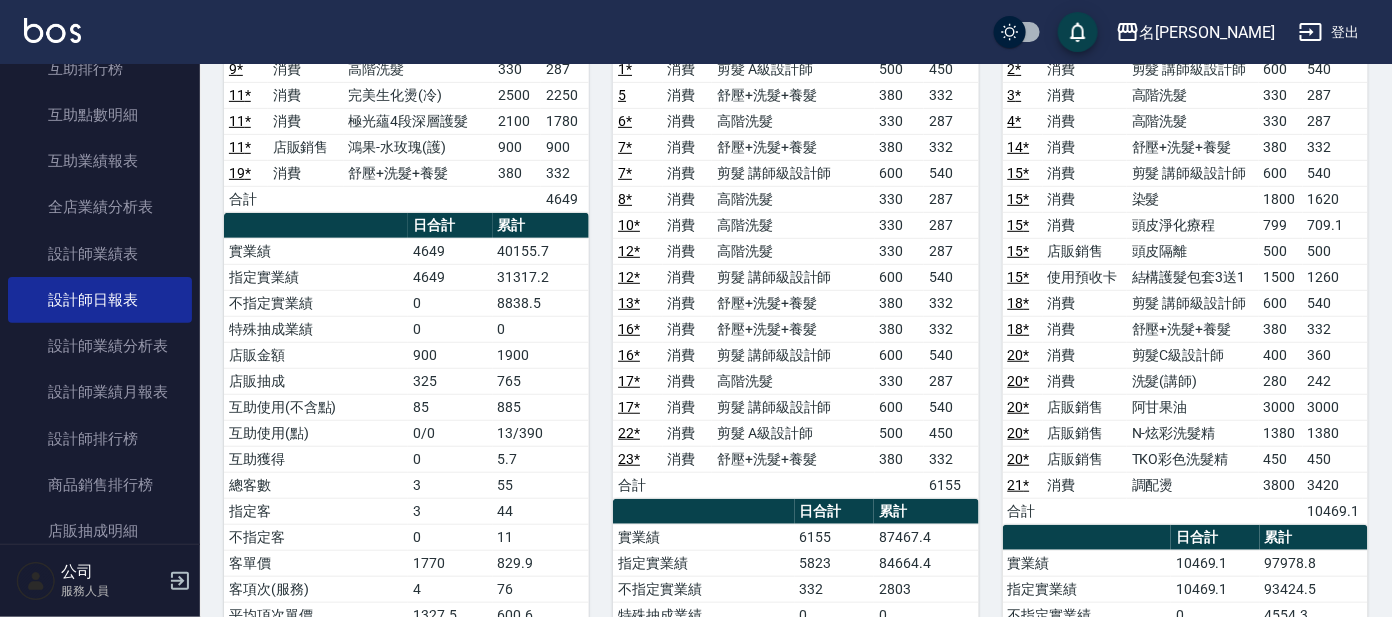 scroll, scrollTop: 499, scrollLeft: 0, axis: vertical 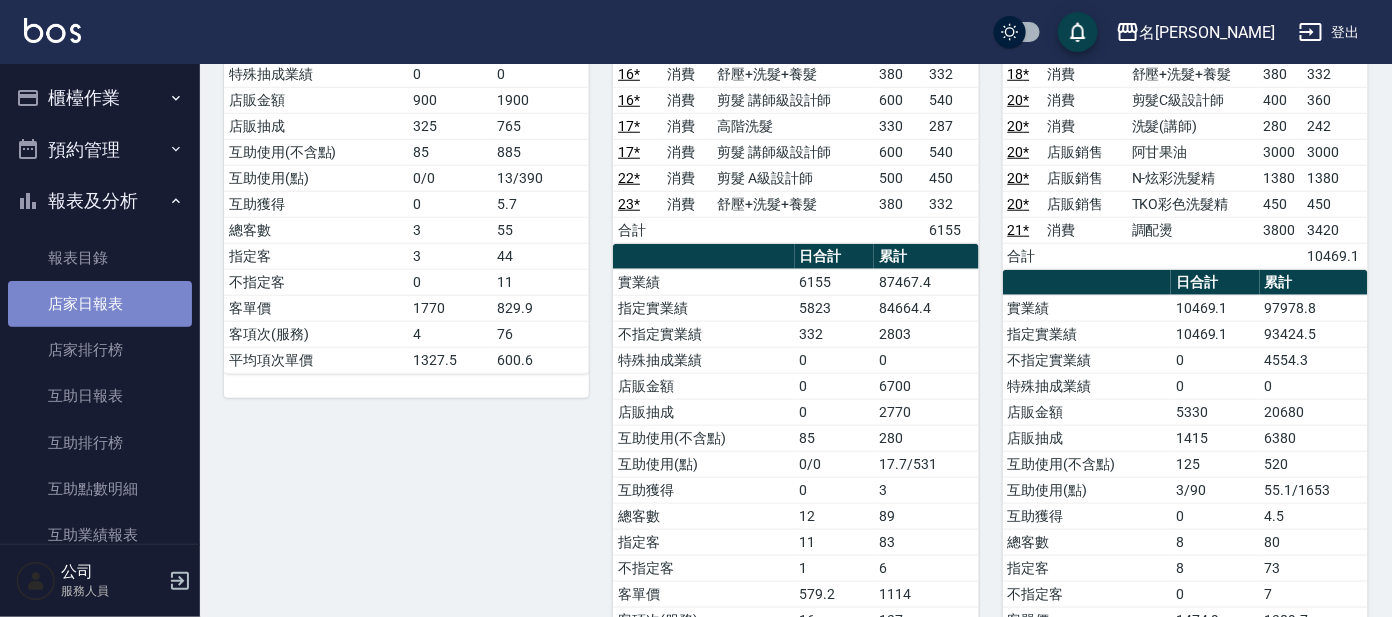 click on "店家日報表" at bounding box center [100, 304] 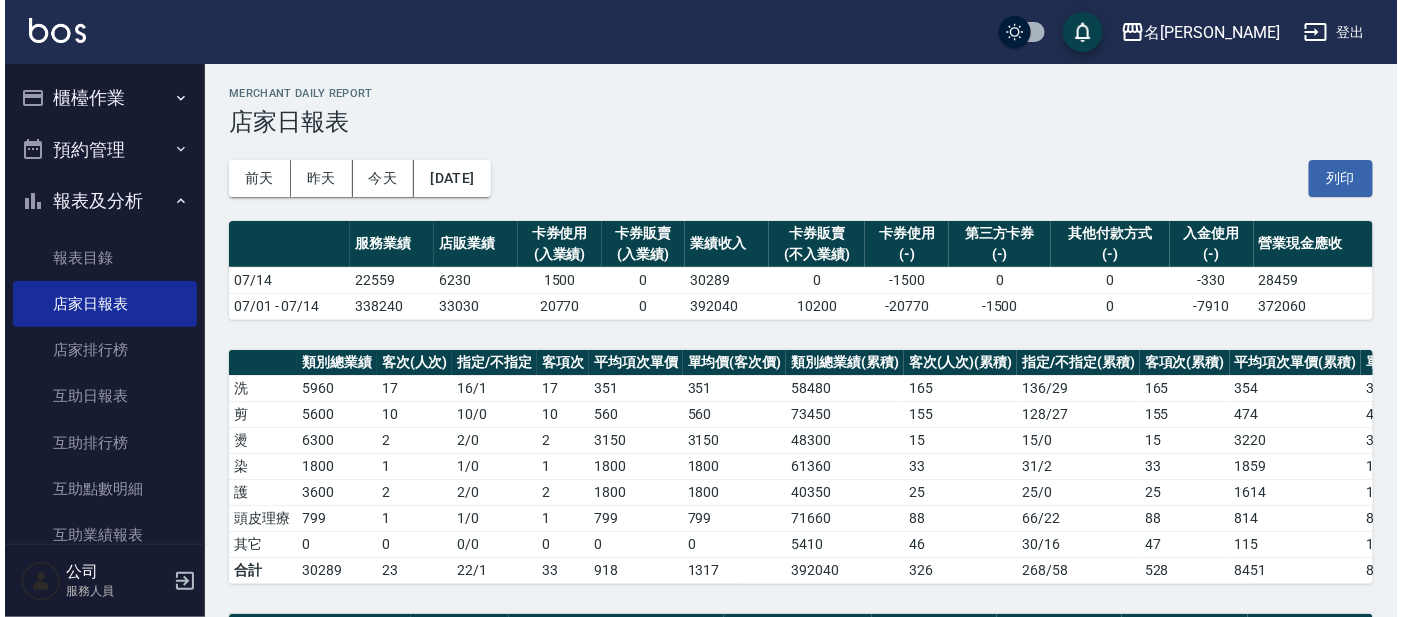 scroll, scrollTop: 0, scrollLeft: 0, axis: both 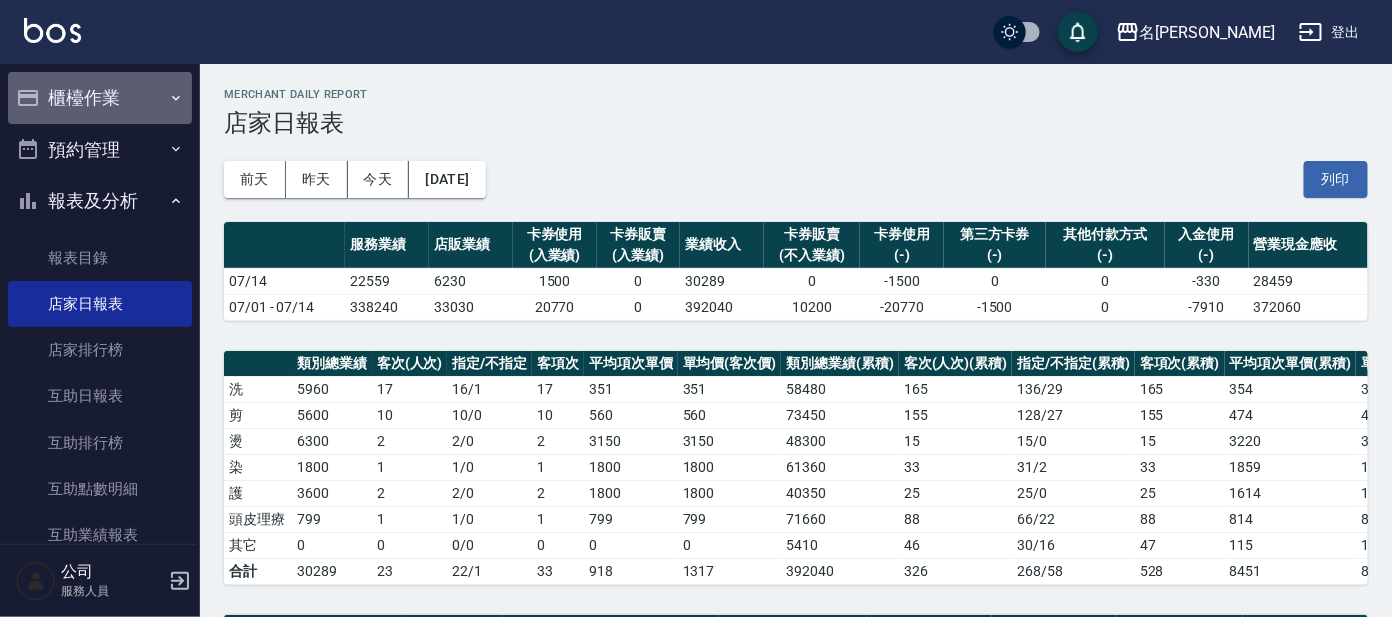 click on "櫃檯作業" at bounding box center (100, 98) 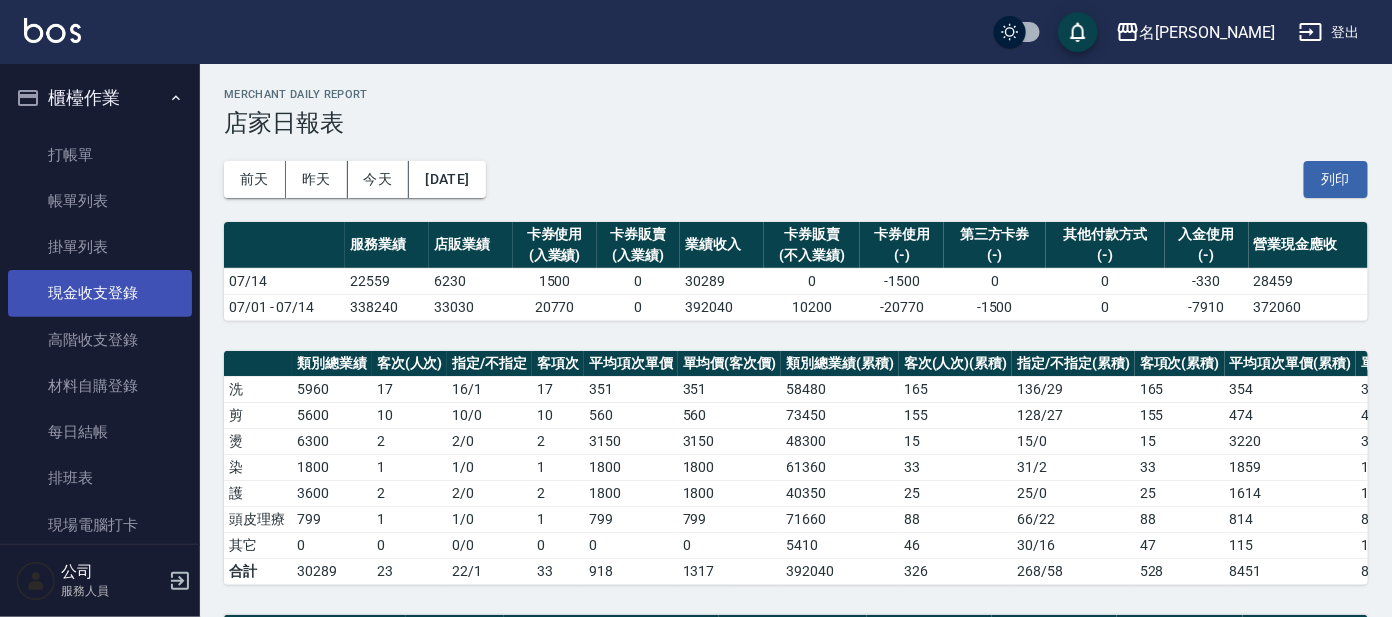 click on "現金收支登錄" at bounding box center [100, 293] 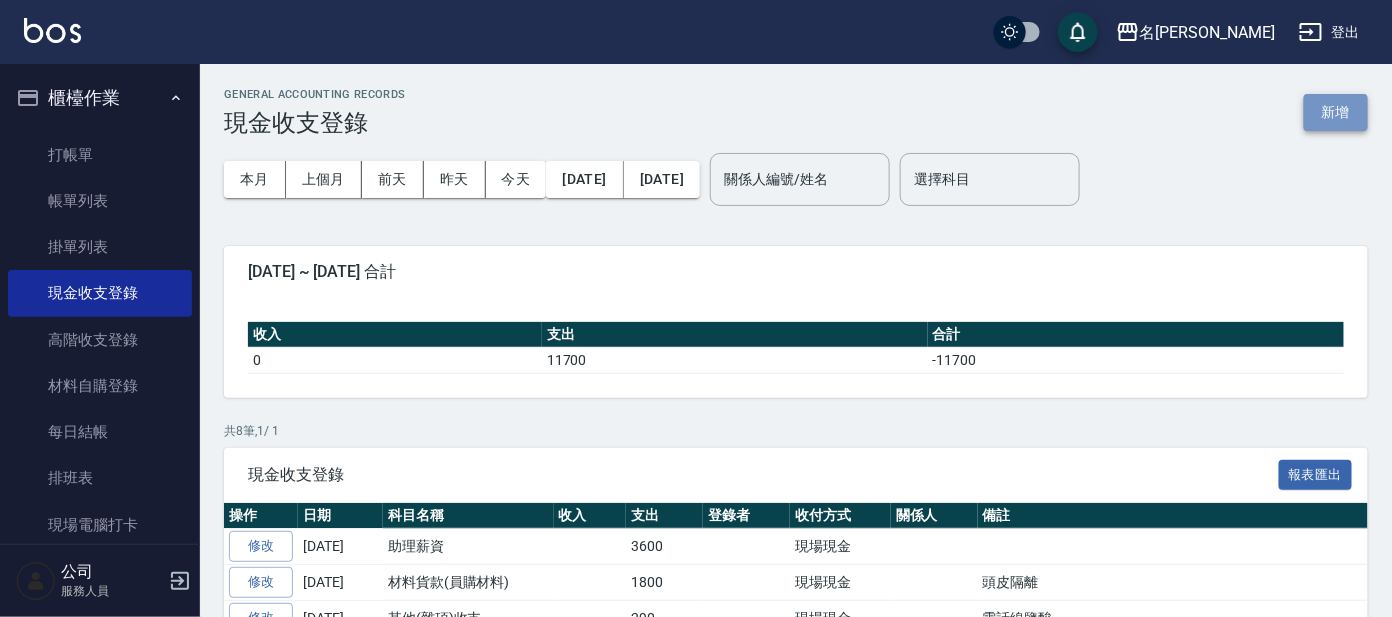 click on "新增" at bounding box center (1336, 112) 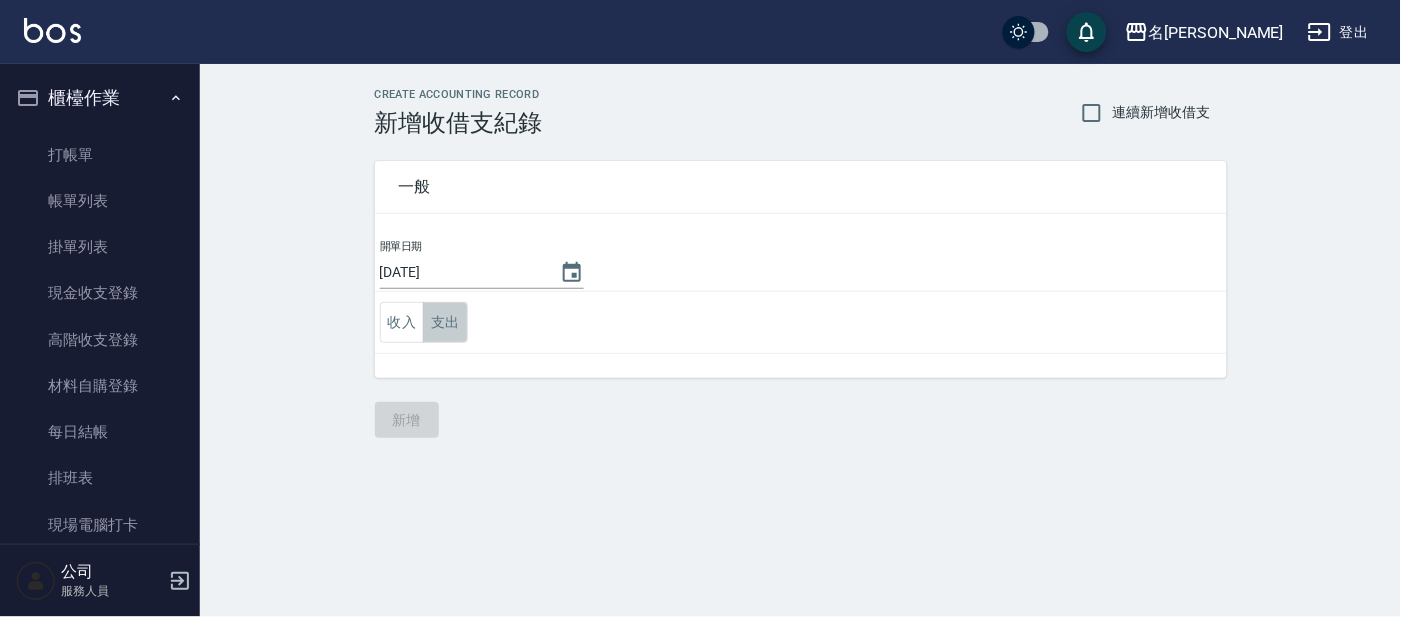 click on "支出" at bounding box center [445, 322] 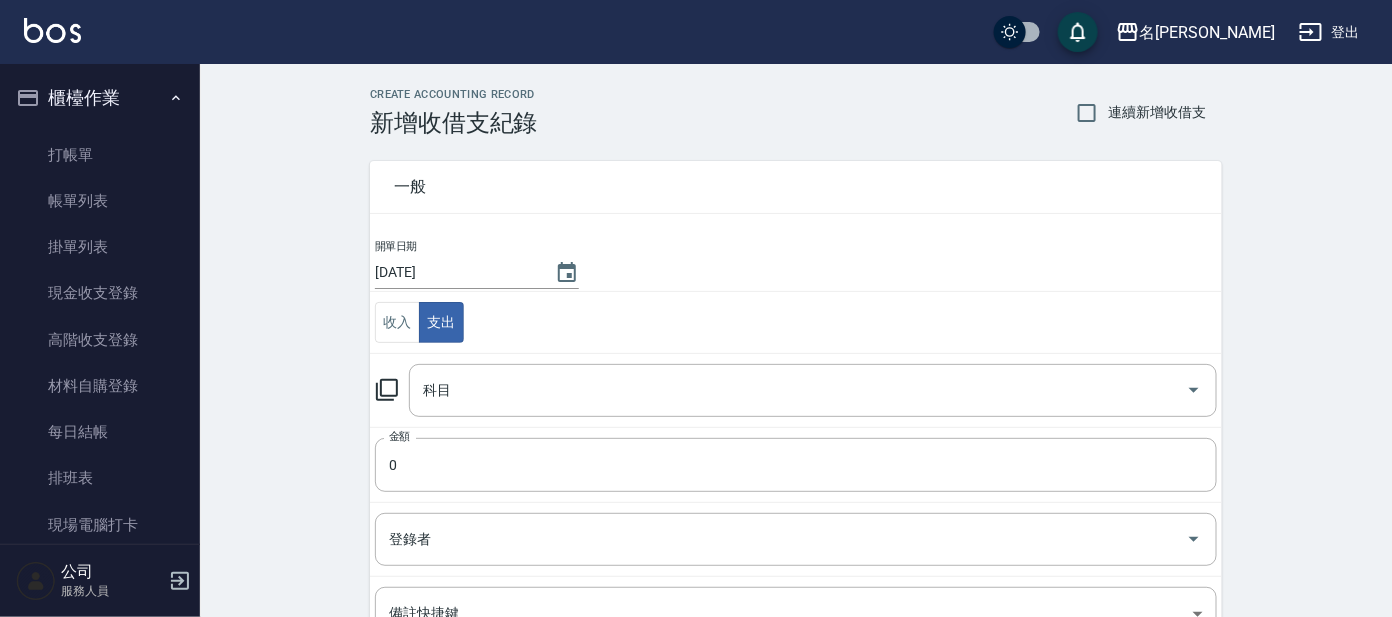 click 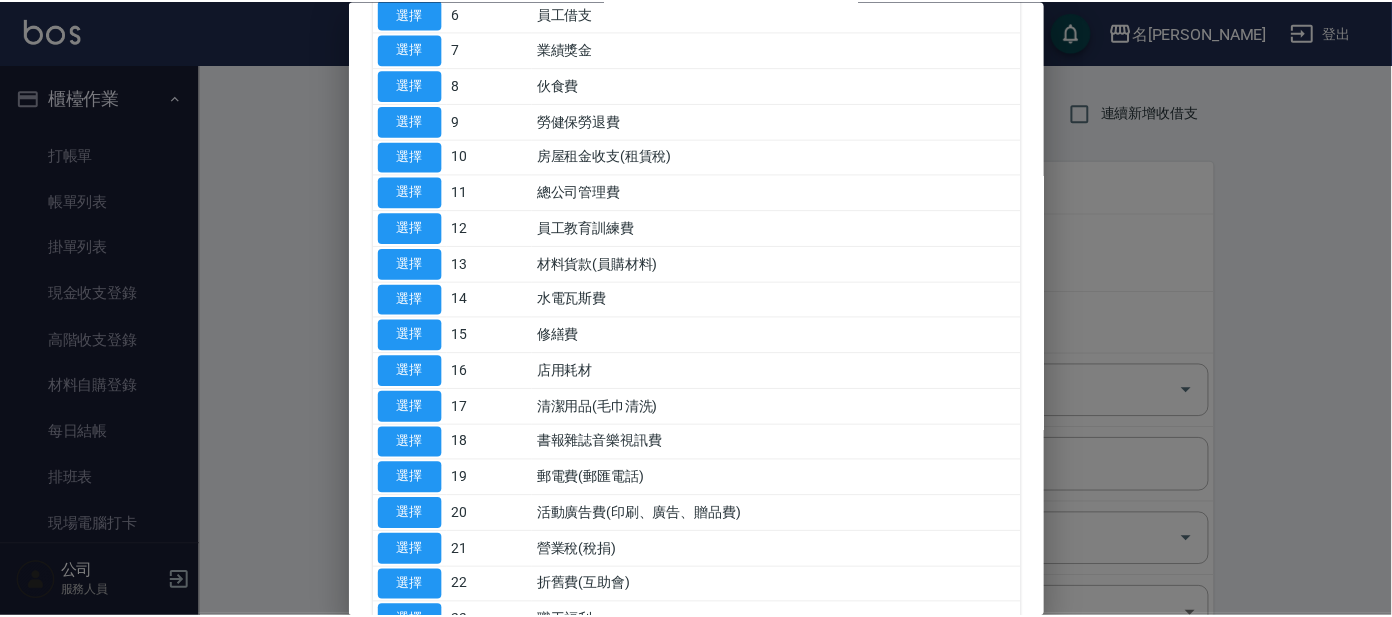 scroll, scrollTop: 499, scrollLeft: 0, axis: vertical 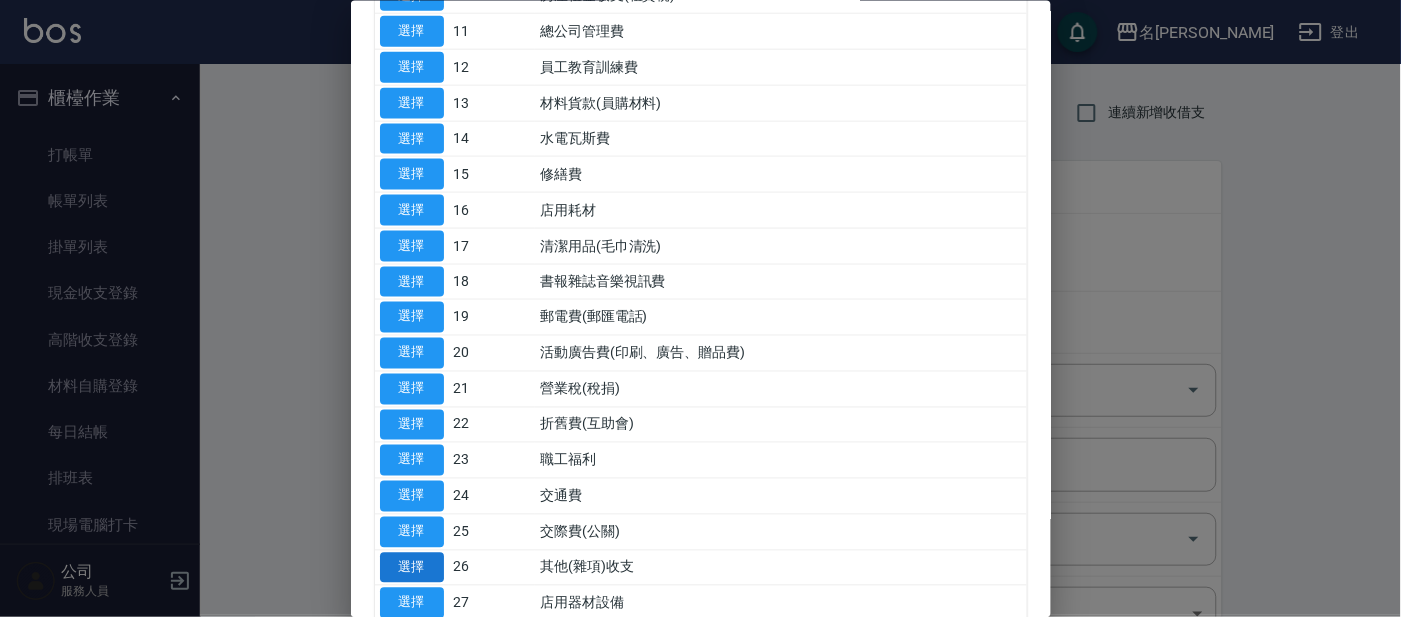 click on "選擇" at bounding box center (412, 567) 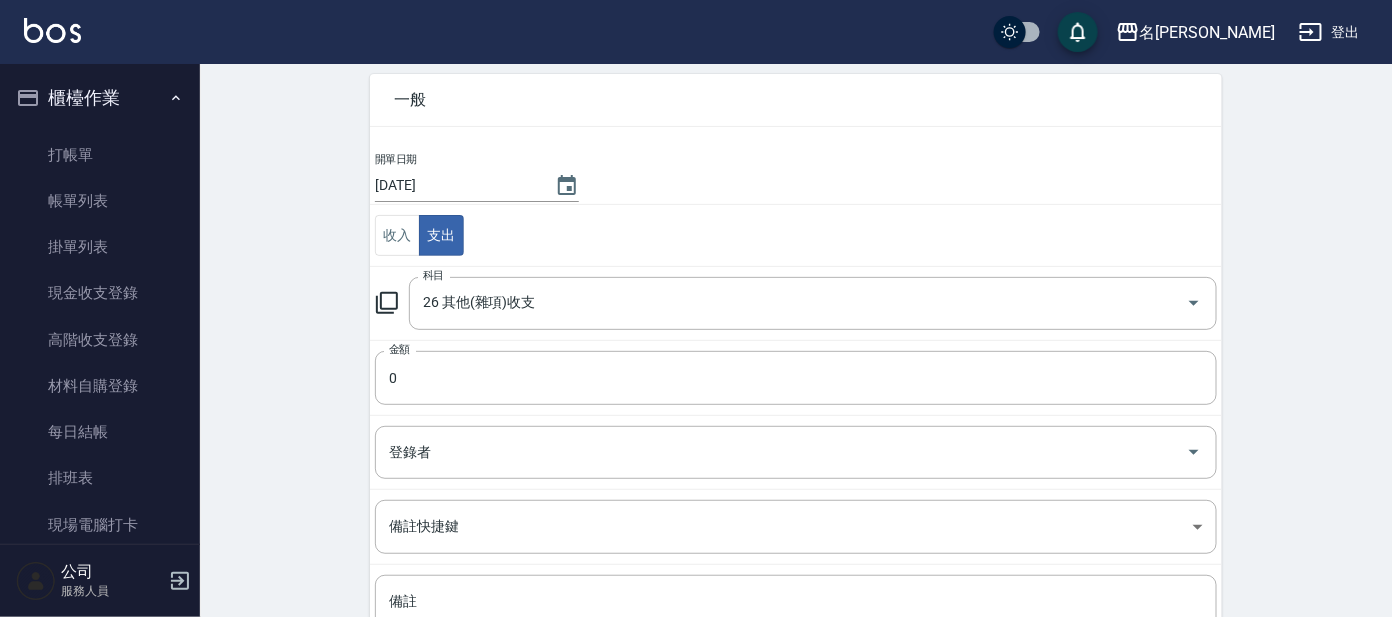 scroll, scrollTop: 124, scrollLeft: 0, axis: vertical 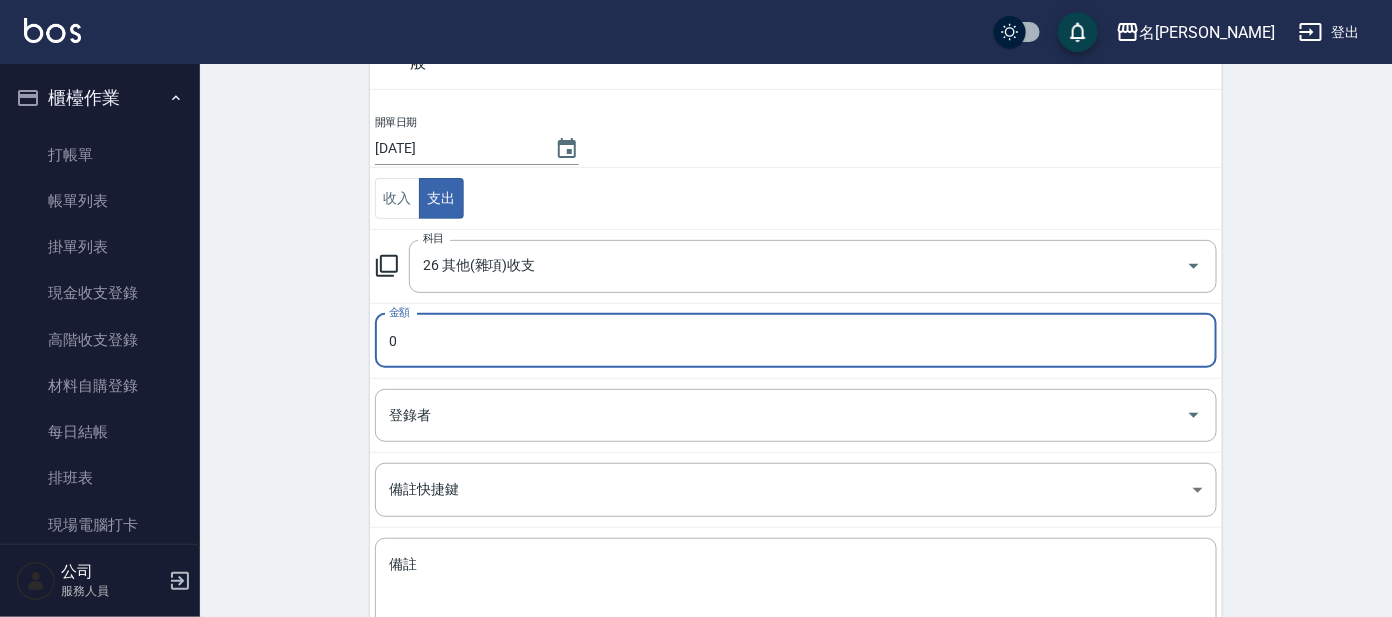 click on "0" at bounding box center [796, 341] 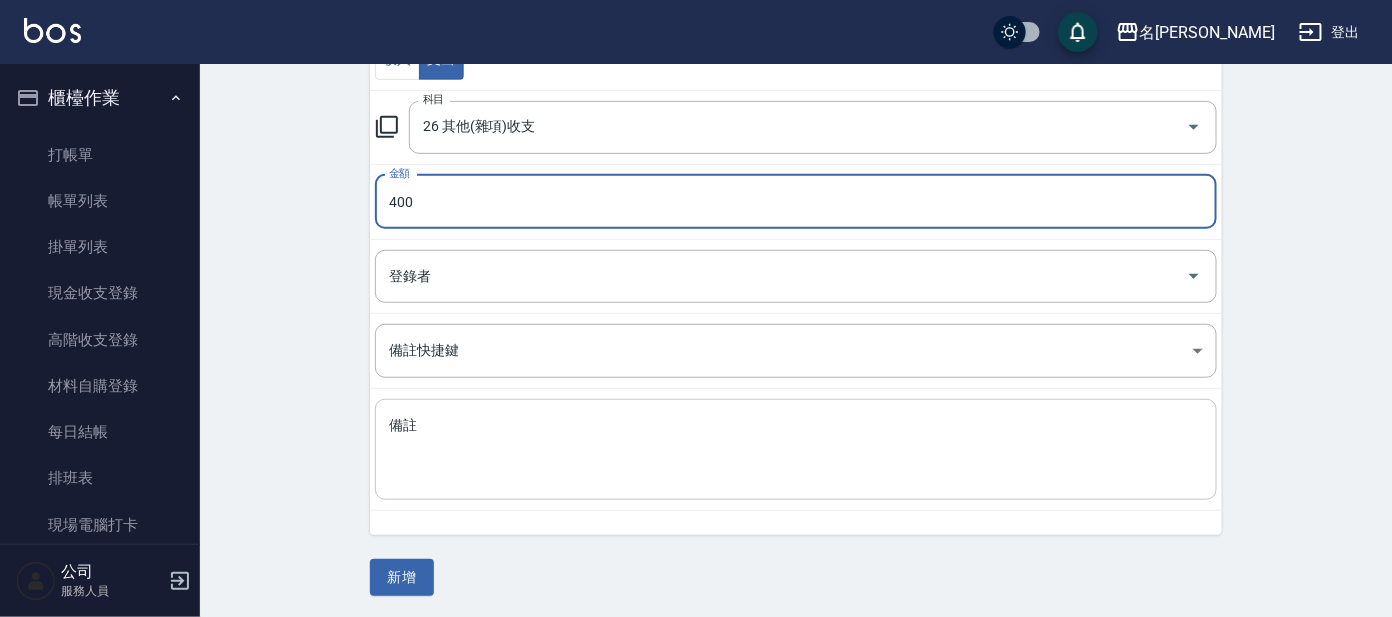 scroll, scrollTop: 264, scrollLeft: 0, axis: vertical 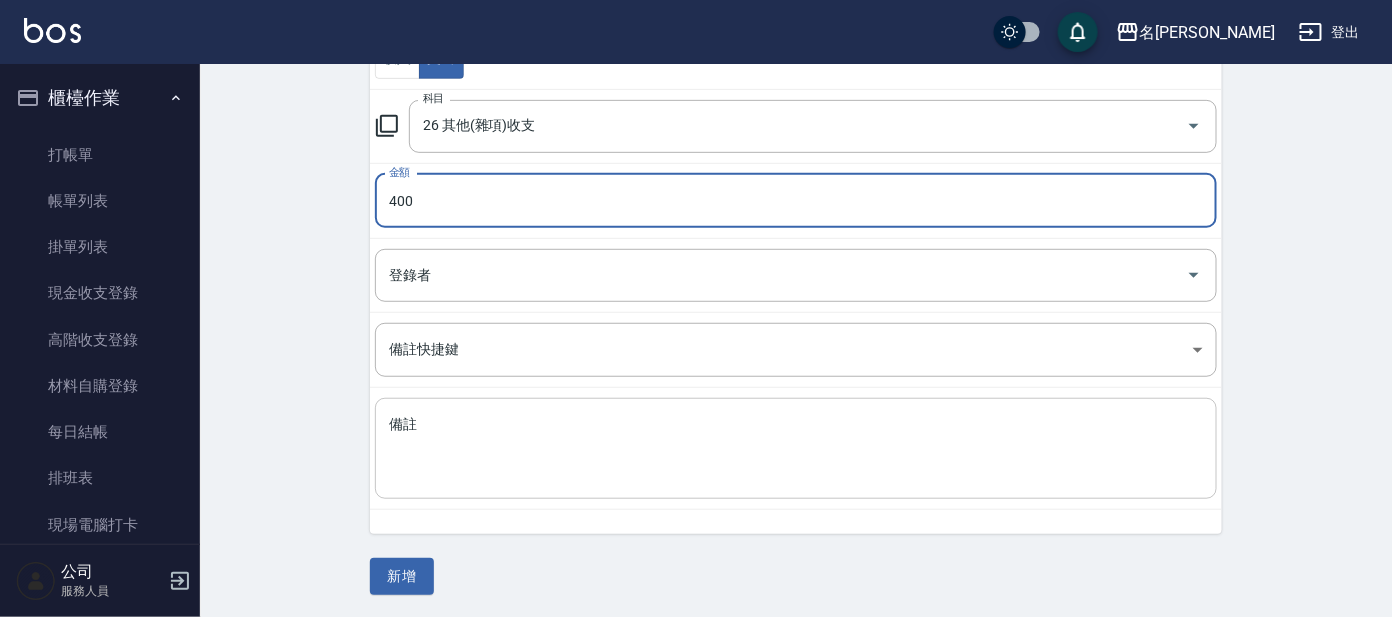 type on "400" 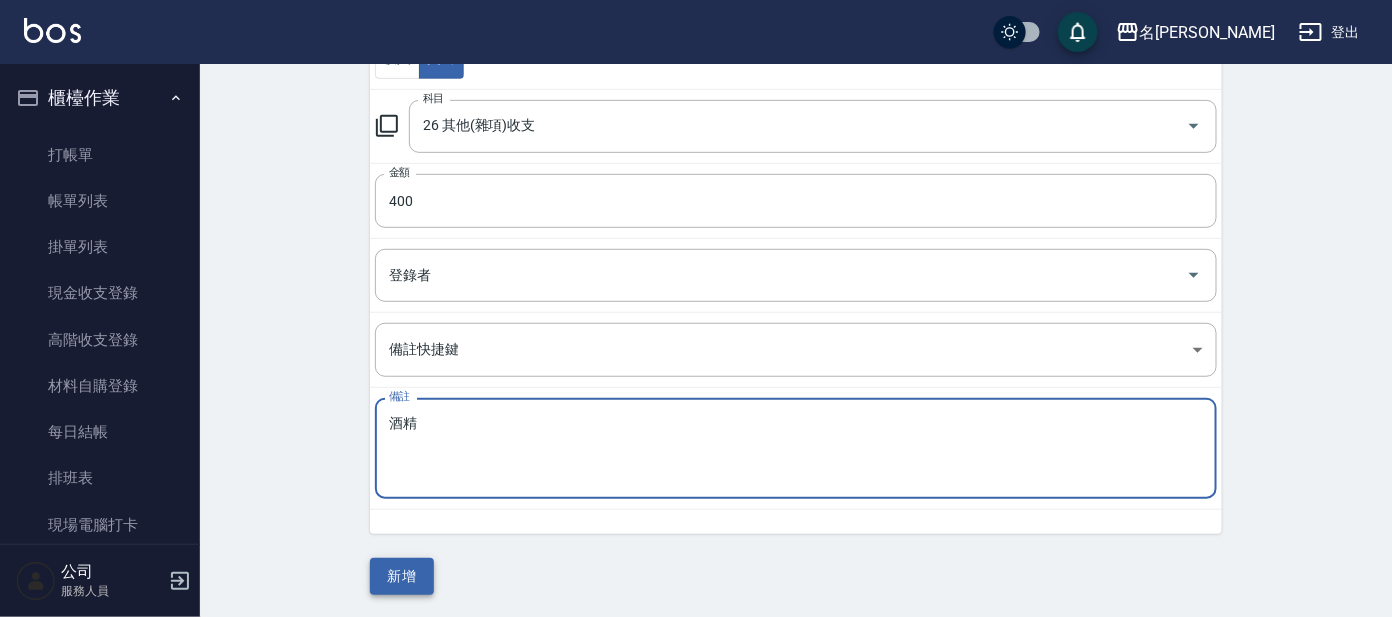 type on "酒精" 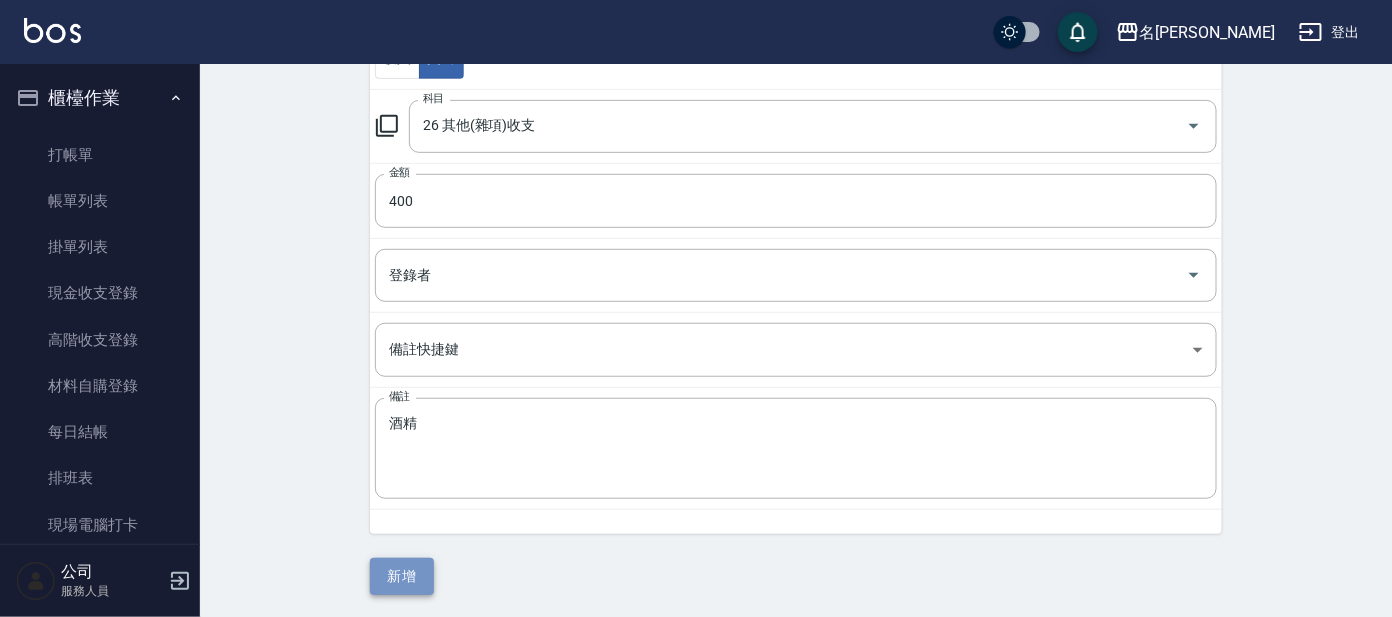click on "新增" at bounding box center [402, 576] 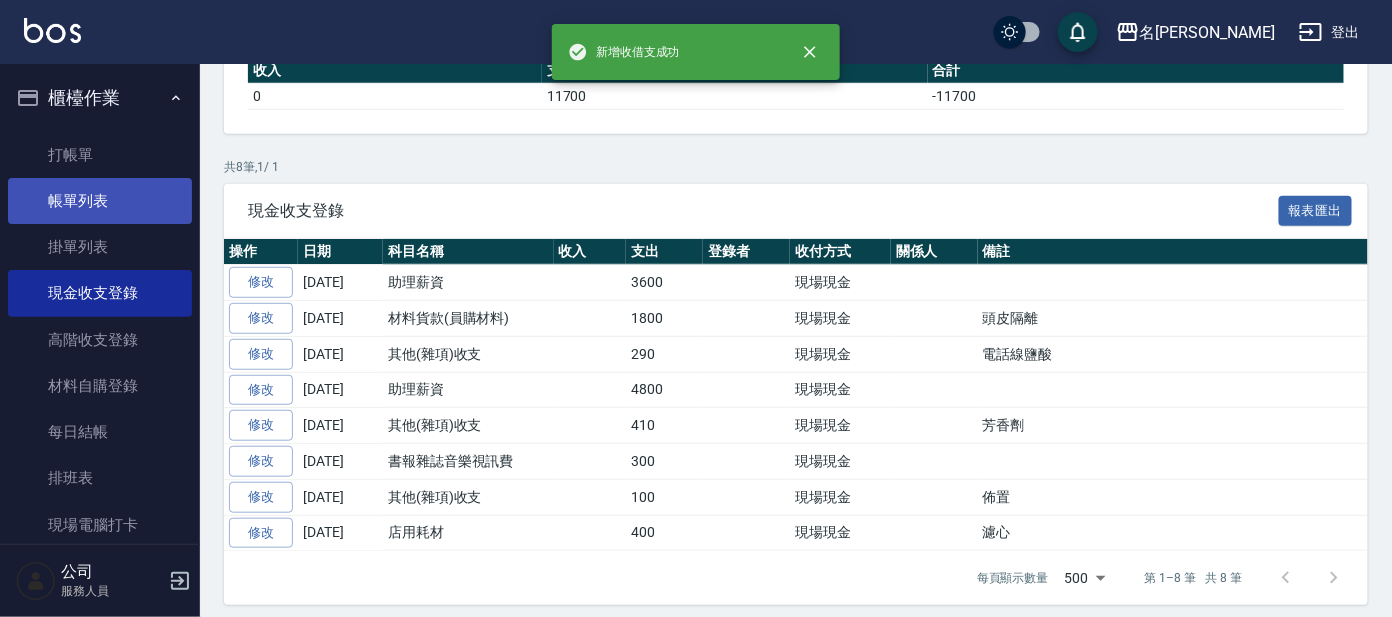 scroll, scrollTop: 0, scrollLeft: 0, axis: both 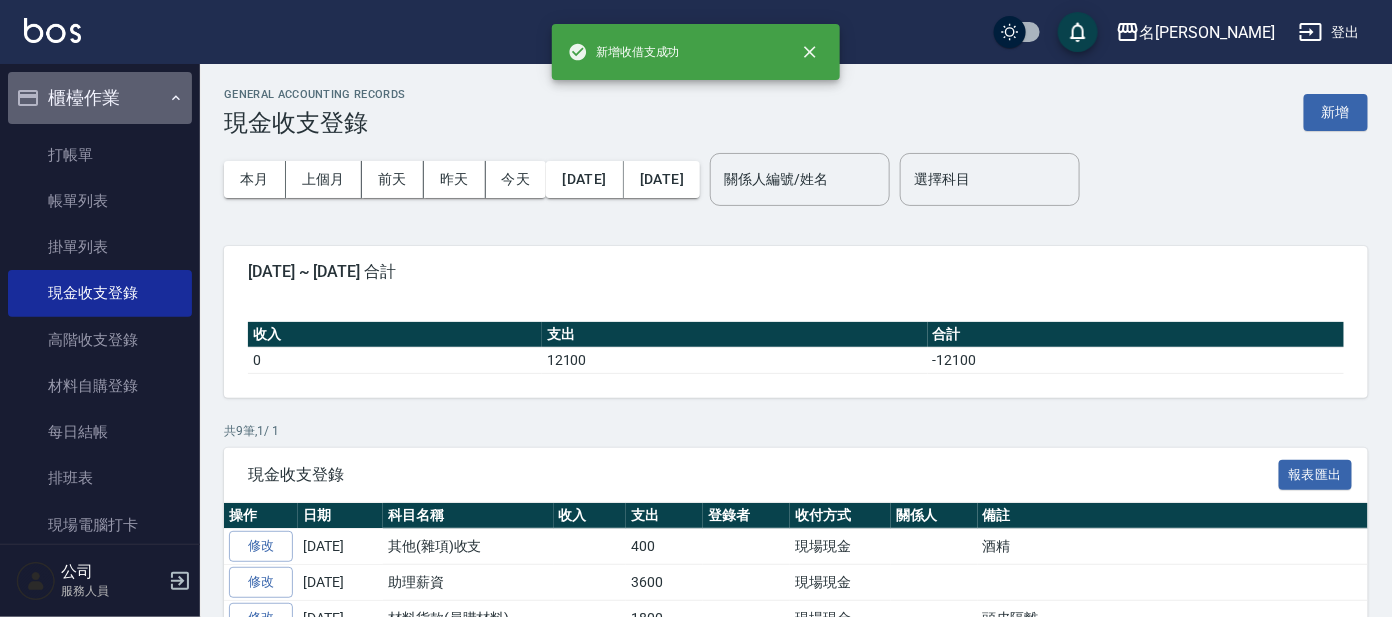 drag, startPoint x: 145, startPoint y: 89, endPoint x: 134, endPoint y: 95, distance: 12.529964 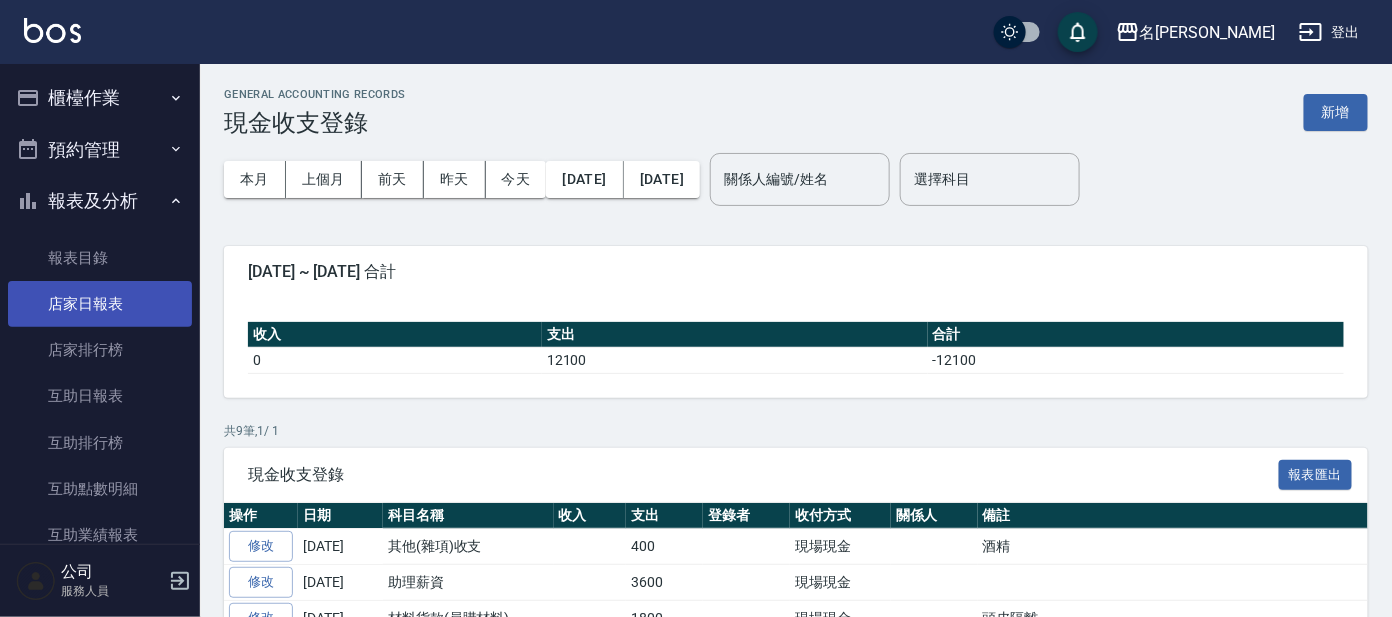 click on "店家日報表" at bounding box center (100, 304) 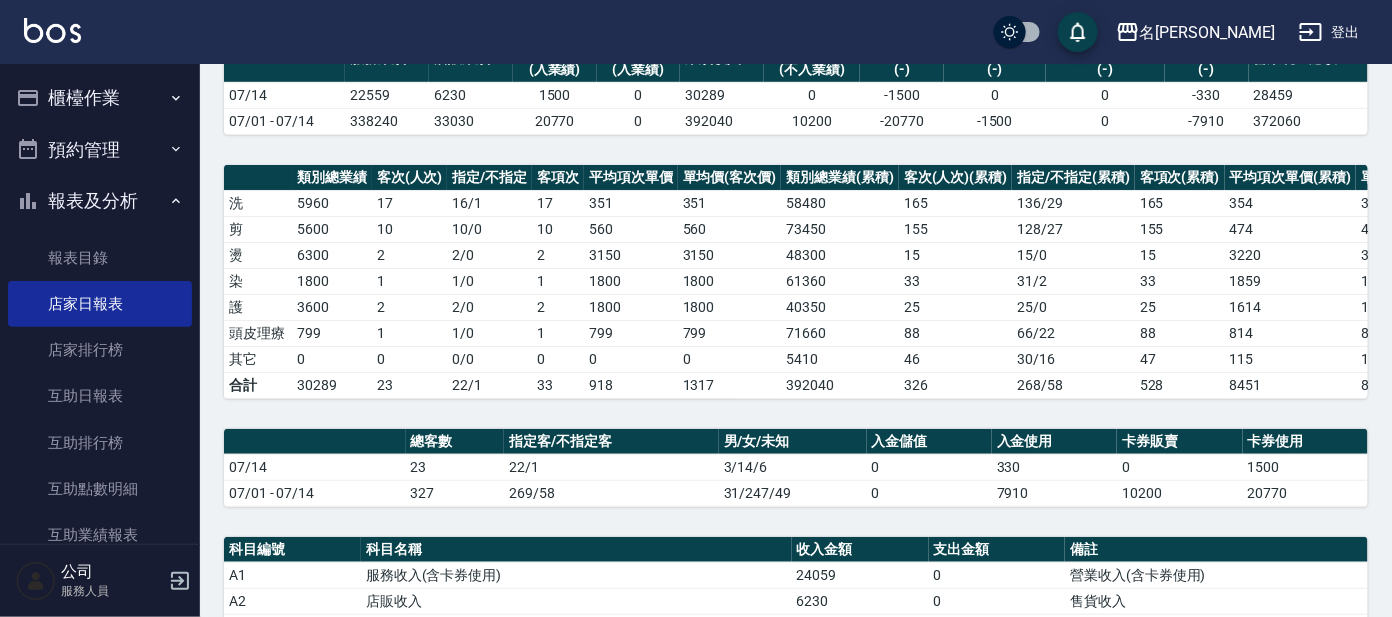 scroll, scrollTop: 144, scrollLeft: 0, axis: vertical 